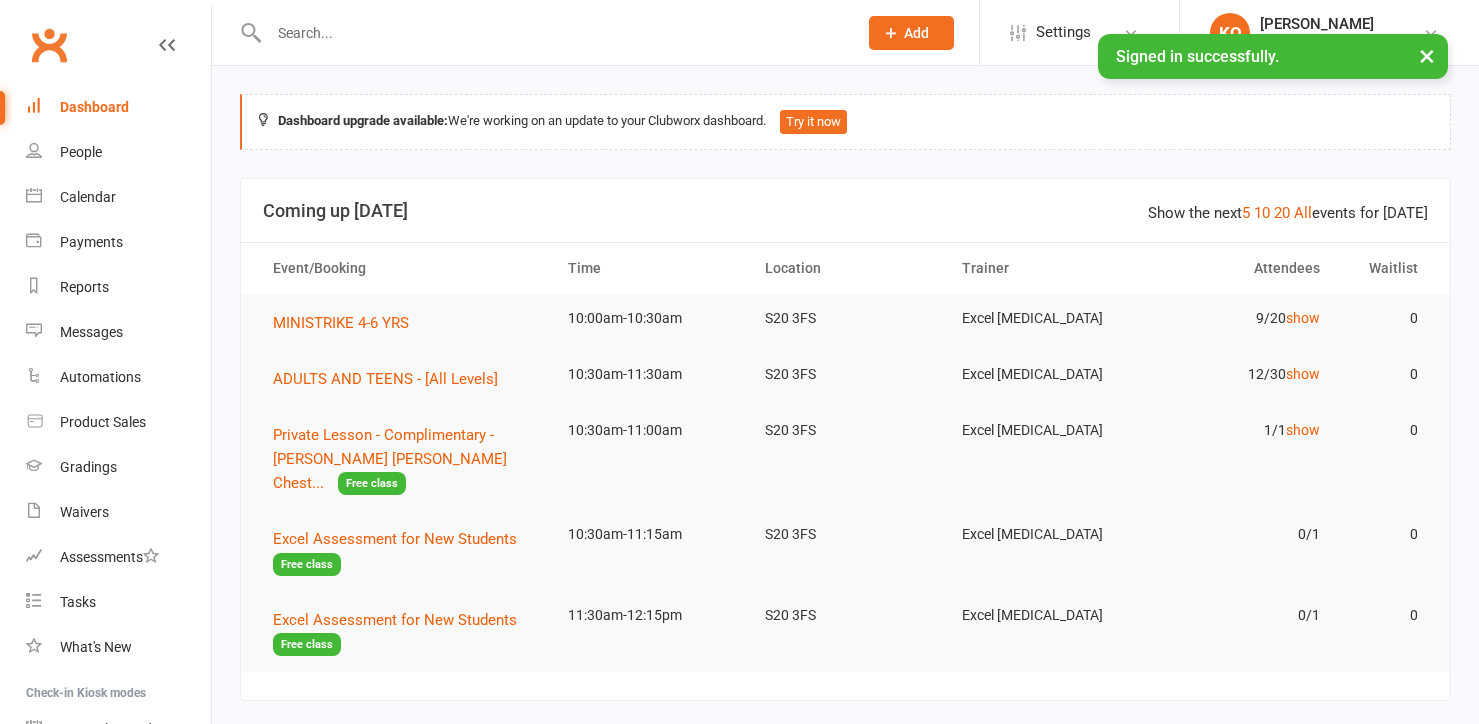 scroll, scrollTop: 0, scrollLeft: 0, axis: both 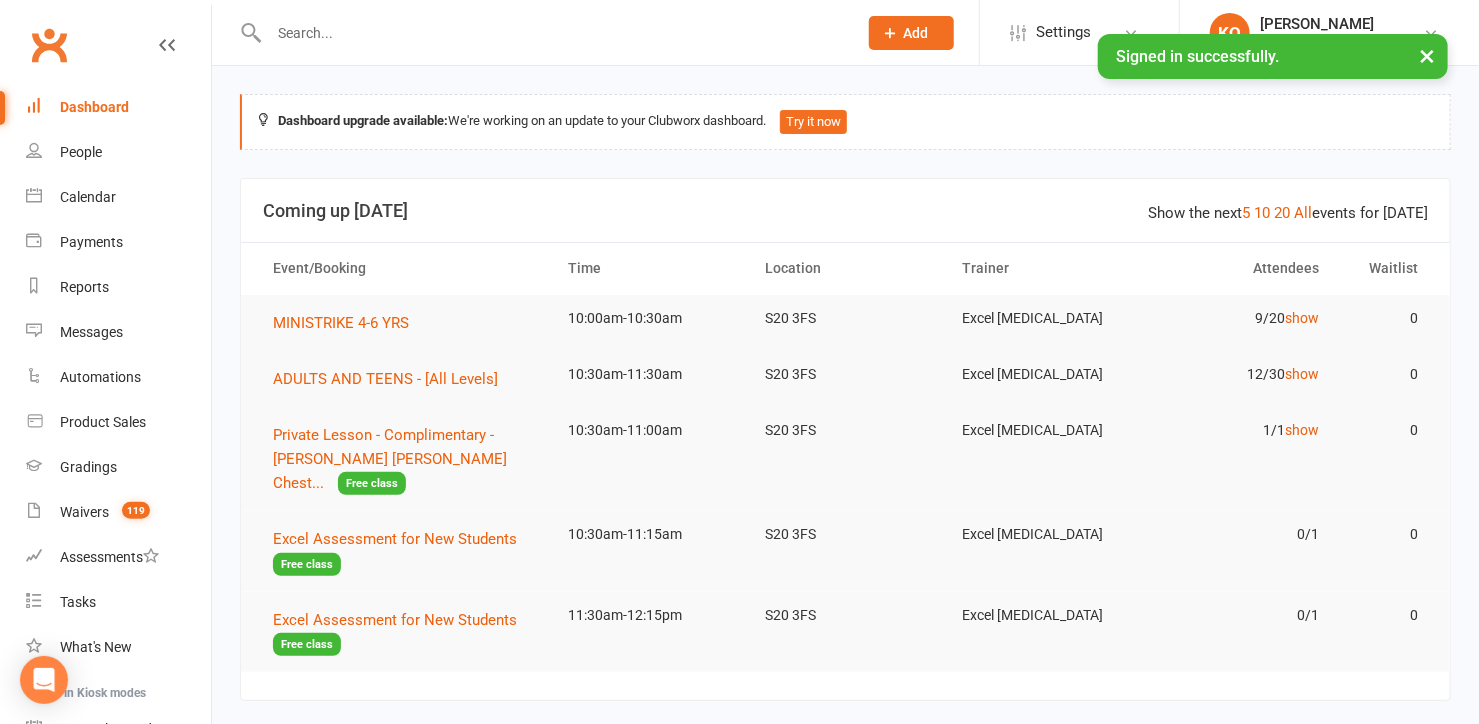 click on "×" at bounding box center [1427, 55] 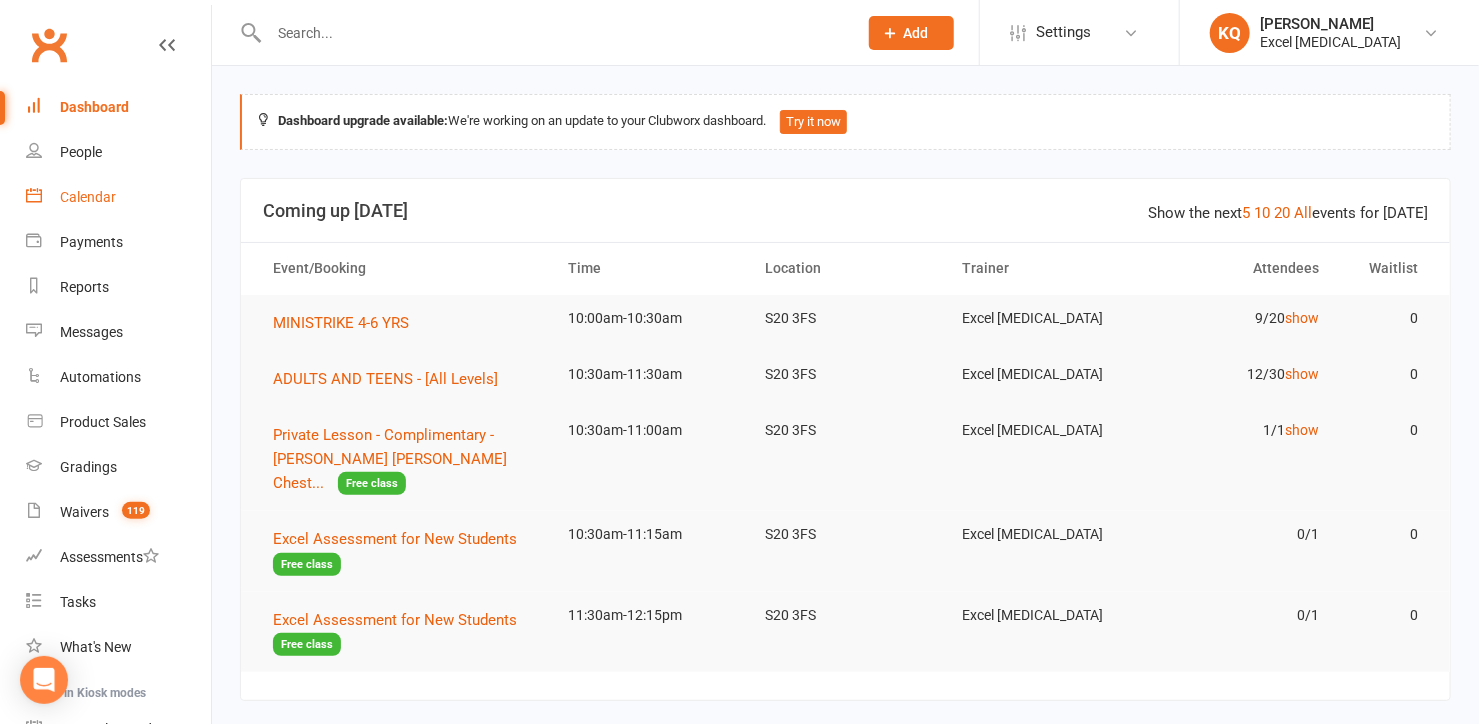 click on "Calendar" at bounding box center (88, 197) 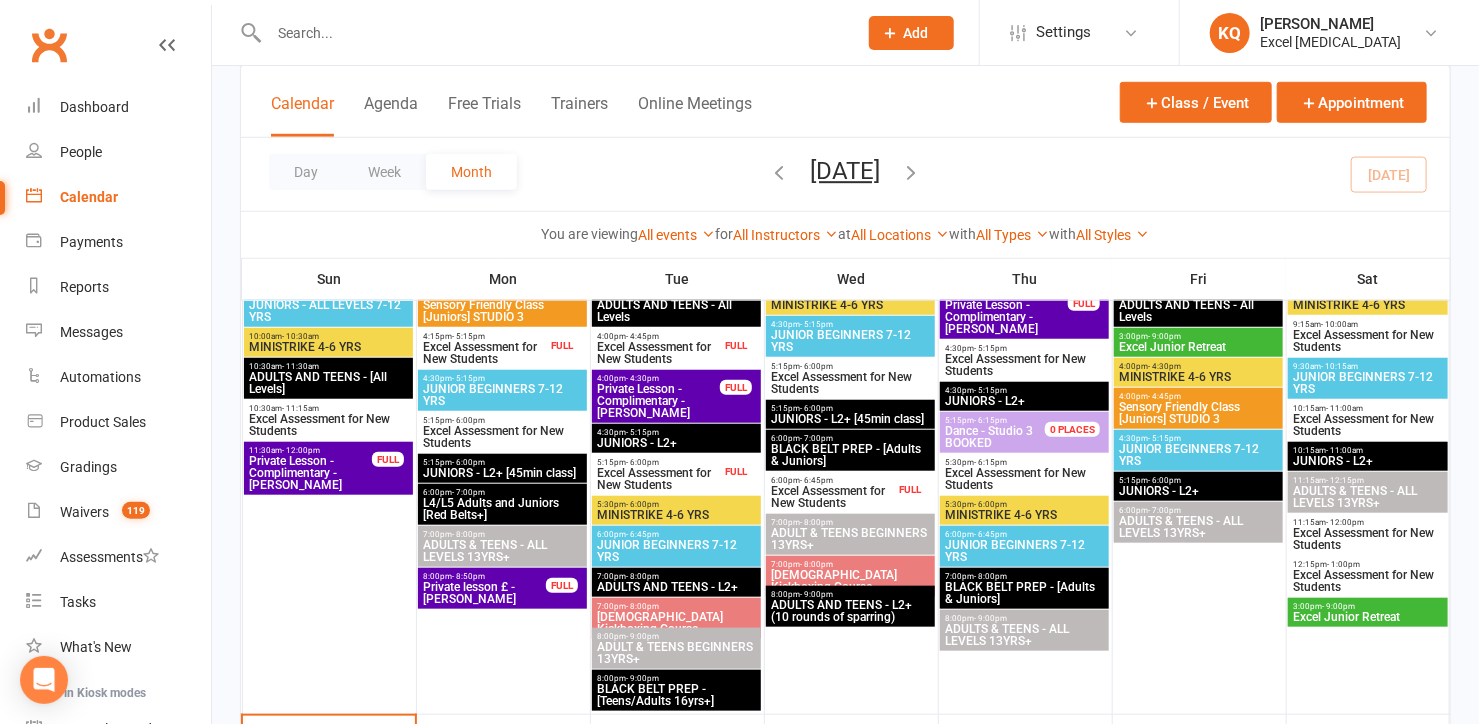 scroll, scrollTop: 1090, scrollLeft: 0, axis: vertical 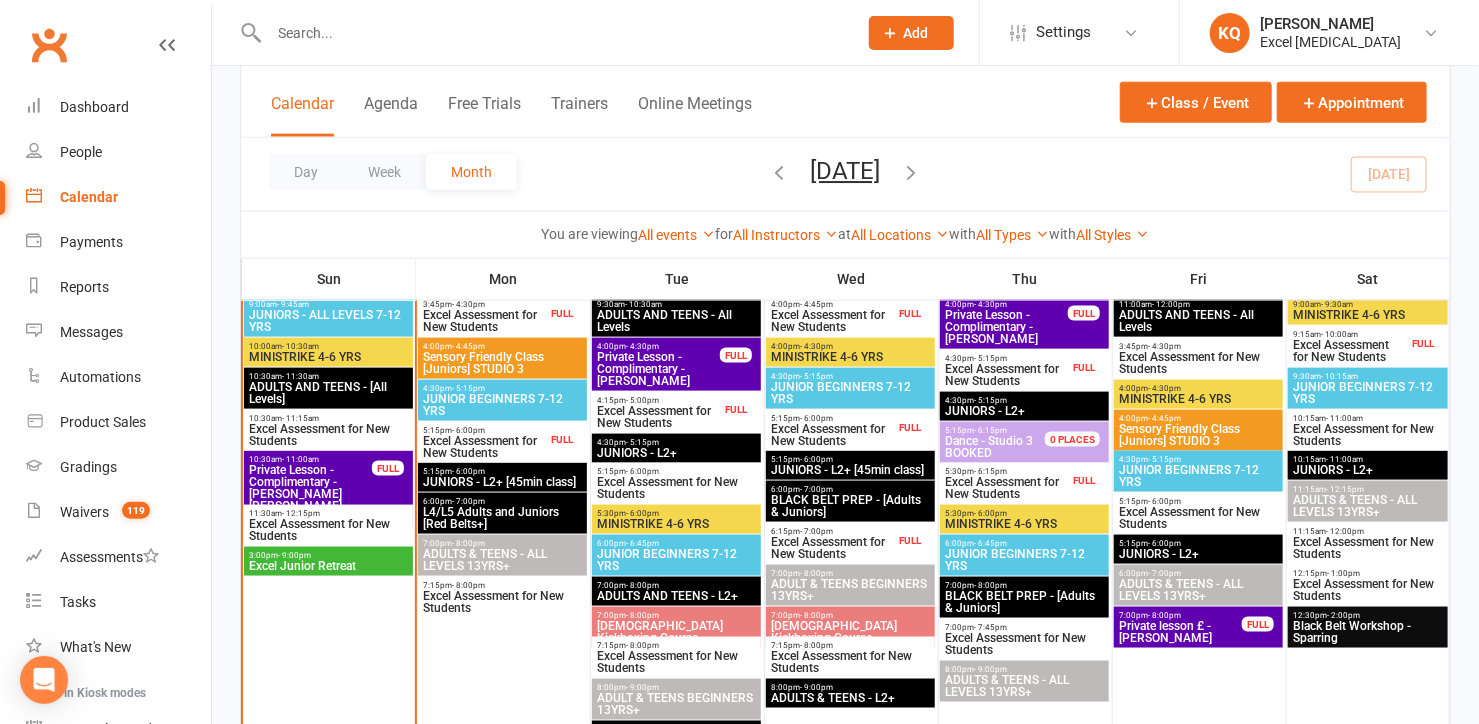 click on "Excel Assessment for New Students" at bounding box center [1350, 351] 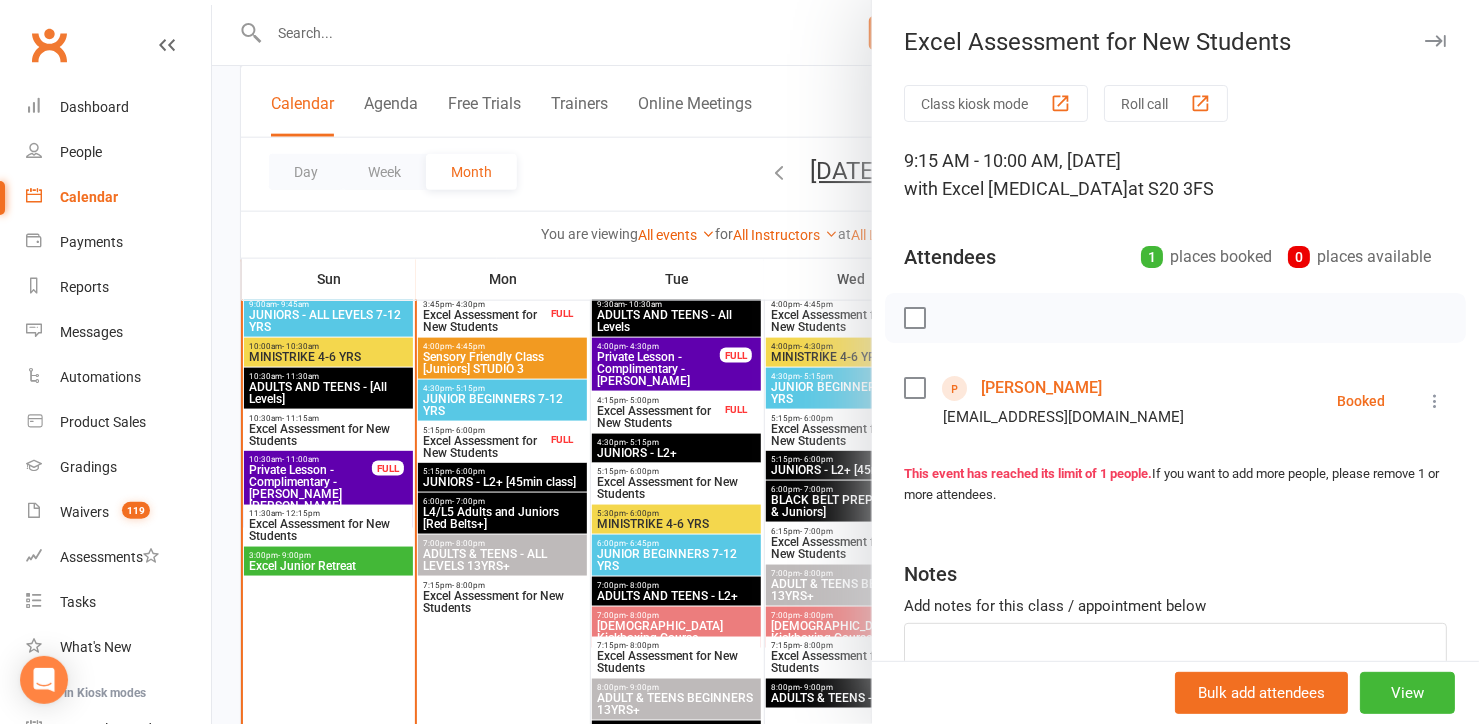 click at bounding box center [1435, 41] 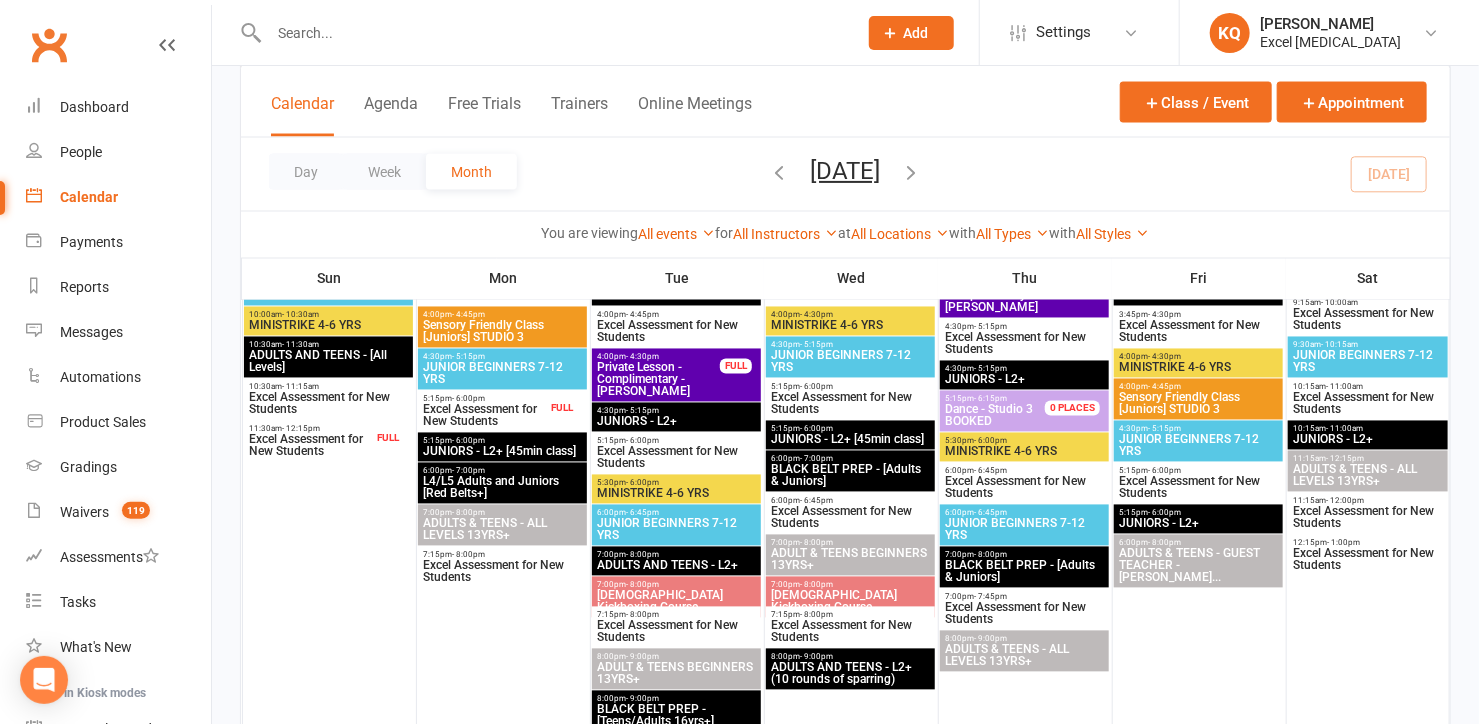 scroll, scrollTop: 1636, scrollLeft: 0, axis: vertical 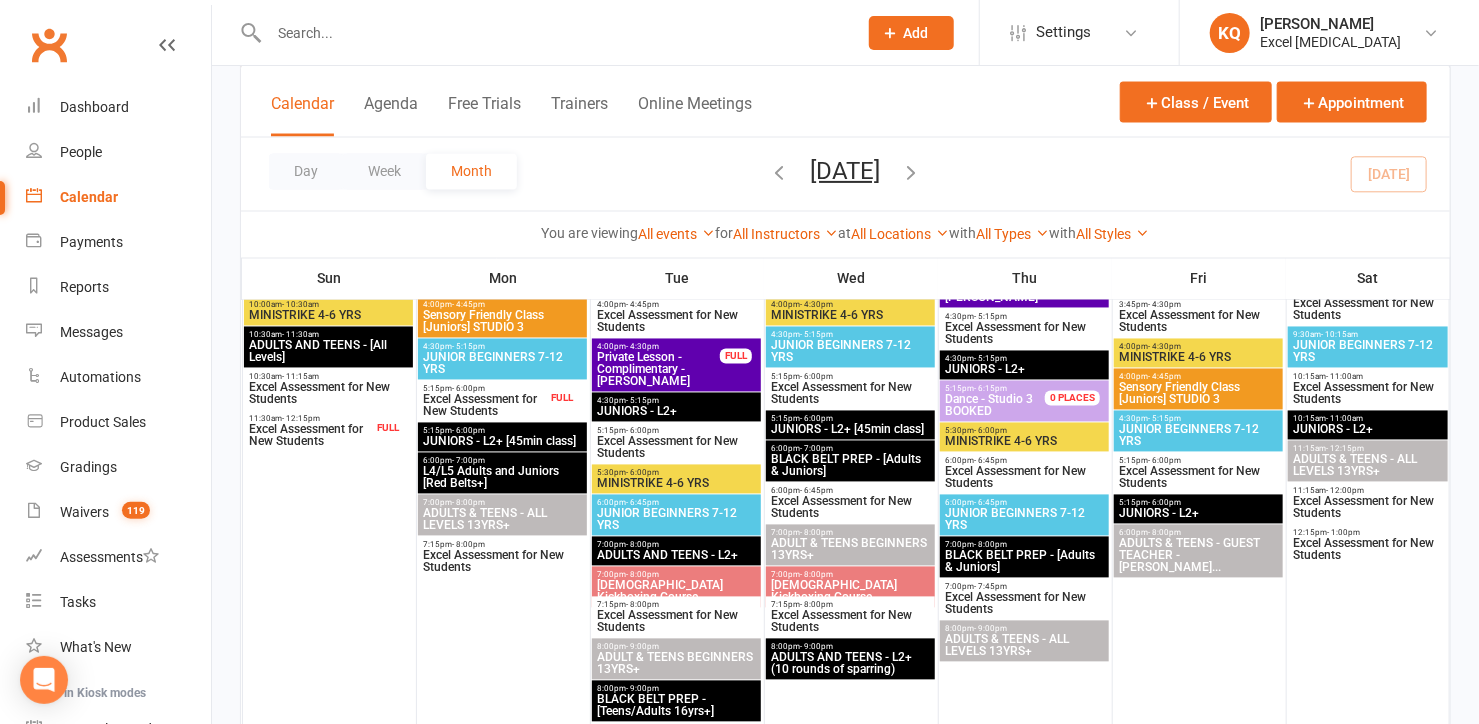 click on "Excel Assessment for New Students" at bounding box center [310, 436] 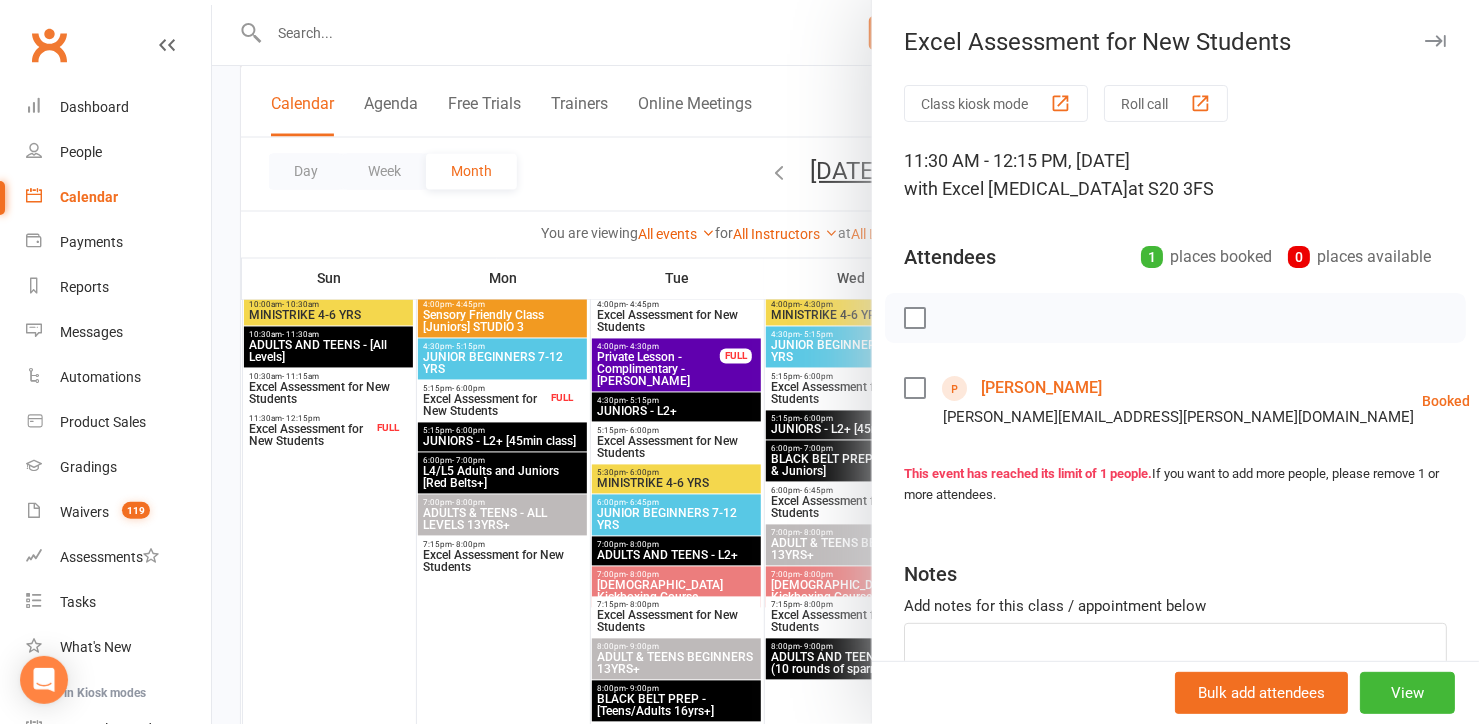 click at bounding box center (1435, 41) 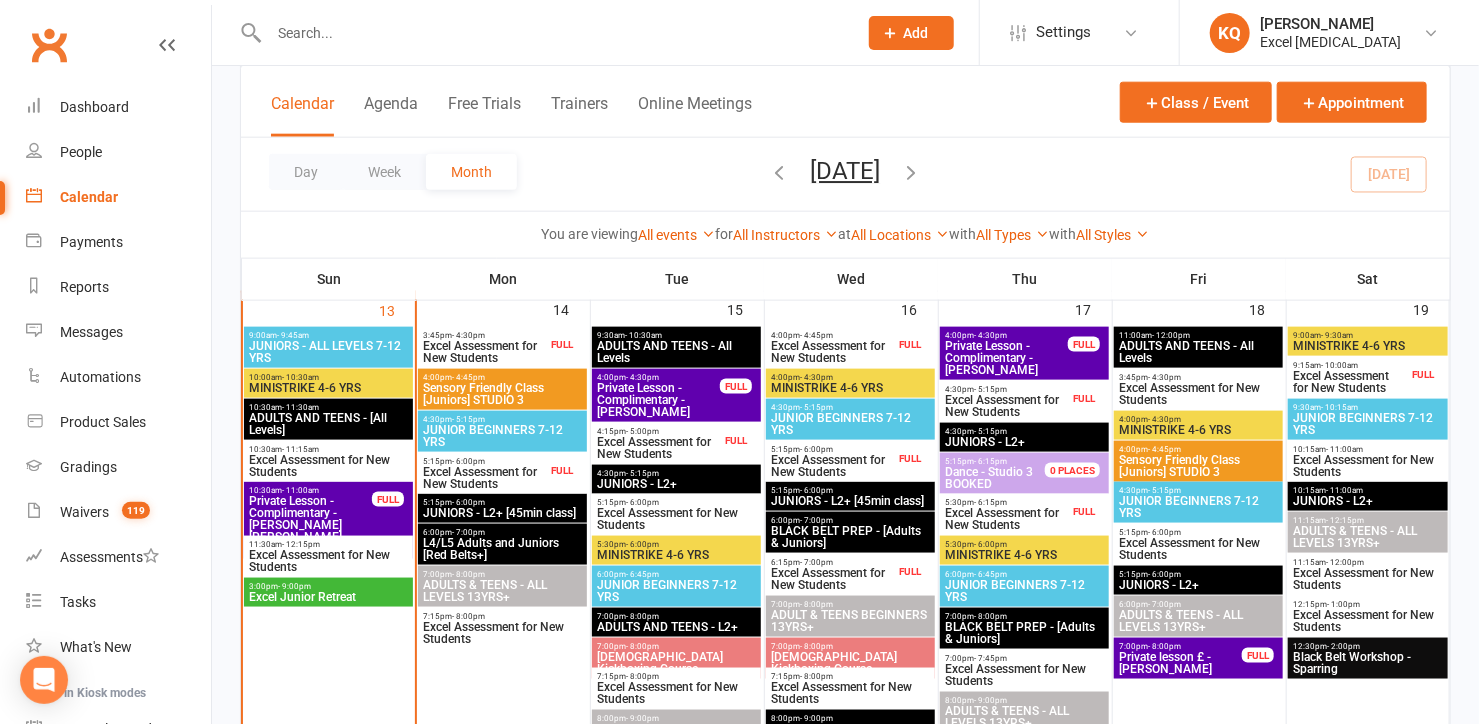 scroll, scrollTop: 1090, scrollLeft: 0, axis: vertical 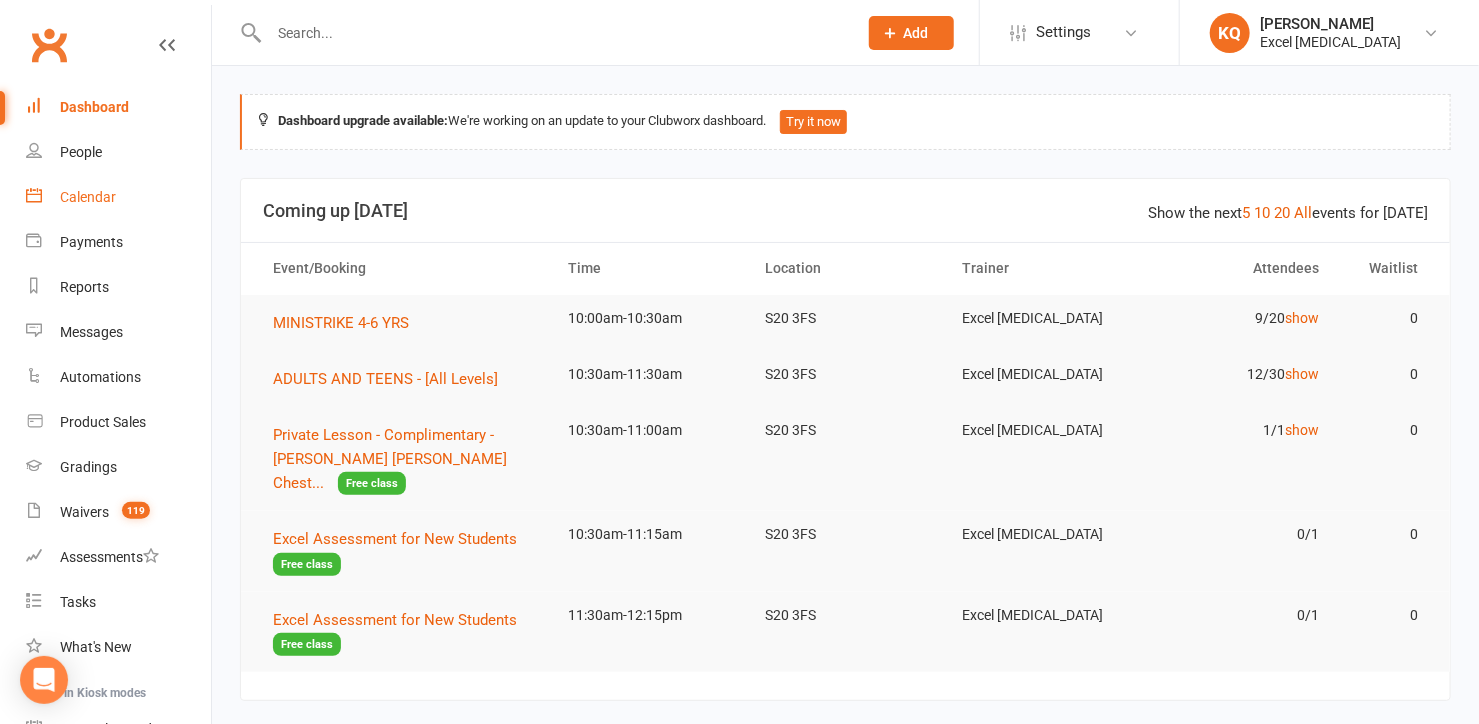 click on "Calendar" at bounding box center [88, 197] 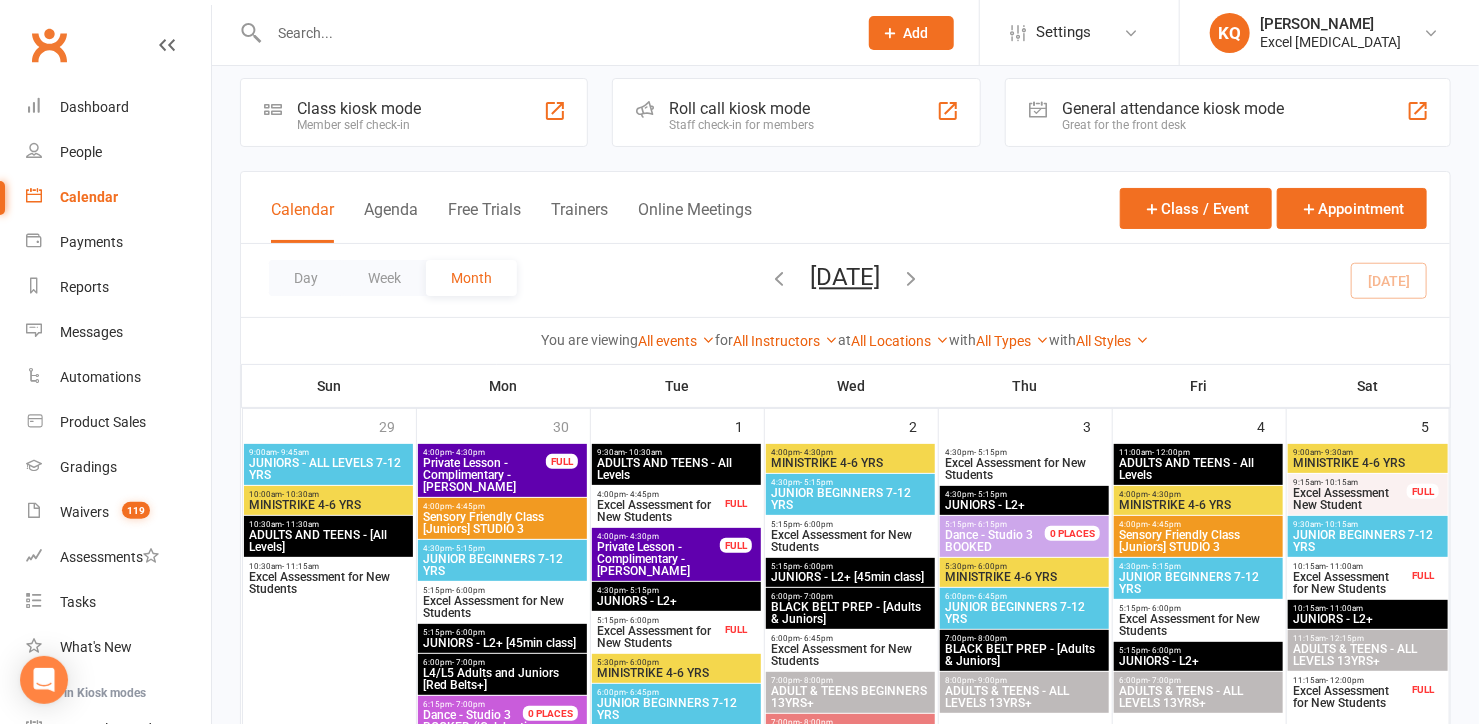scroll, scrollTop: 0, scrollLeft: 0, axis: both 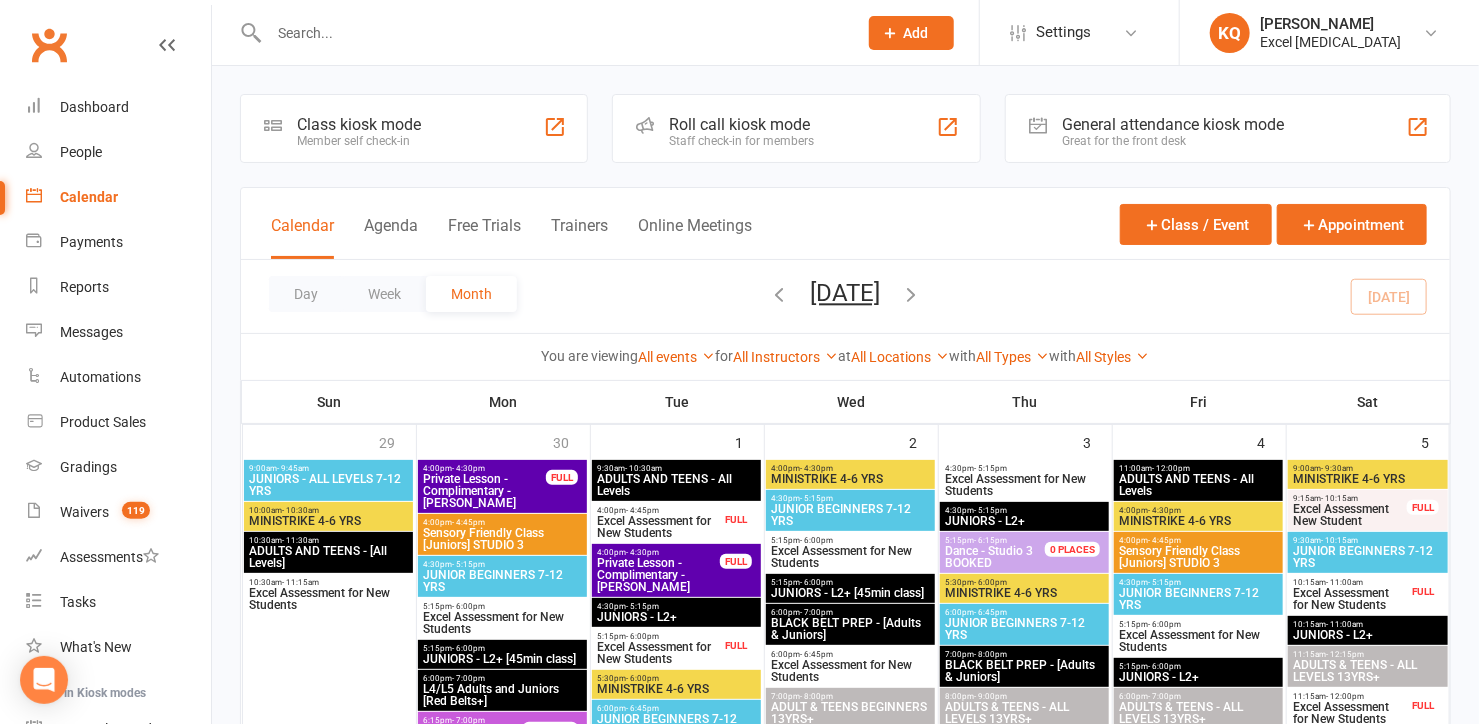 click at bounding box center [553, 33] 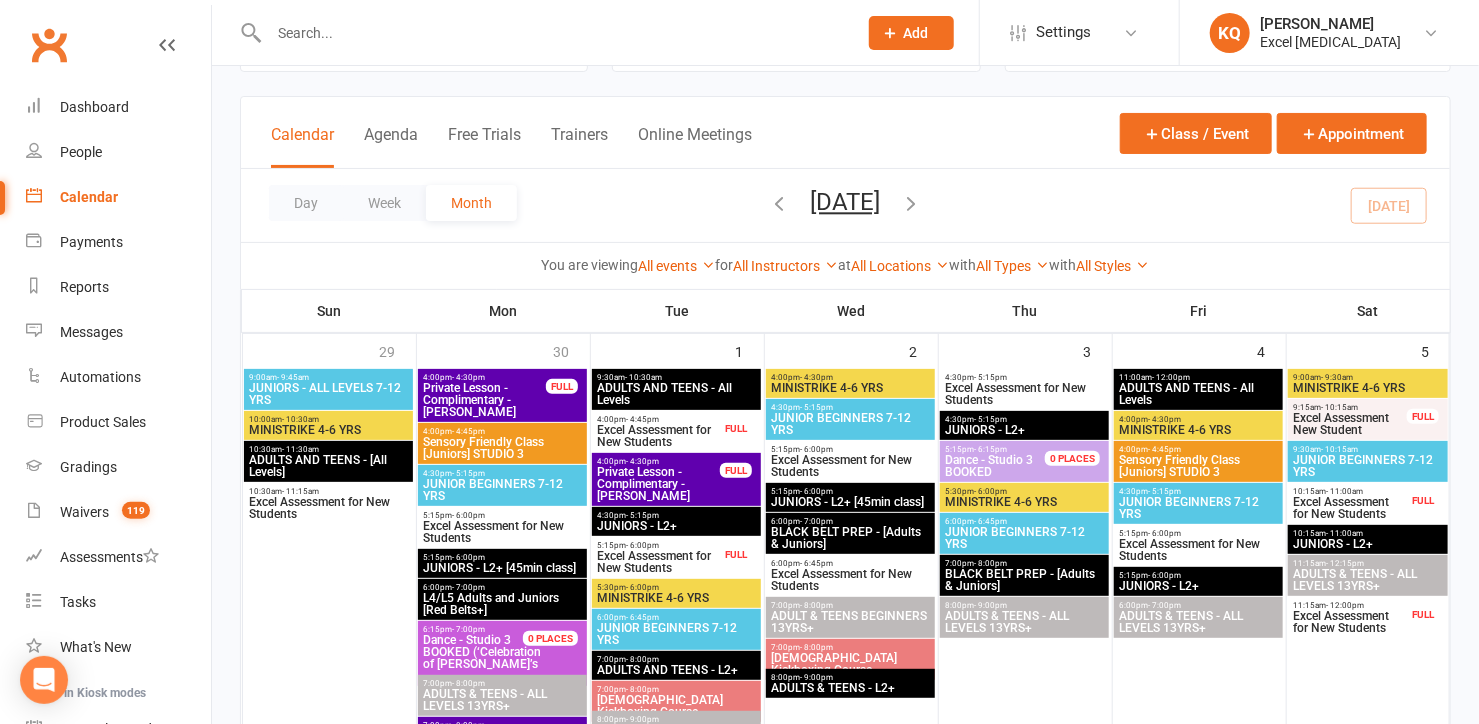 scroll, scrollTop: 90, scrollLeft: 0, axis: vertical 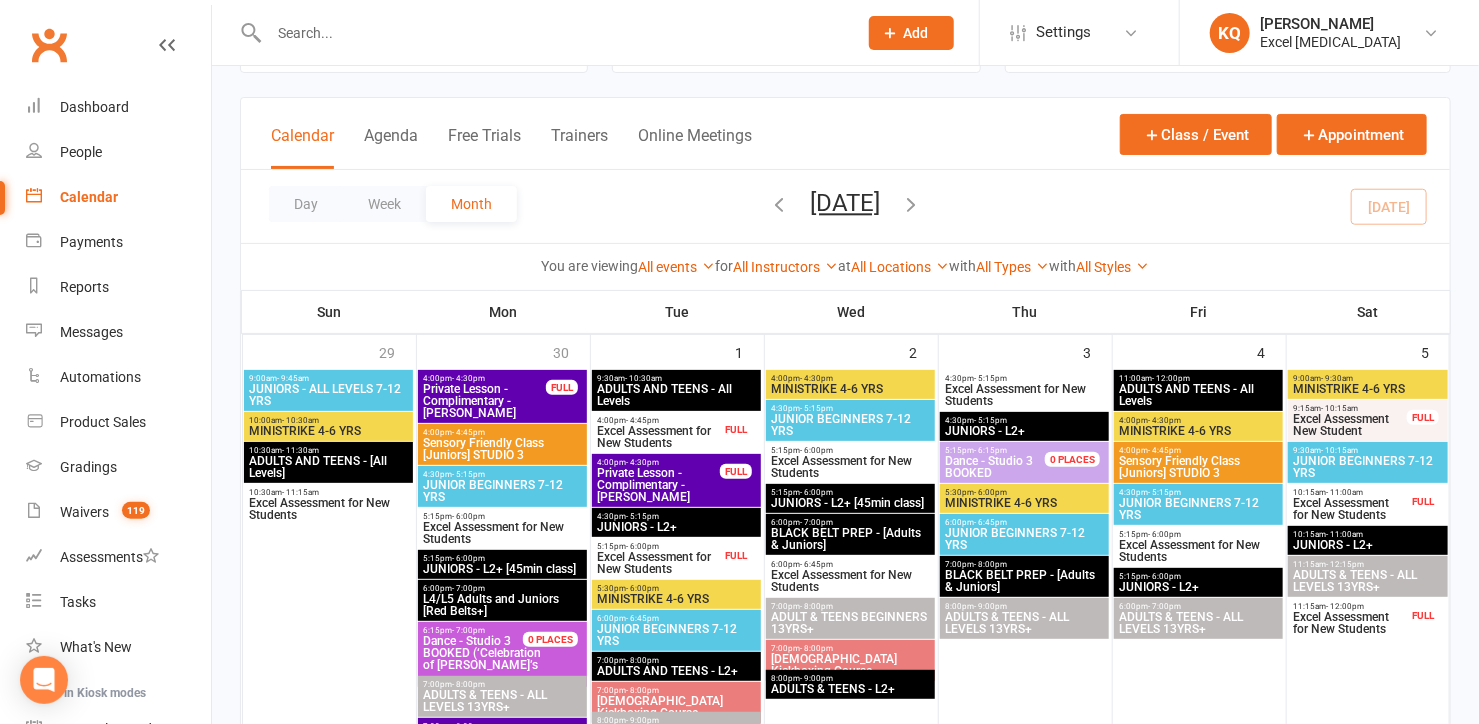 click on "Excel Assessment for New Students" at bounding box center (658, 437) 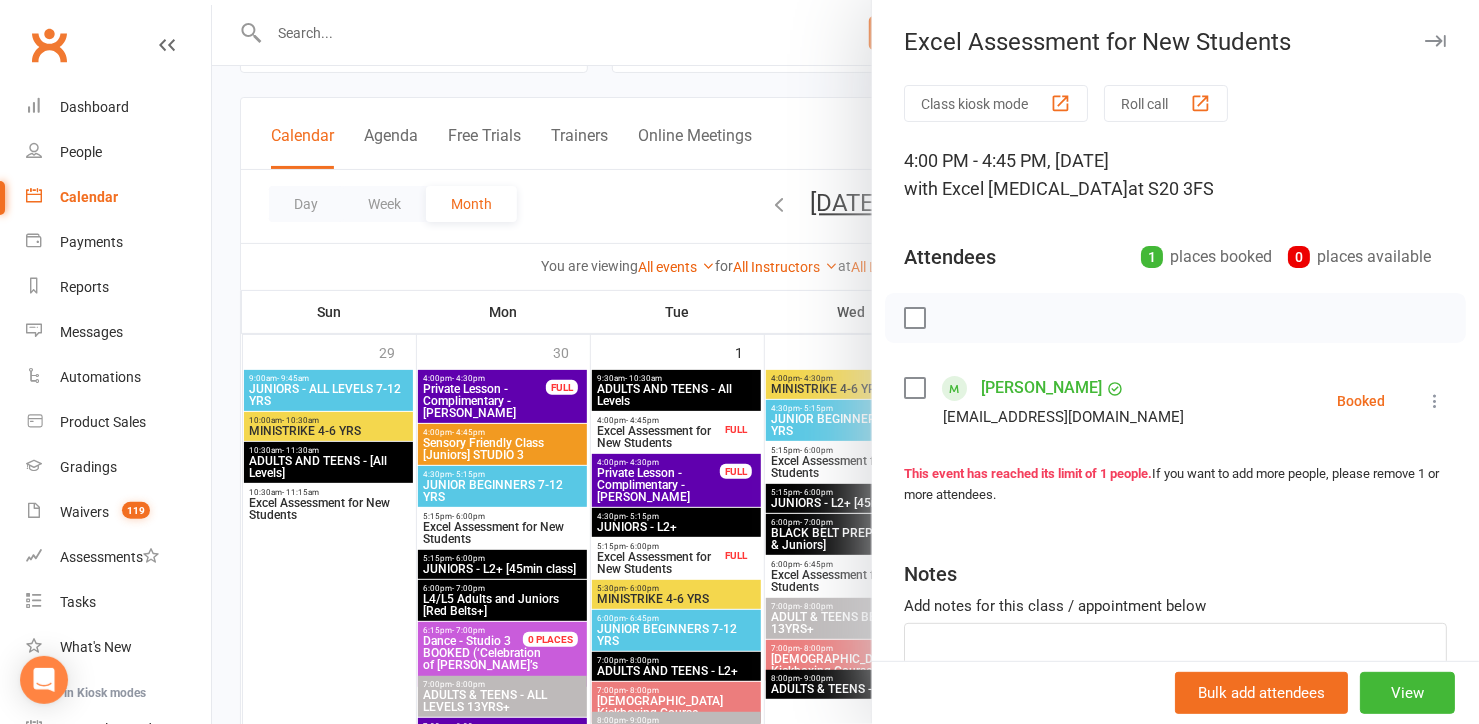 click at bounding box center [845, 362] 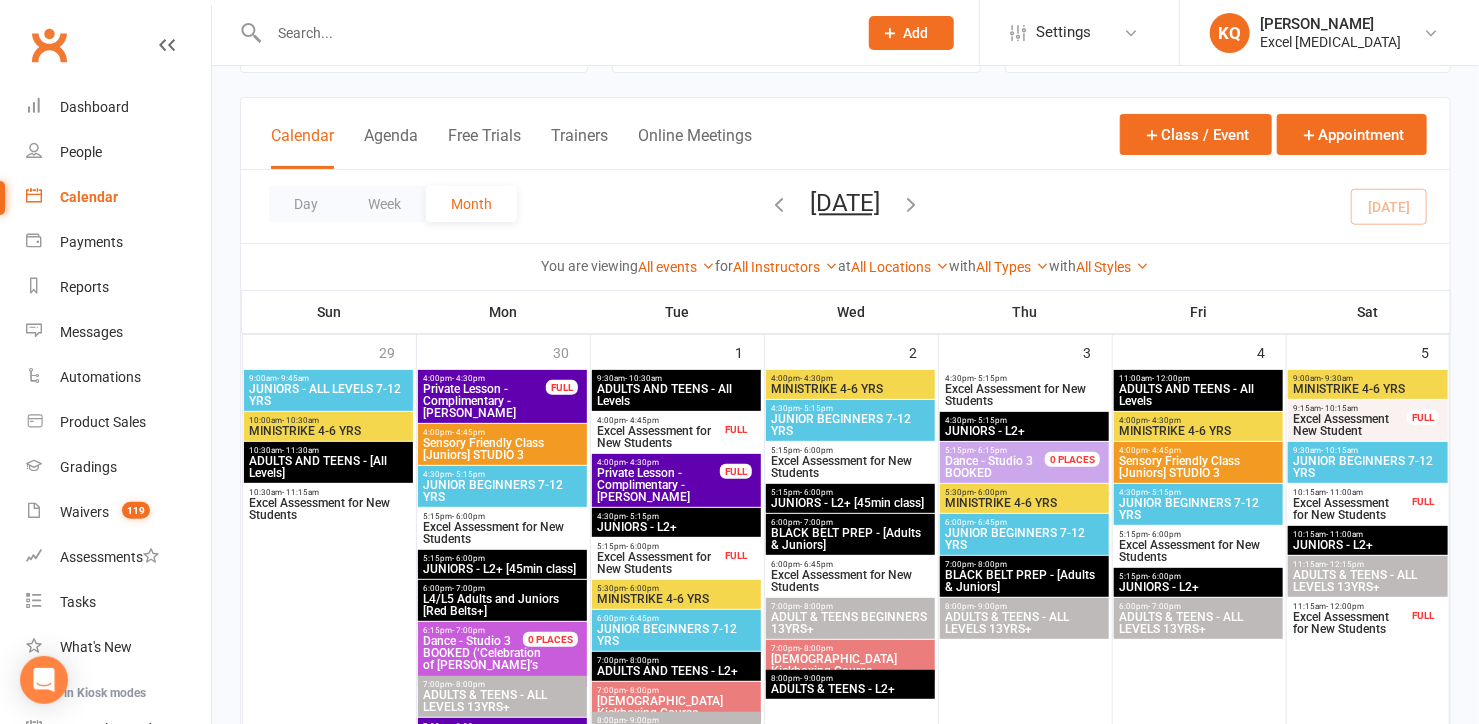 click on "Excel Assessment for New Students" at bounding box center [658, 563] 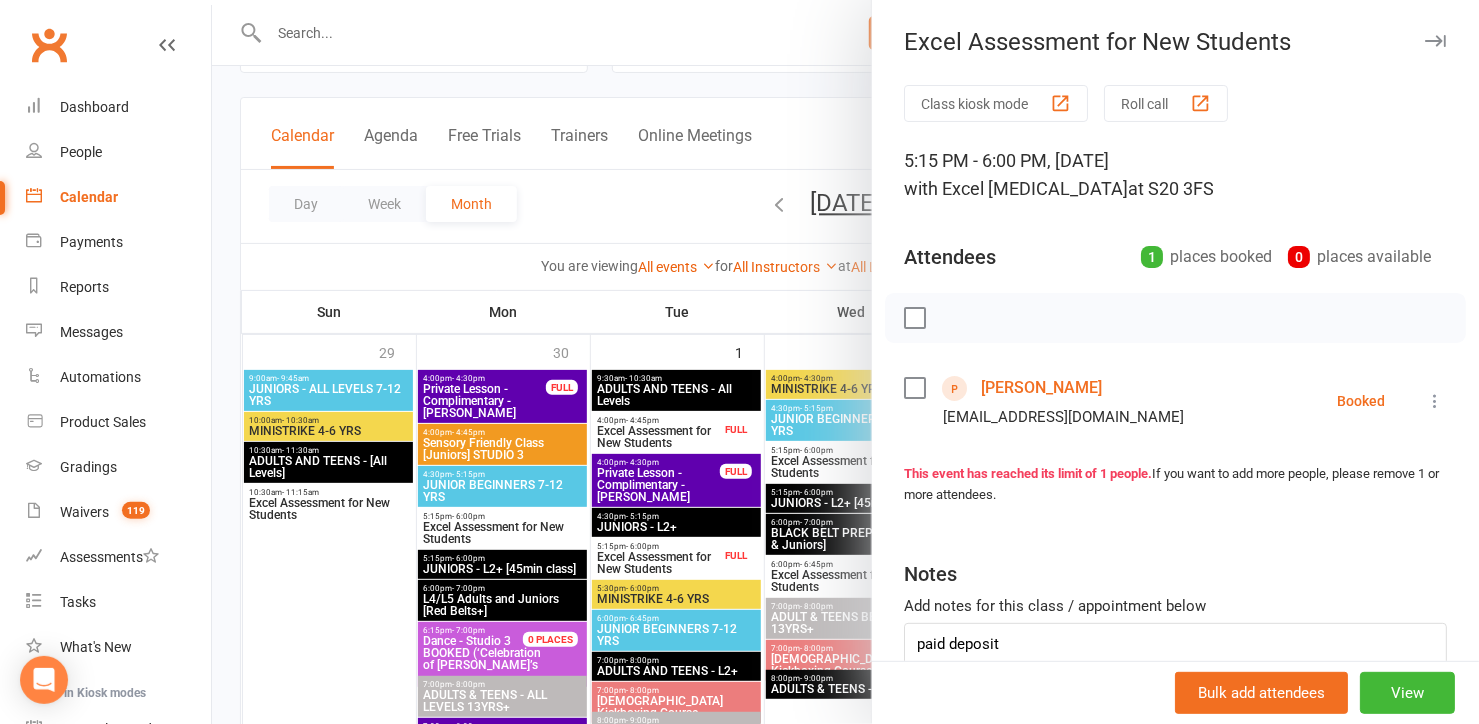 click on "Rachel Harrison" at bounding box center [1041, 388] 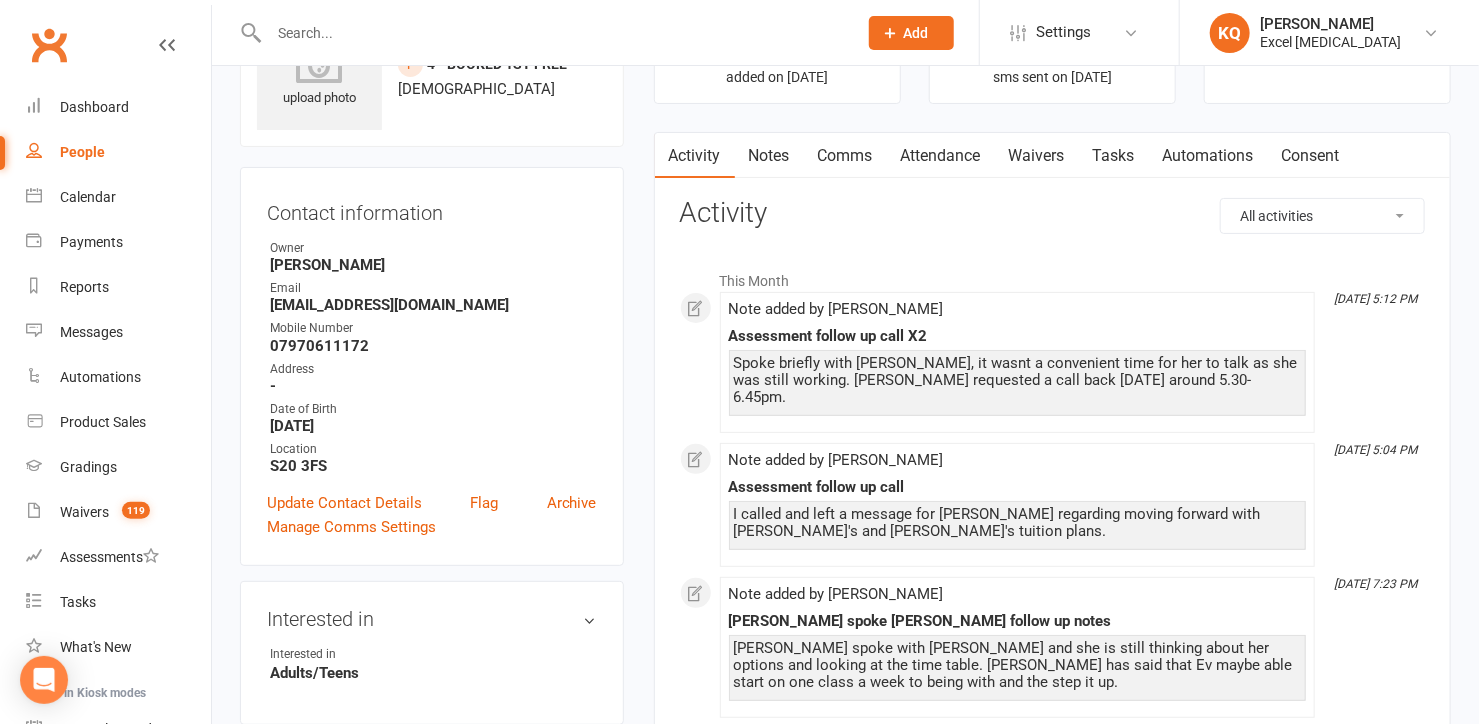 scroll, scrollTop: 0, scrollLeft: 0, axis: both 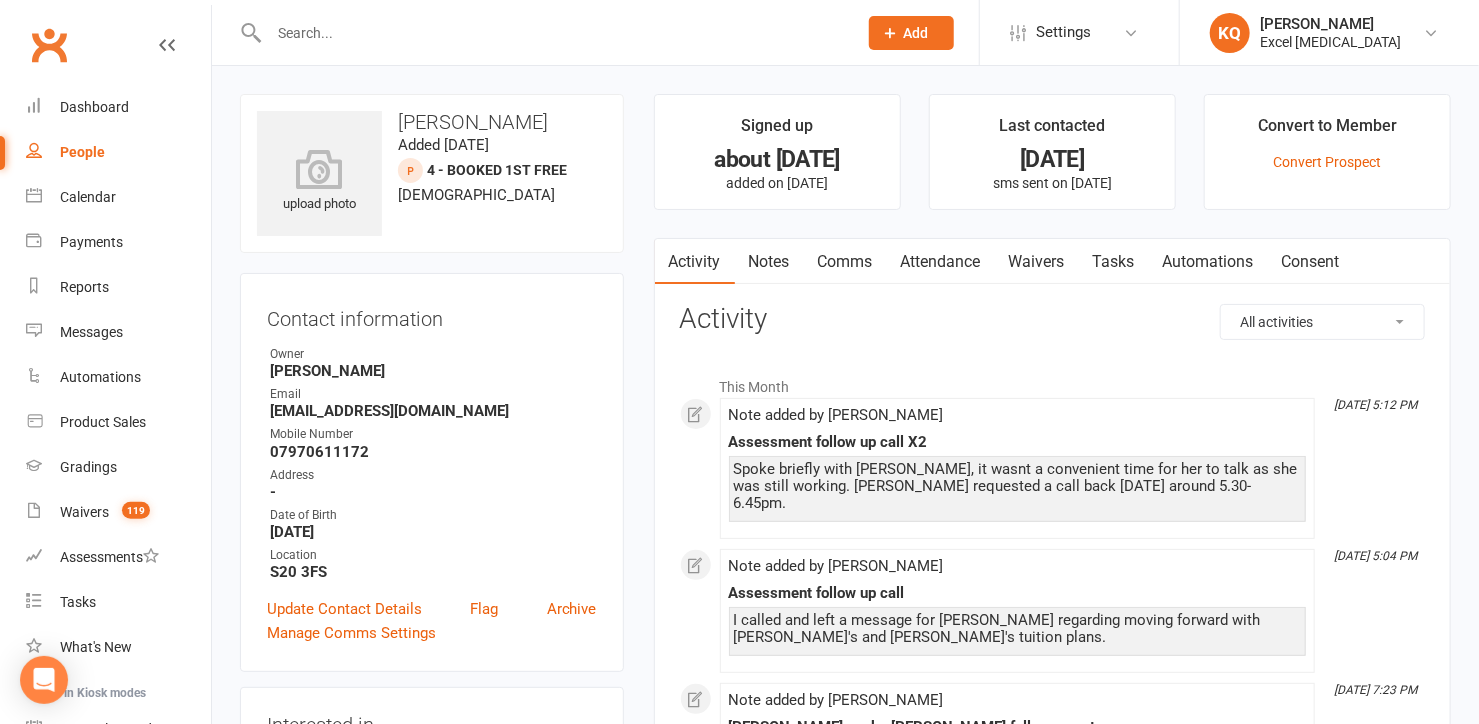 click on "Notes" at bounding box center [769, 262] 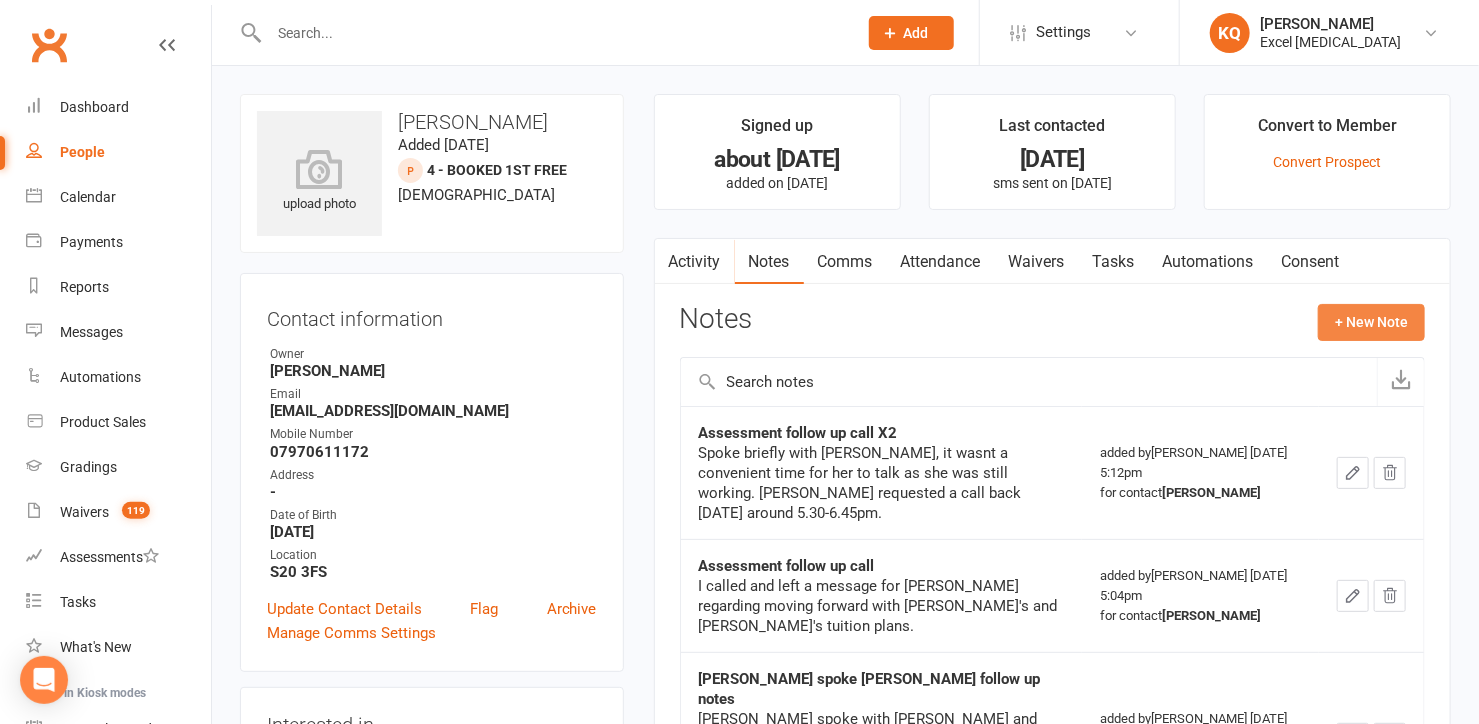 click on "+ New Note" at bounding box center [1371, 322] 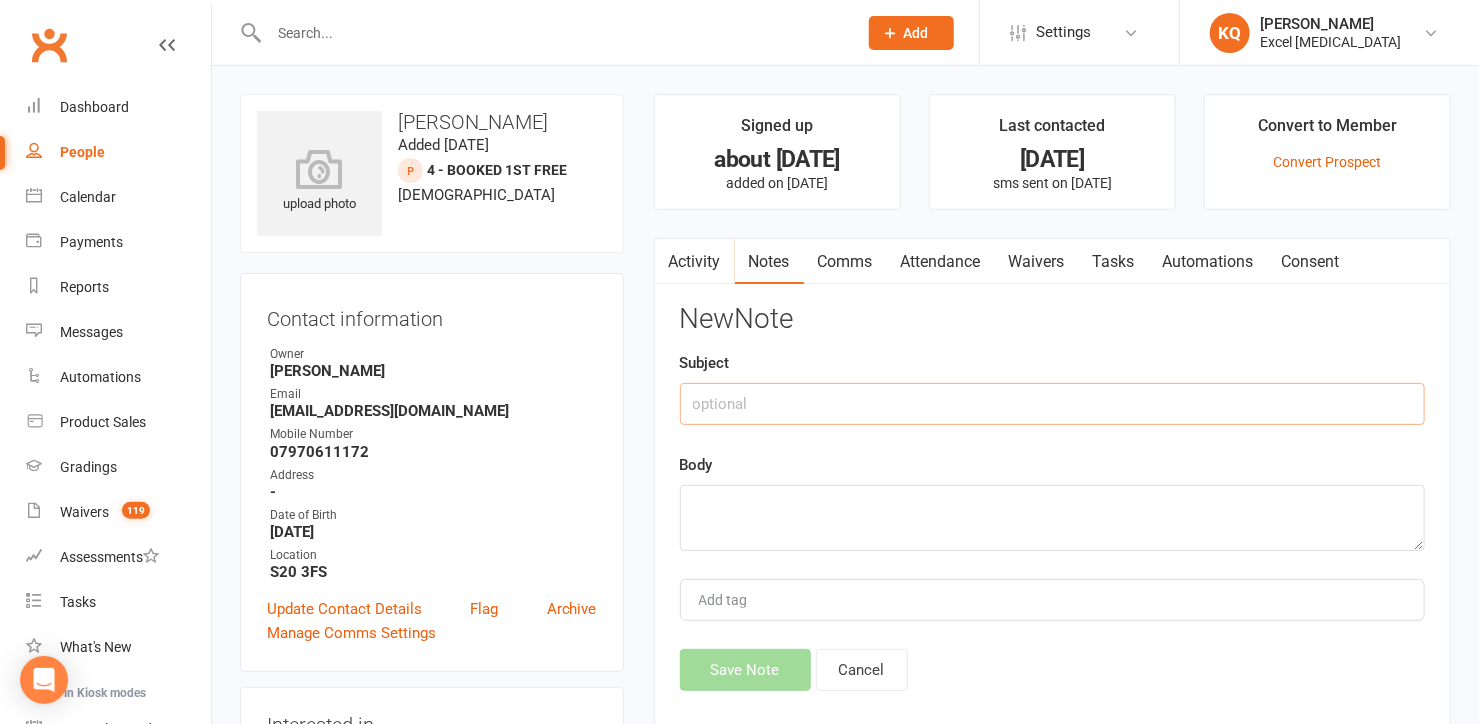click at bounding box center (1052, 404) 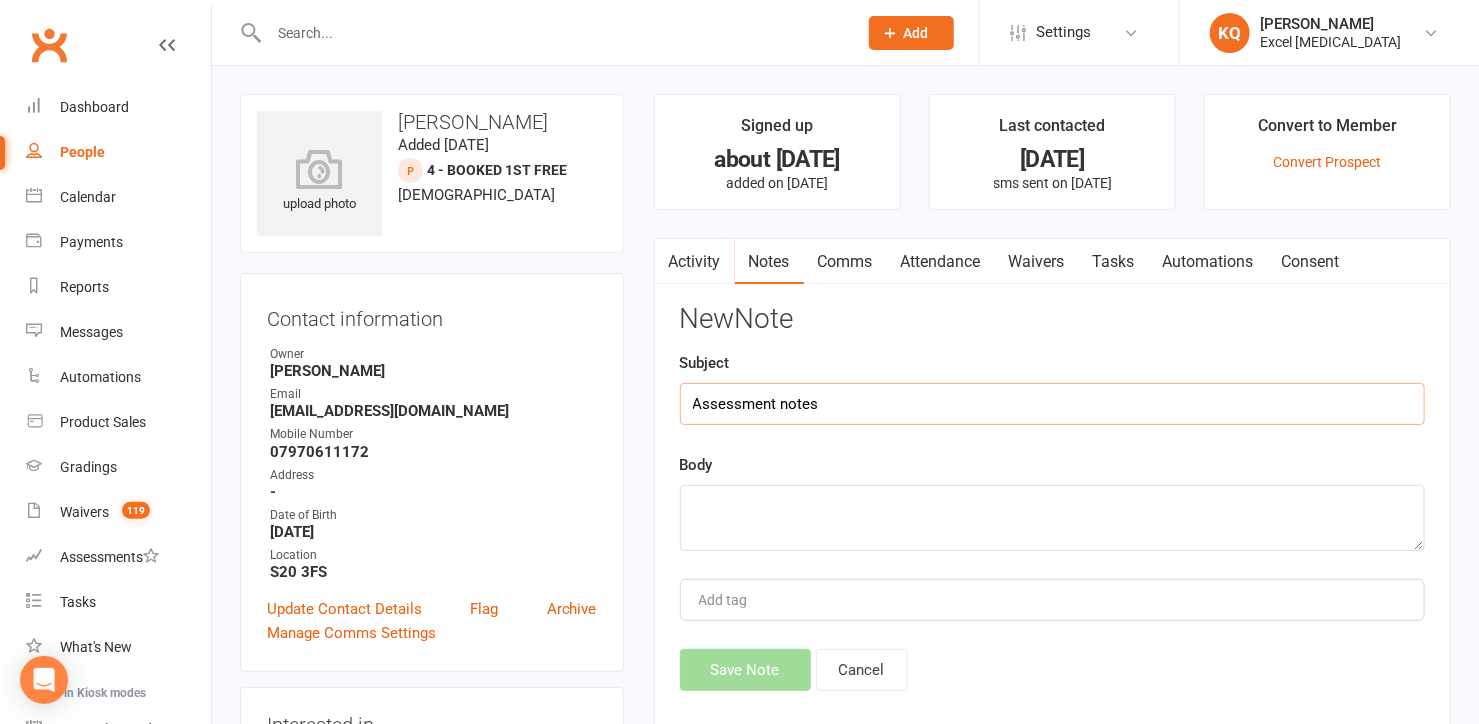 type on "Assessment notes" 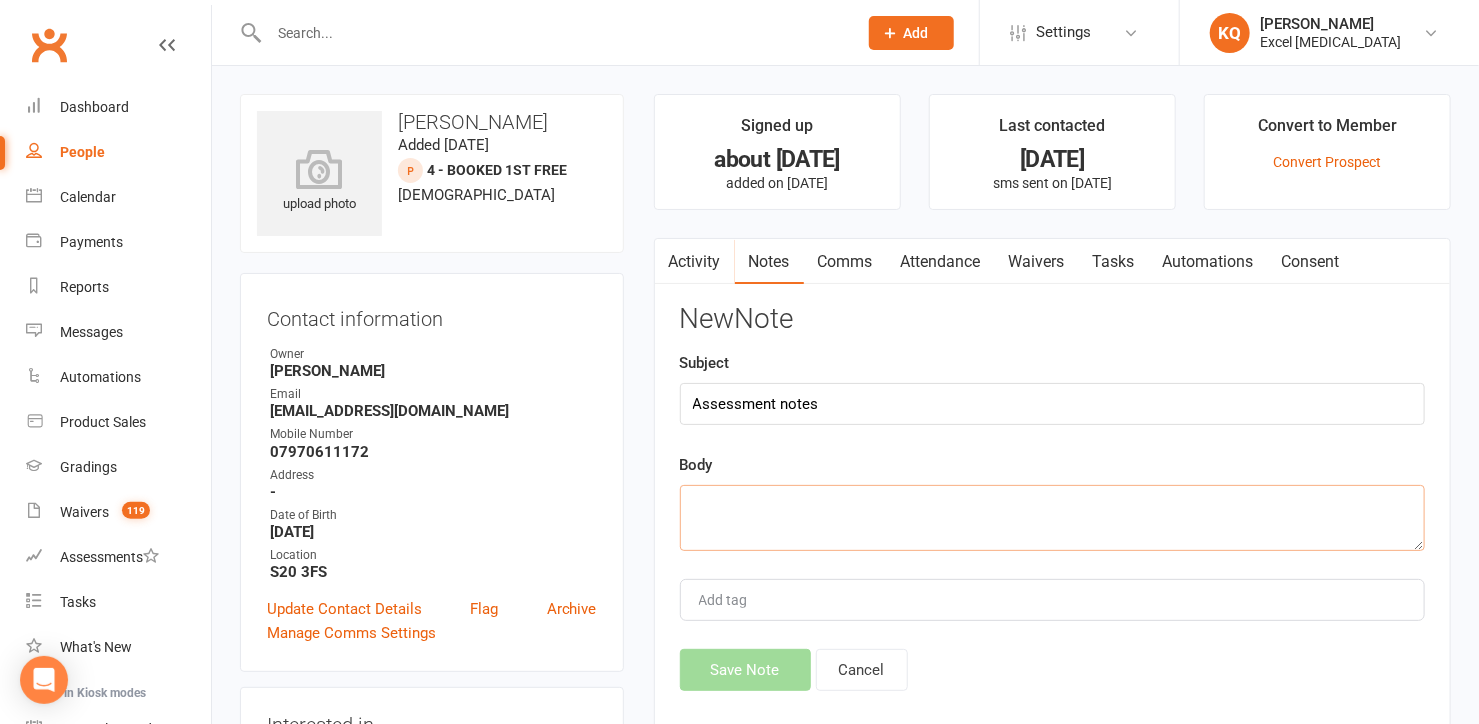 click at bounding box center (1052, 518) 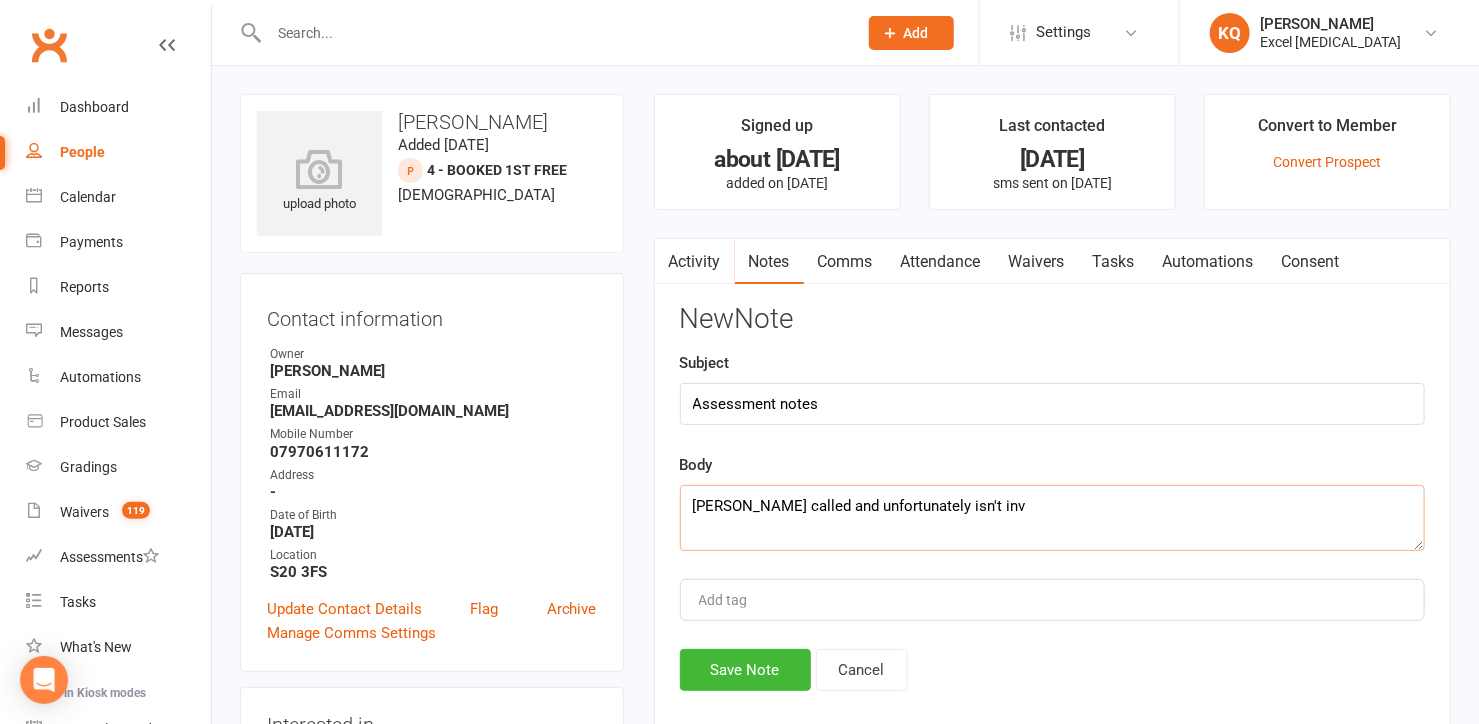 click on "Rachel called and unfortunately isn't inv" at bounding box center (1052, 518) 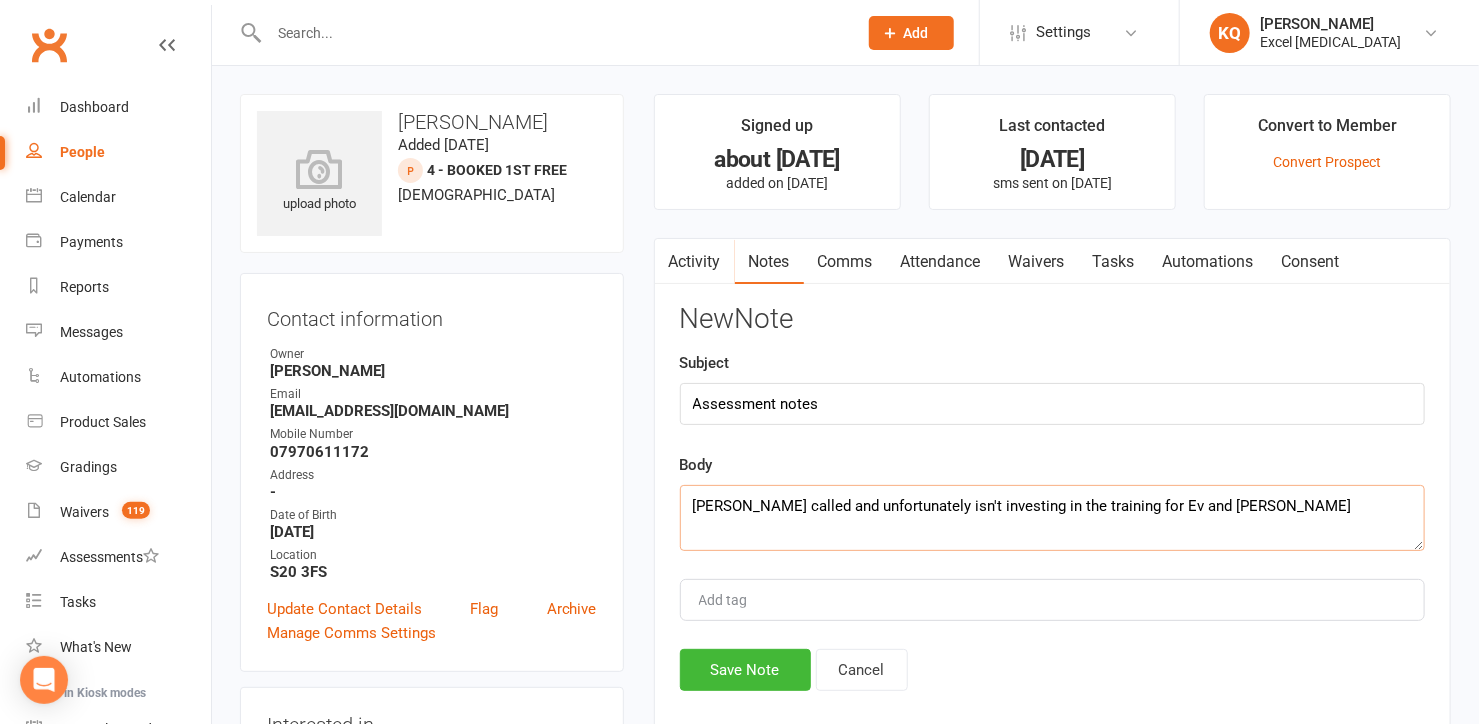 click on "Rachel called and unfortunately isn't investing in the training for Ev and Felicity" at bounding box center (1052, 518) 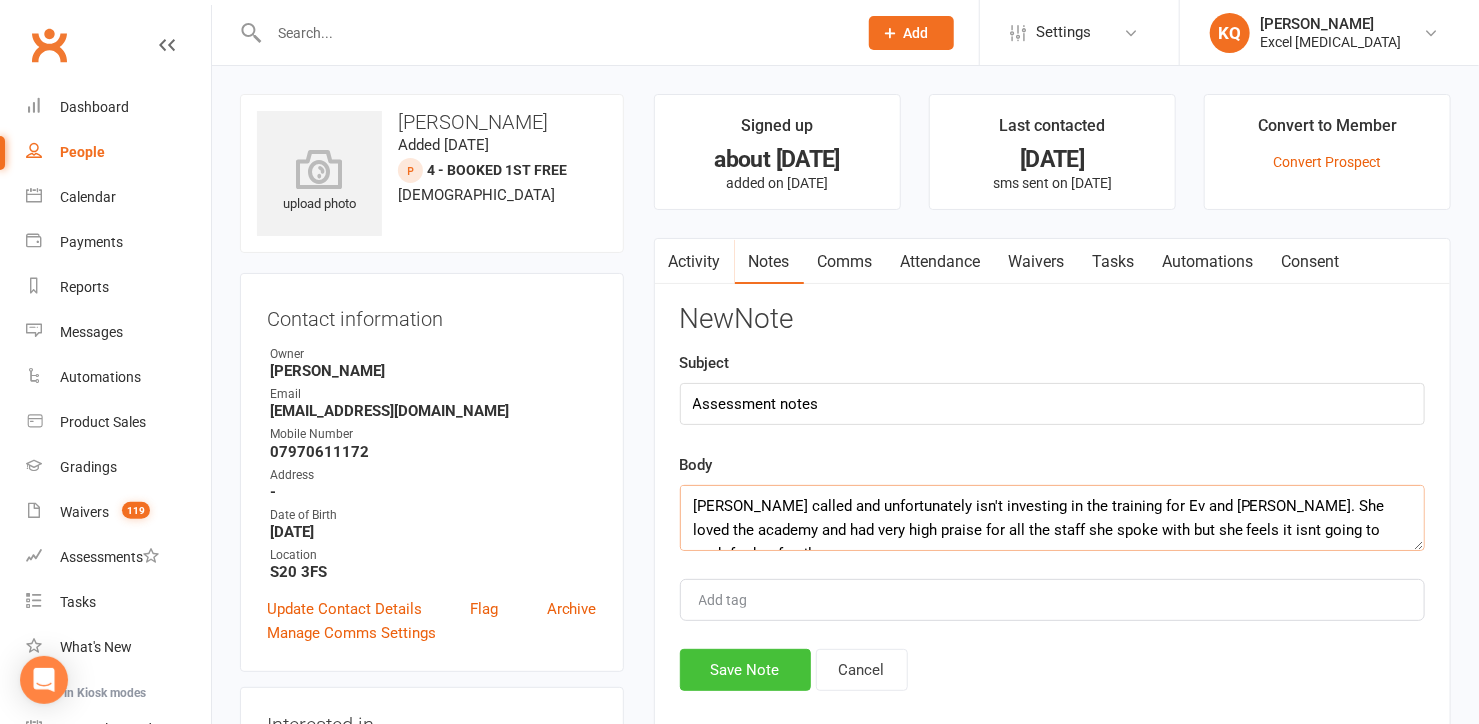 type on "Rachel called and unfortunately isn't investing in the training for Ev and Felicity. She loved the academy and had very high praise for all the staff she spoke with but she feels it isnt going to work for her family." 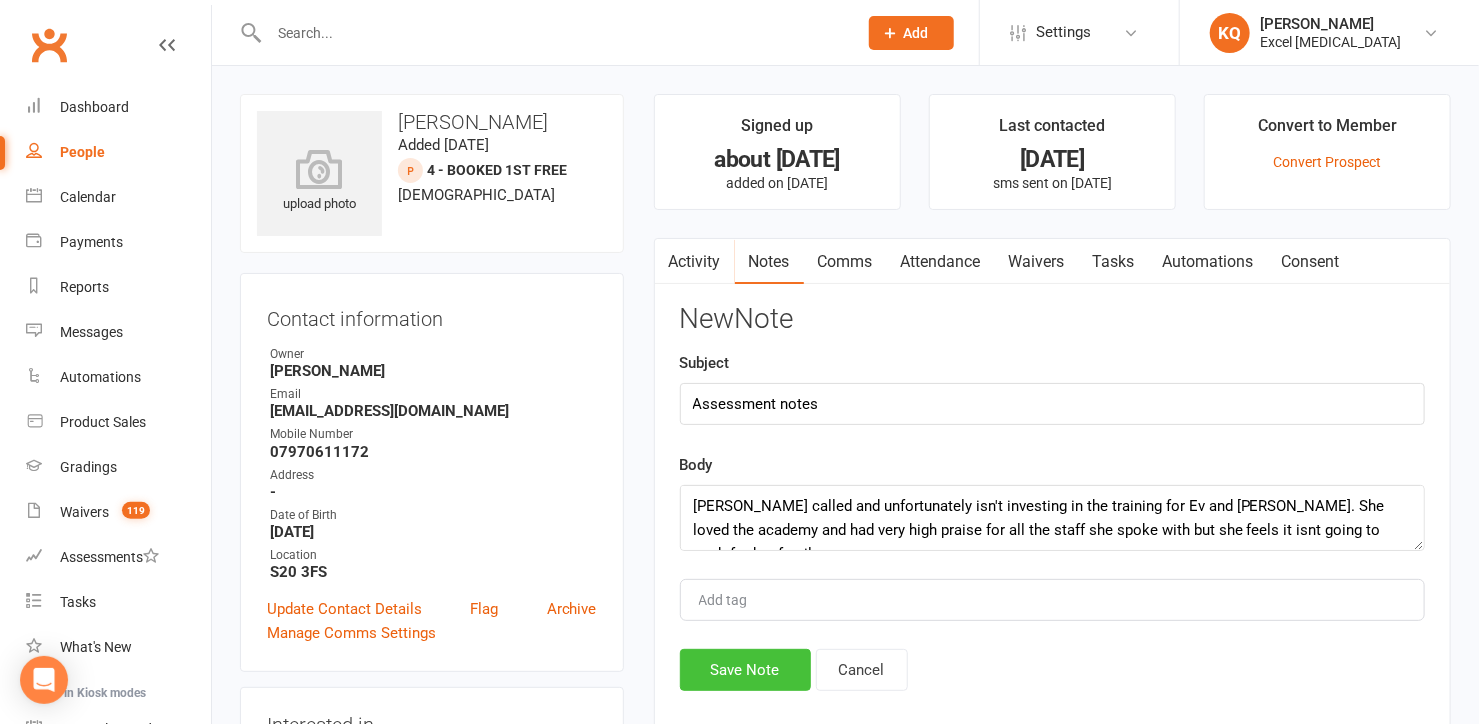 click on "Save Note" at bounding box center [745, 670] 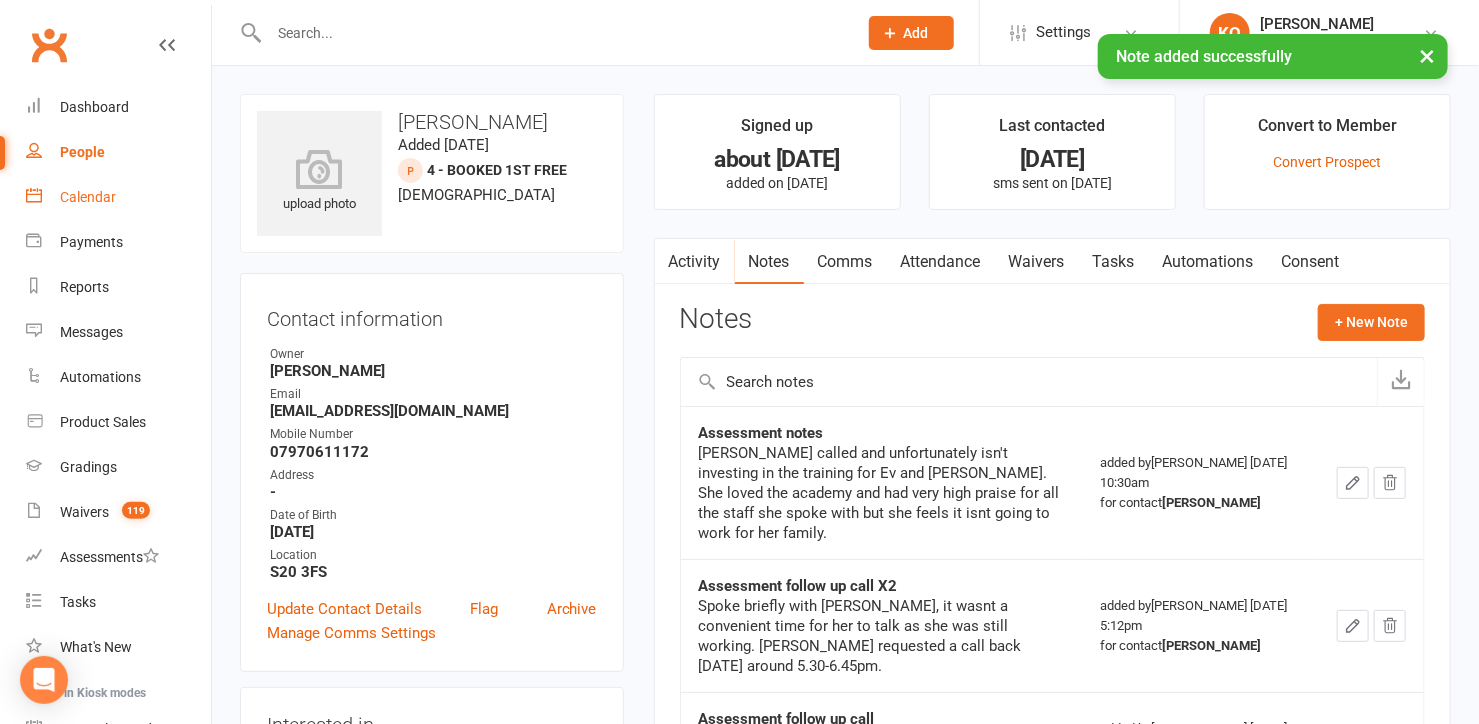 click on "Calendar" at bounding box center (88, 197) 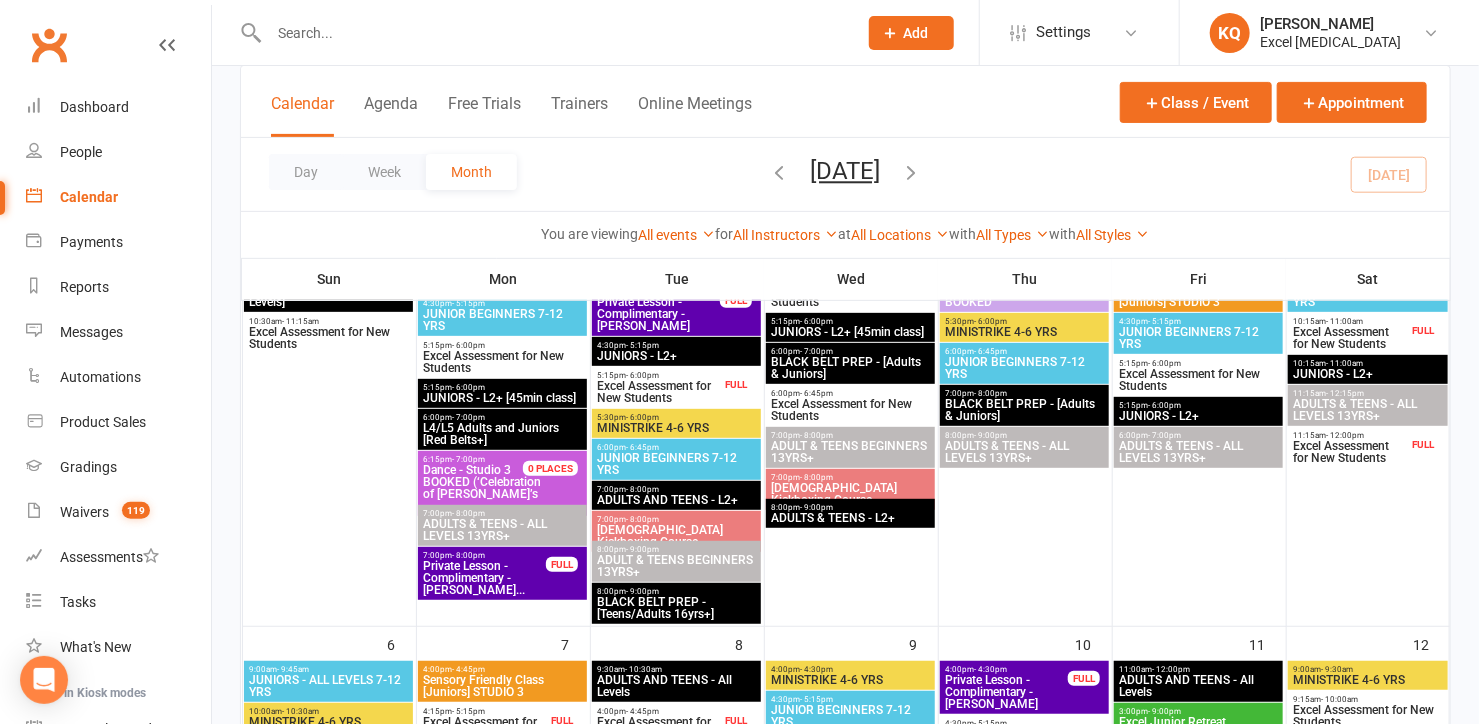 scroll, scrollTop: 90, scrollLeft: 0, axis: vertical 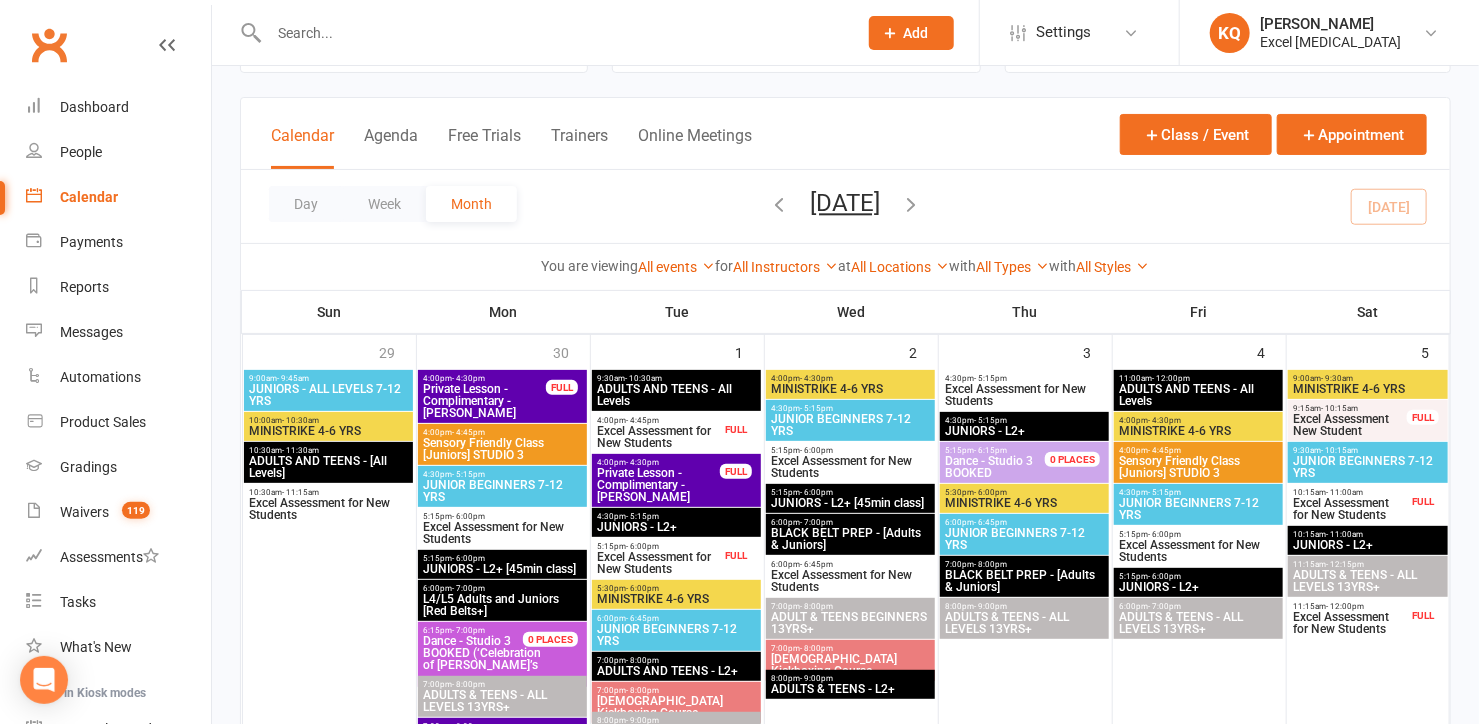 click on "Excel Assessment New Student" at bounding box center [1350, 425] 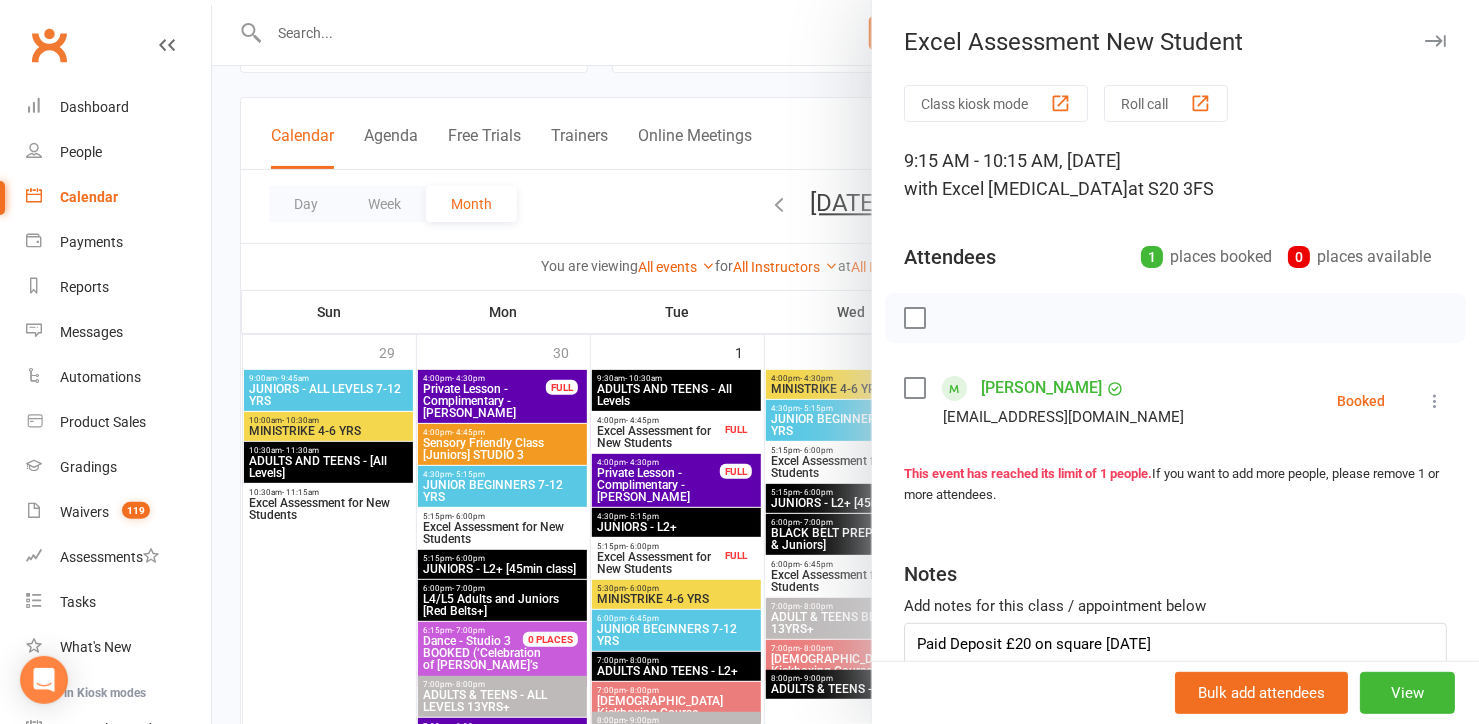 click at bounding box center (1435, 41) 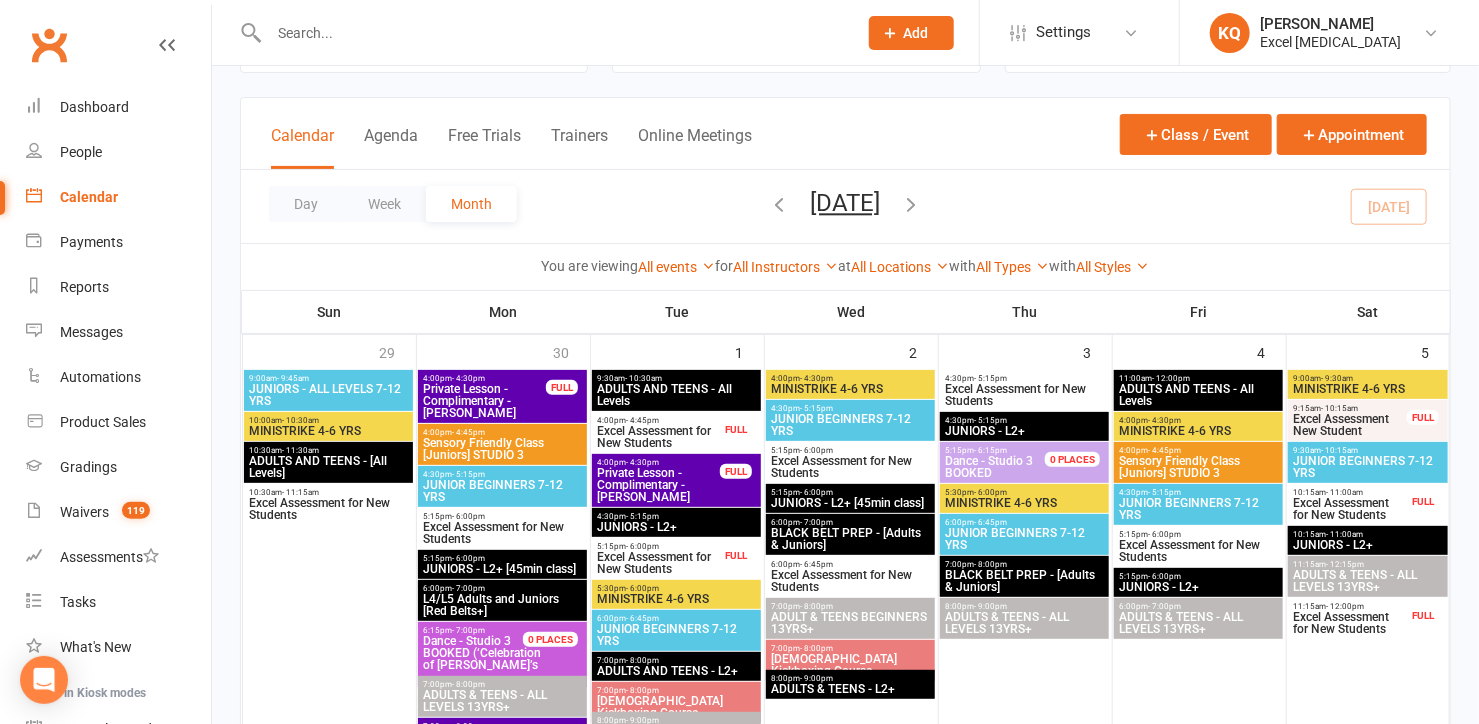 click on "Excel Assessment for New Students" at bounding box center [1350, 509] 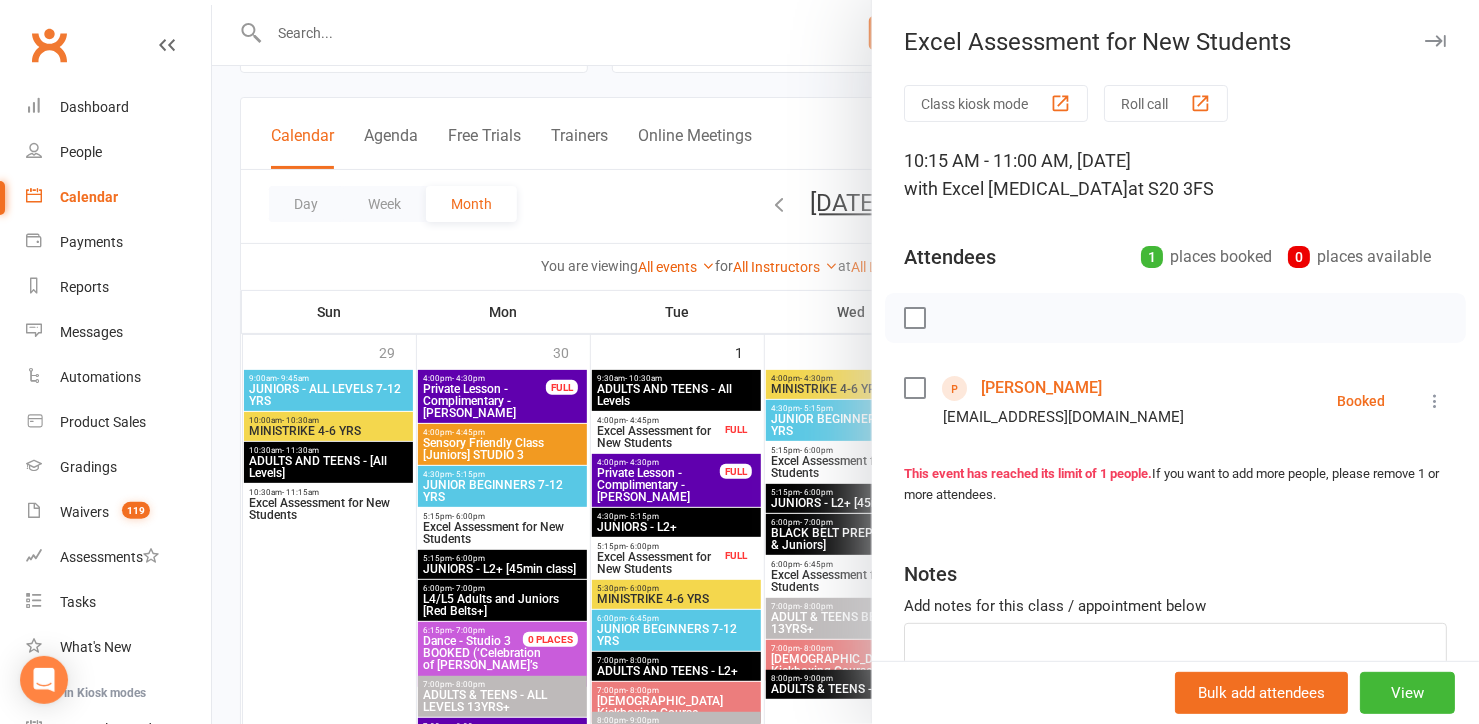 click on "Layla Gilliver" at bounding box center (1041, 388) 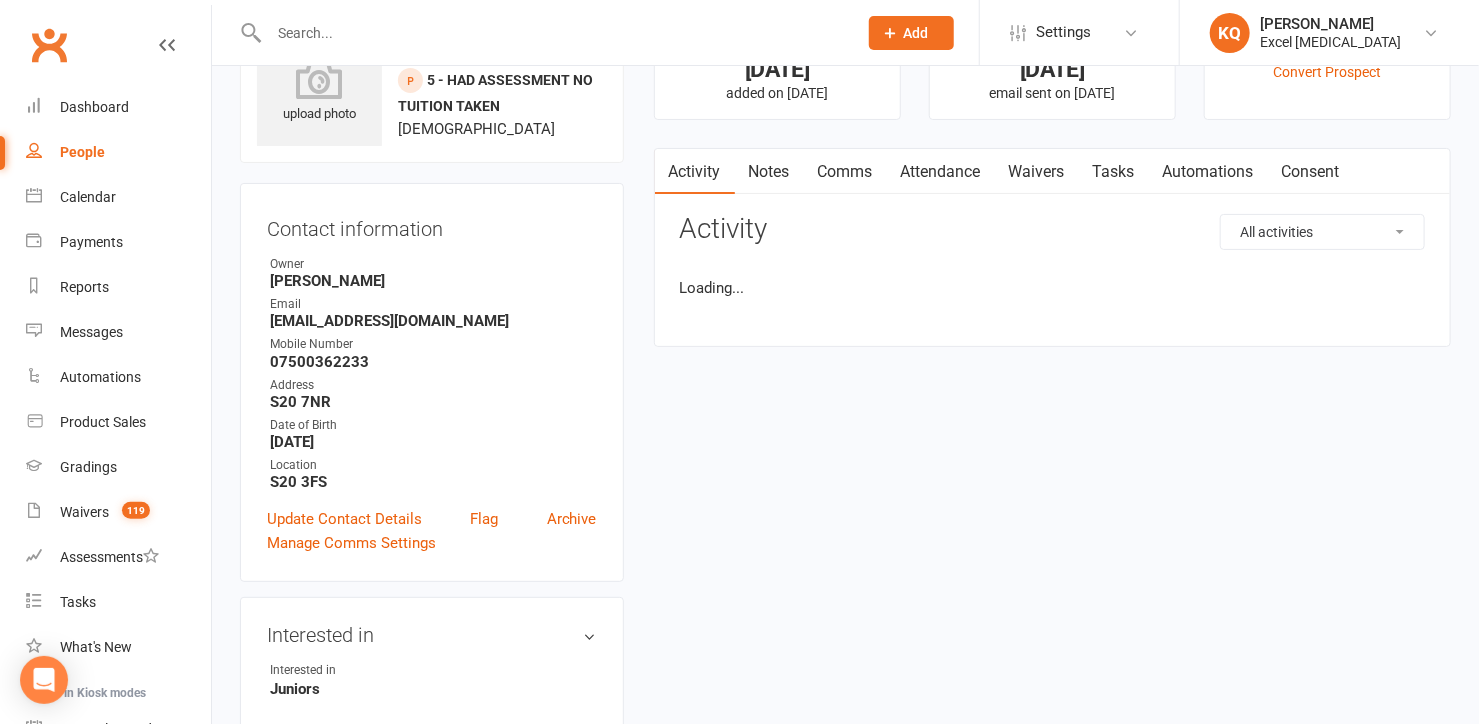 scroll, scrollTop: 0, scrollLeft: 0, axis: both 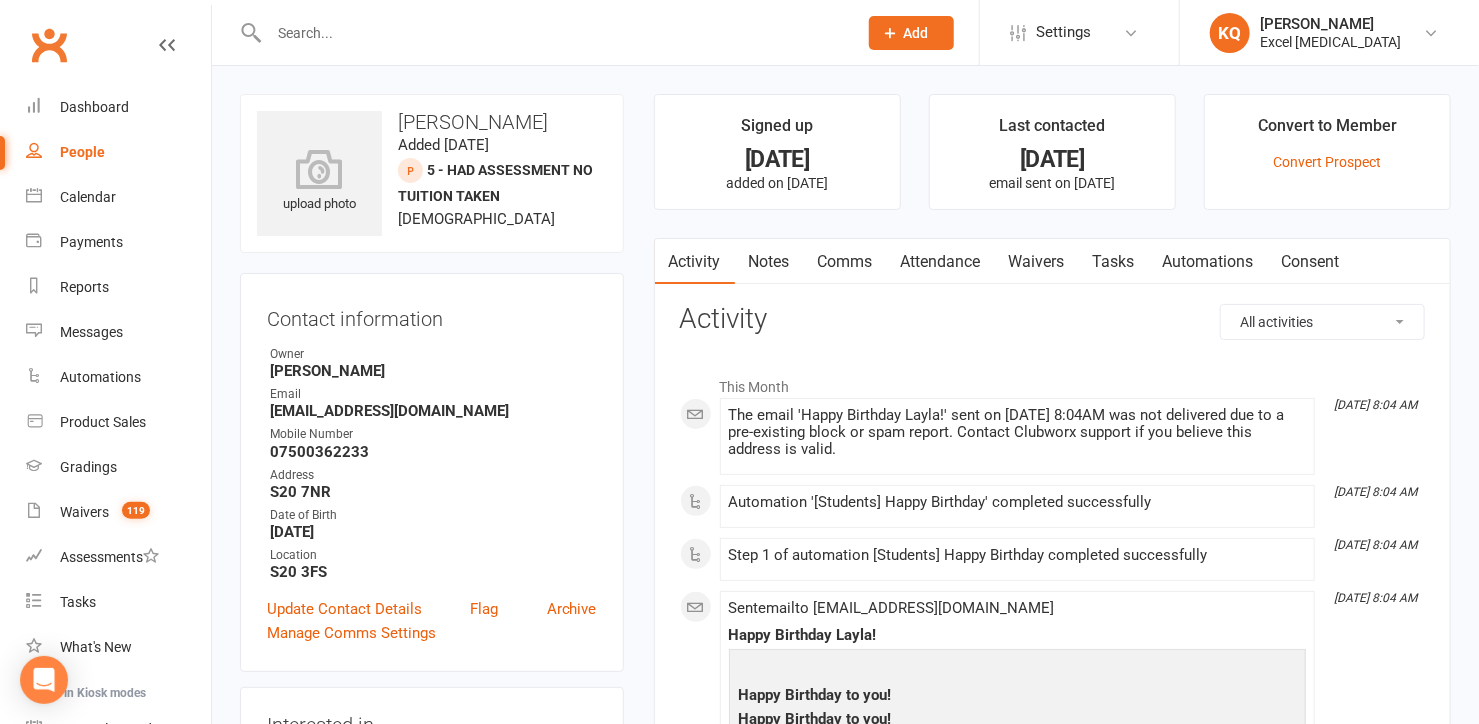click on "Notes" at bounding box center [769, 262] 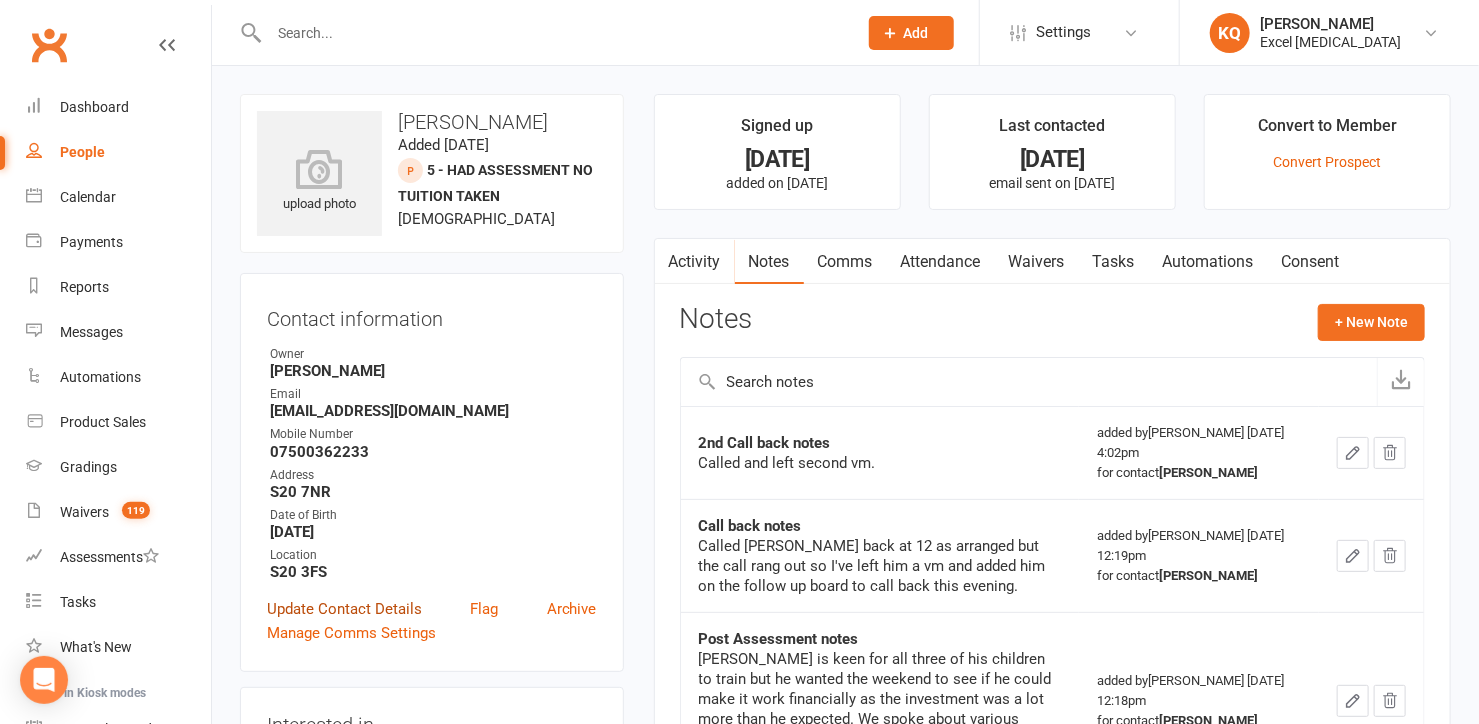 click on "Update Contact Details" at bounding box center (344, 609) 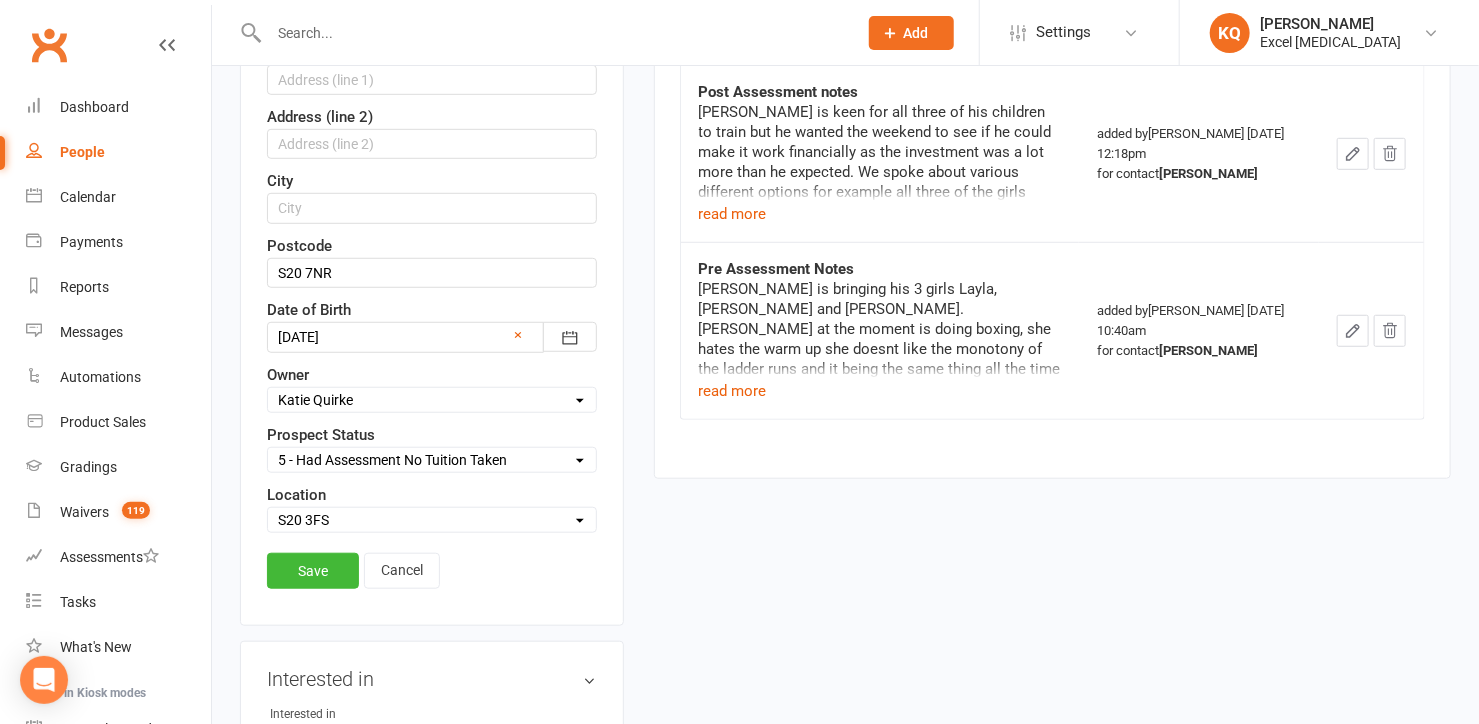 scroll, scrollTop: 548, scrollLeft: 0, axis: vertical 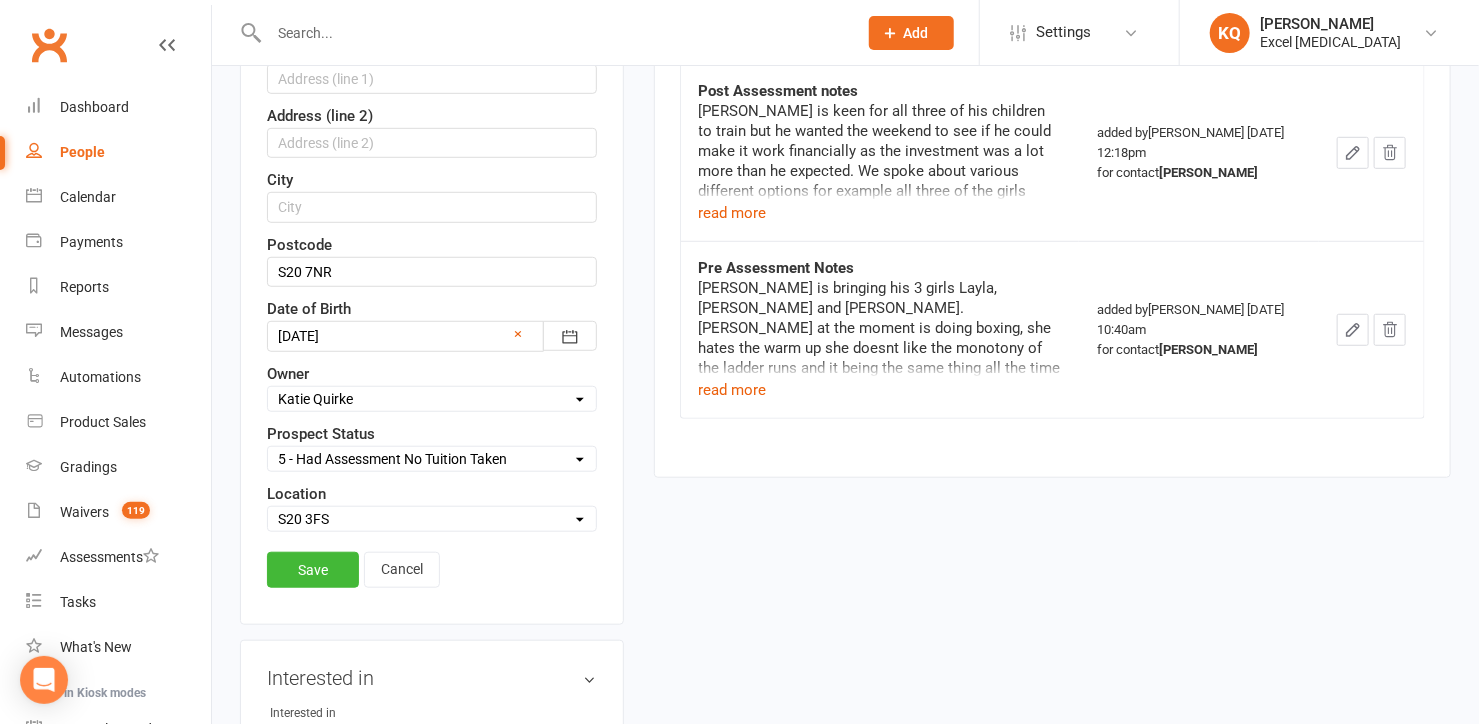 click on "Select 1 - Enquiry Received 1a-  Event Enquiry Received 2 - Contact Attempted 3 - Meaningful Contact 4 - Booked Assessment 5 - Had Assessment No Tuition Taken 6 - No Show/Cancelled Assessment 7 - No longer interested 7a - Contact attempted 7+ times [nurture] 8-  BOOKED ONTO OPEN DAY 9-  Booked Party (non-student) 10 - Attended Party/ Workshop 11 - Party Attendee No Longer Interested 12 - Bring A Friend No Longer Interested 13 - Attended an event - No Longer Interested" at bounding box center (432, 459) 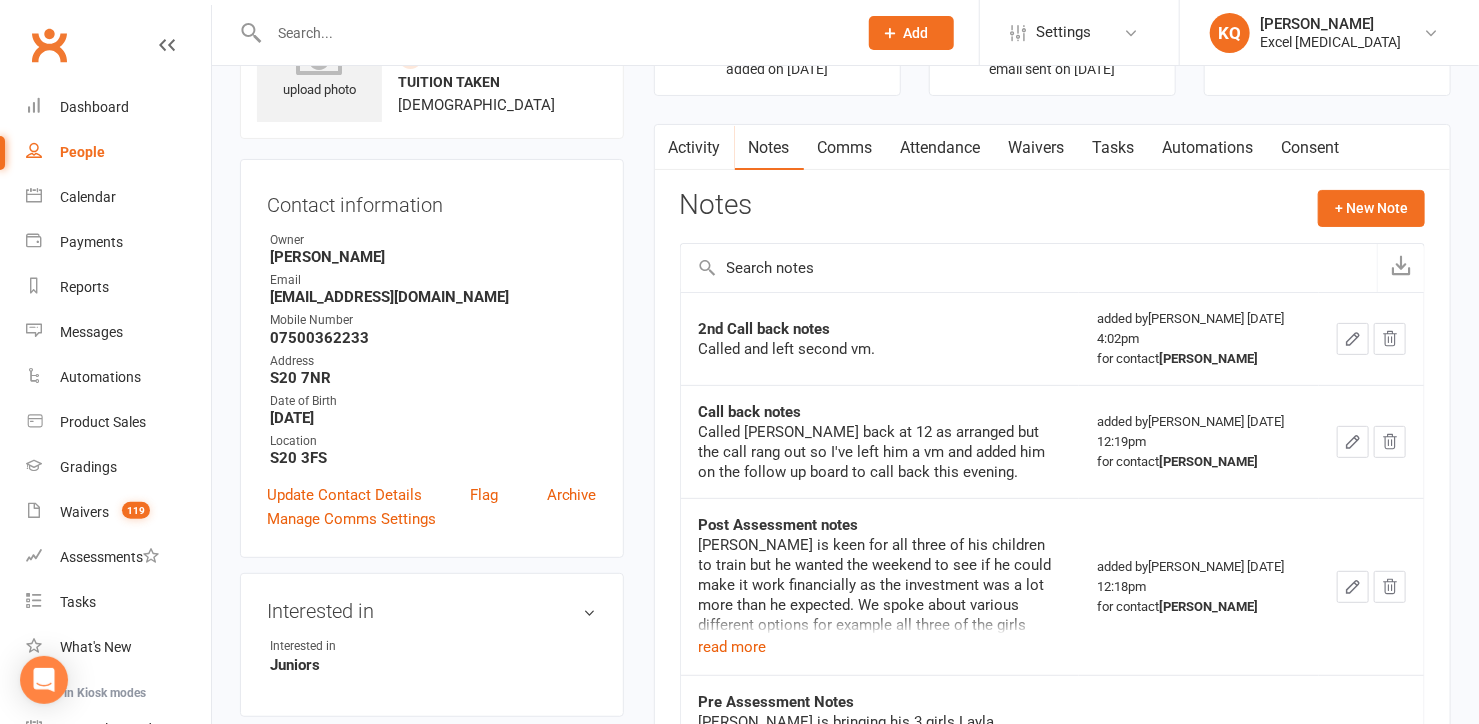 scroll, scrollTop: 94, scrollLeft: 0, axis: vertical 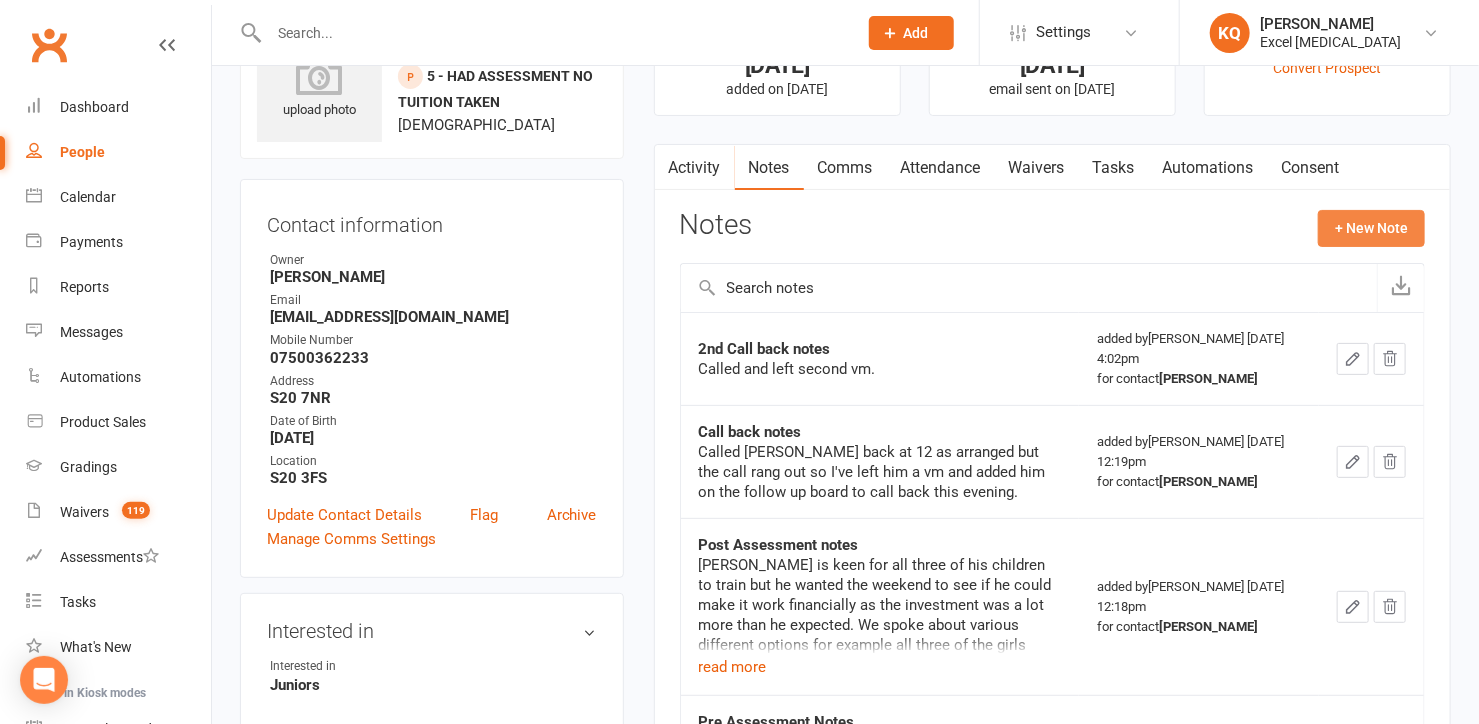 click on "+ New Note" at bounding box center (1371, 228) 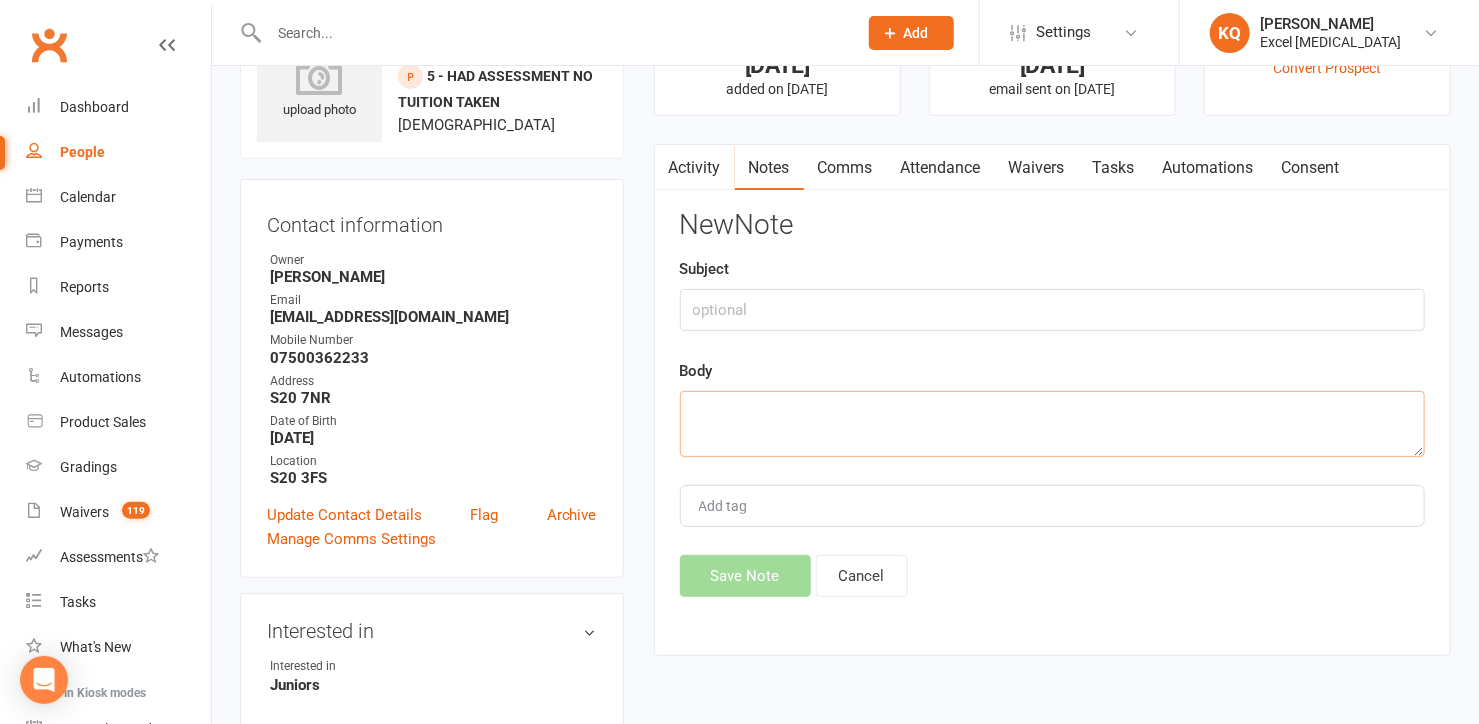 click at bounding box center (1052, 424) 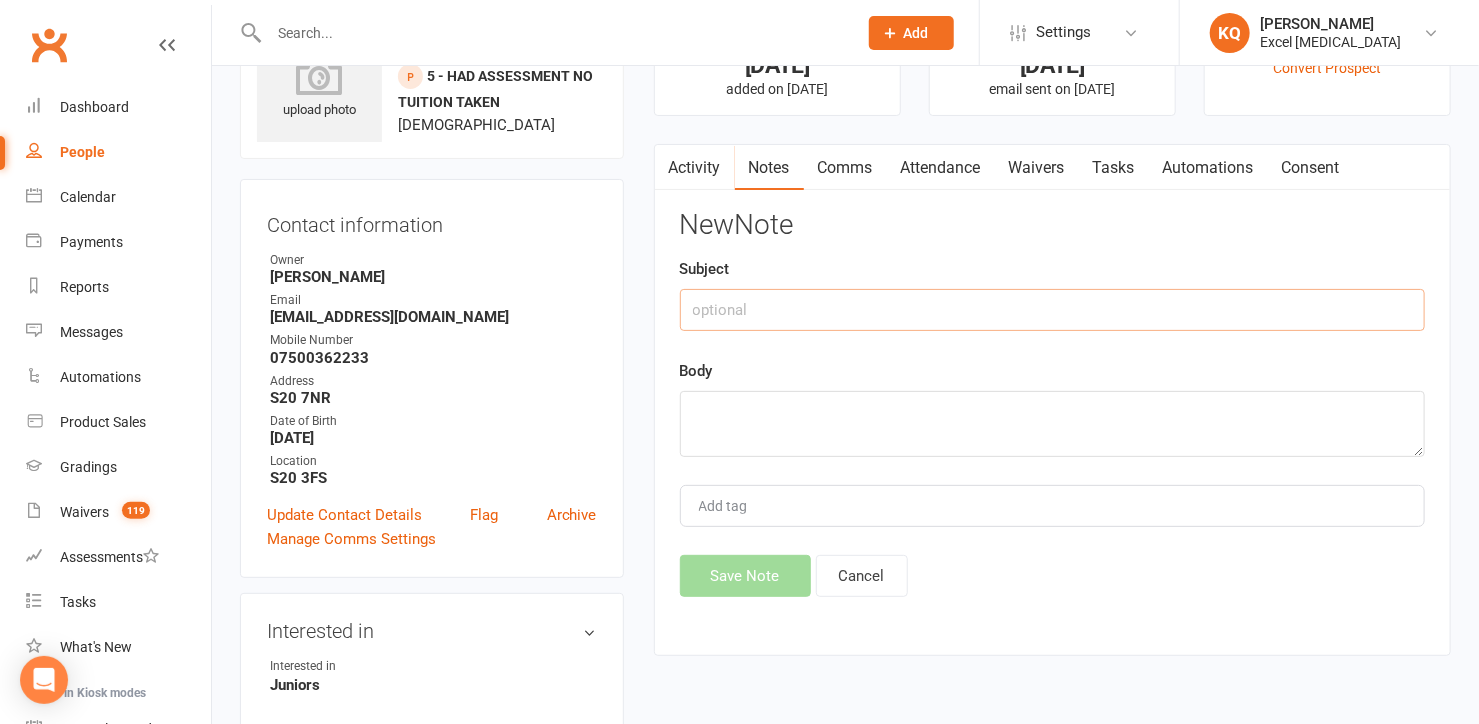 click at bounding box center [1052, 310] 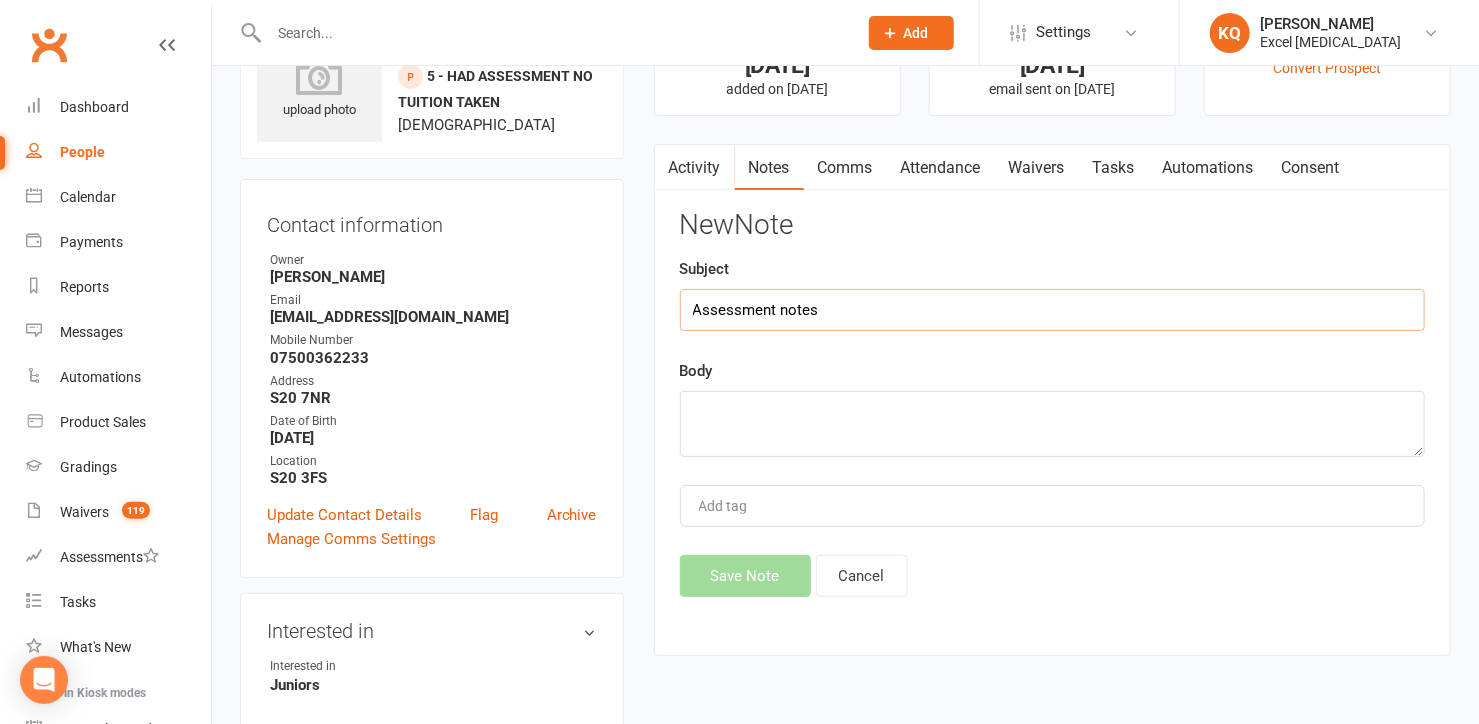 type on "Assessment notes" 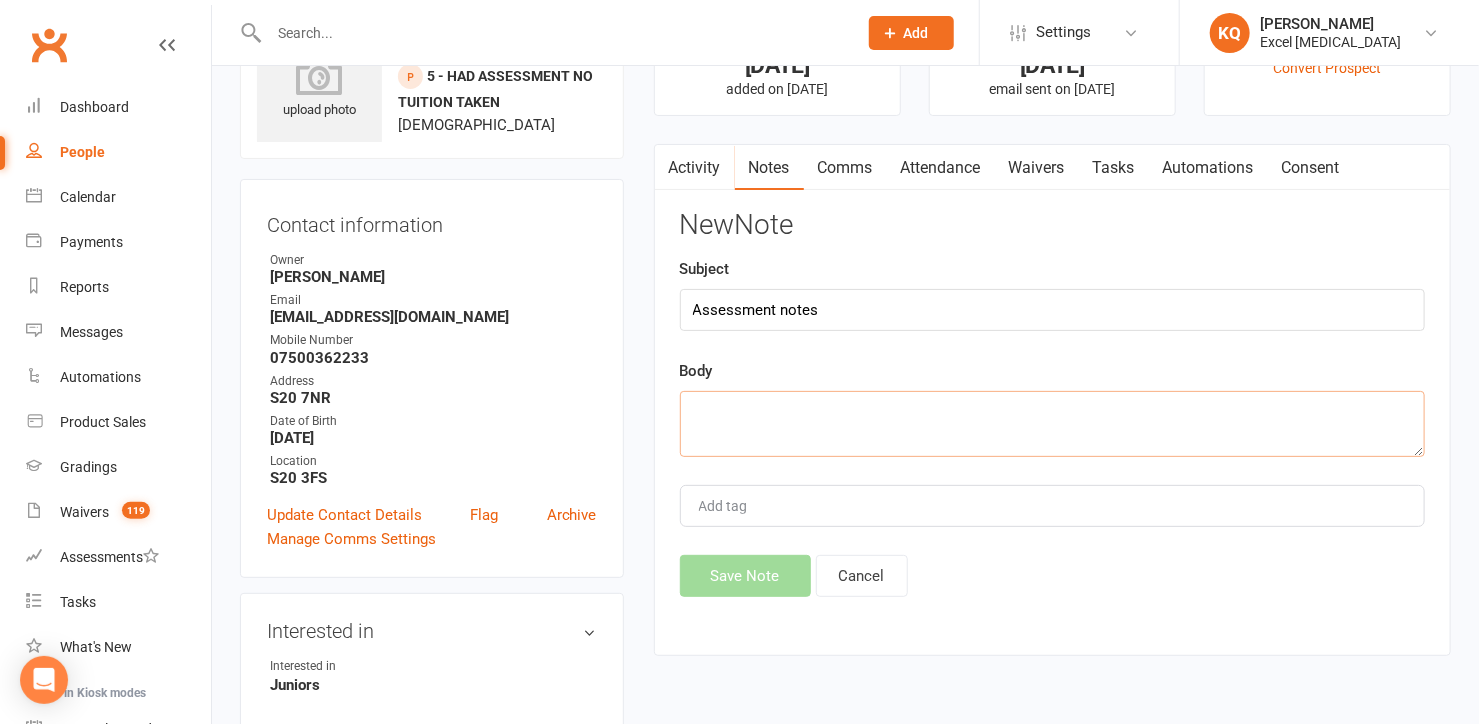 click at bounding box center [1052, 424] 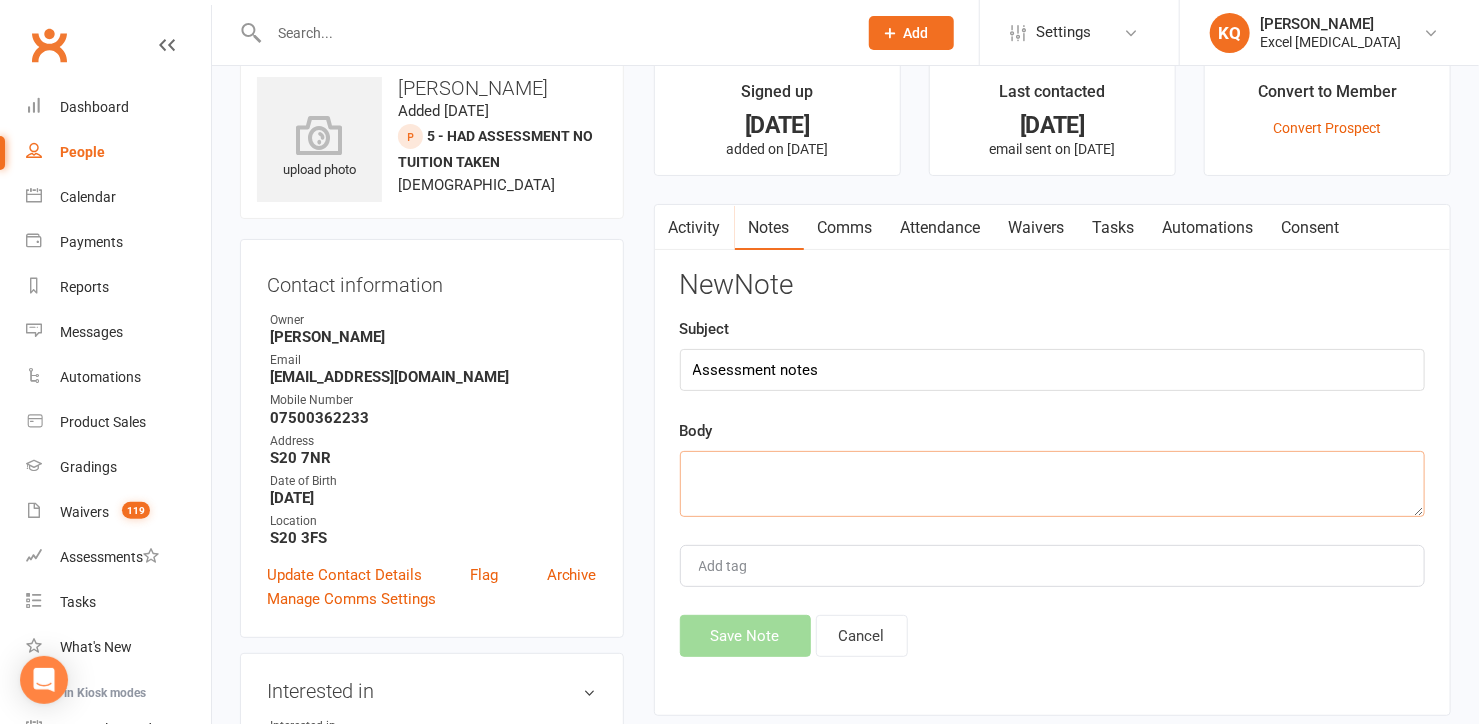 scroll, scrollTop: 0, scrollLeft: 0, axis: both 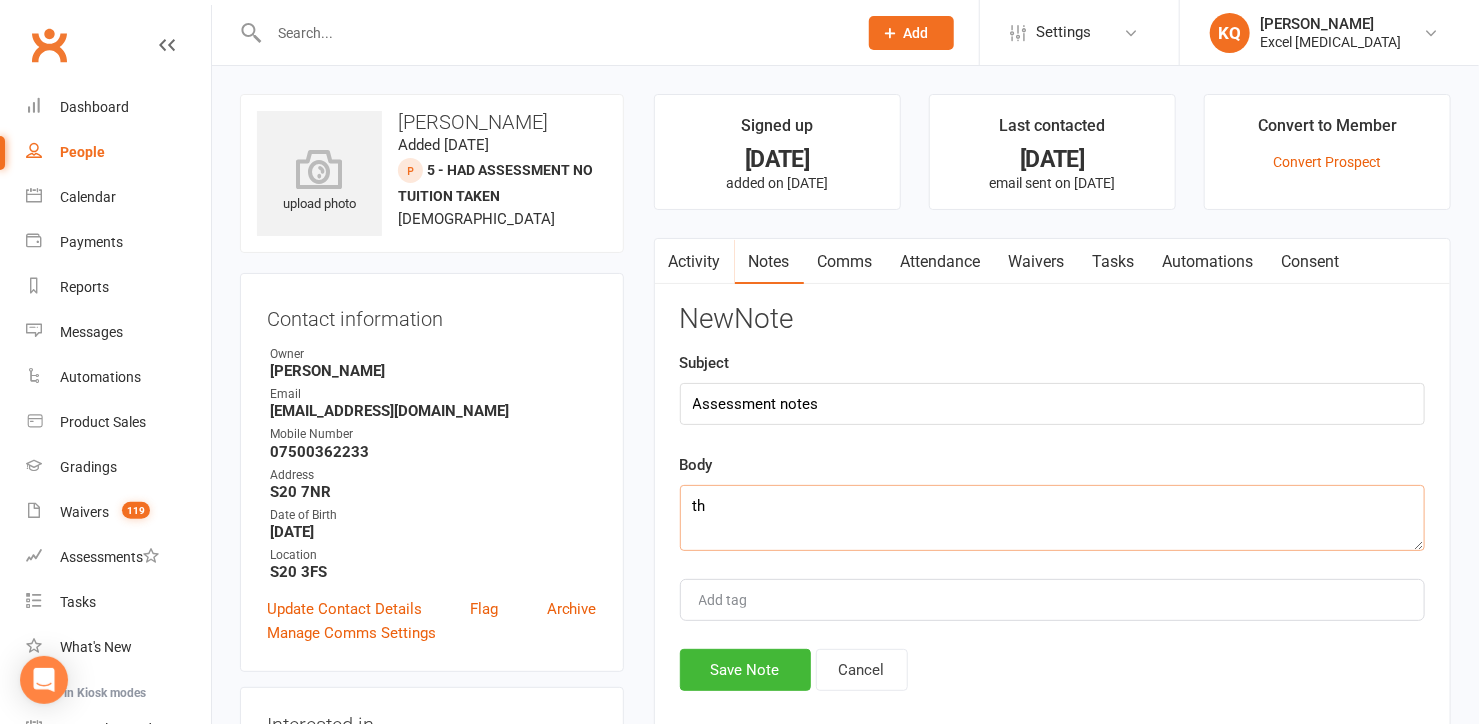 type on "t" 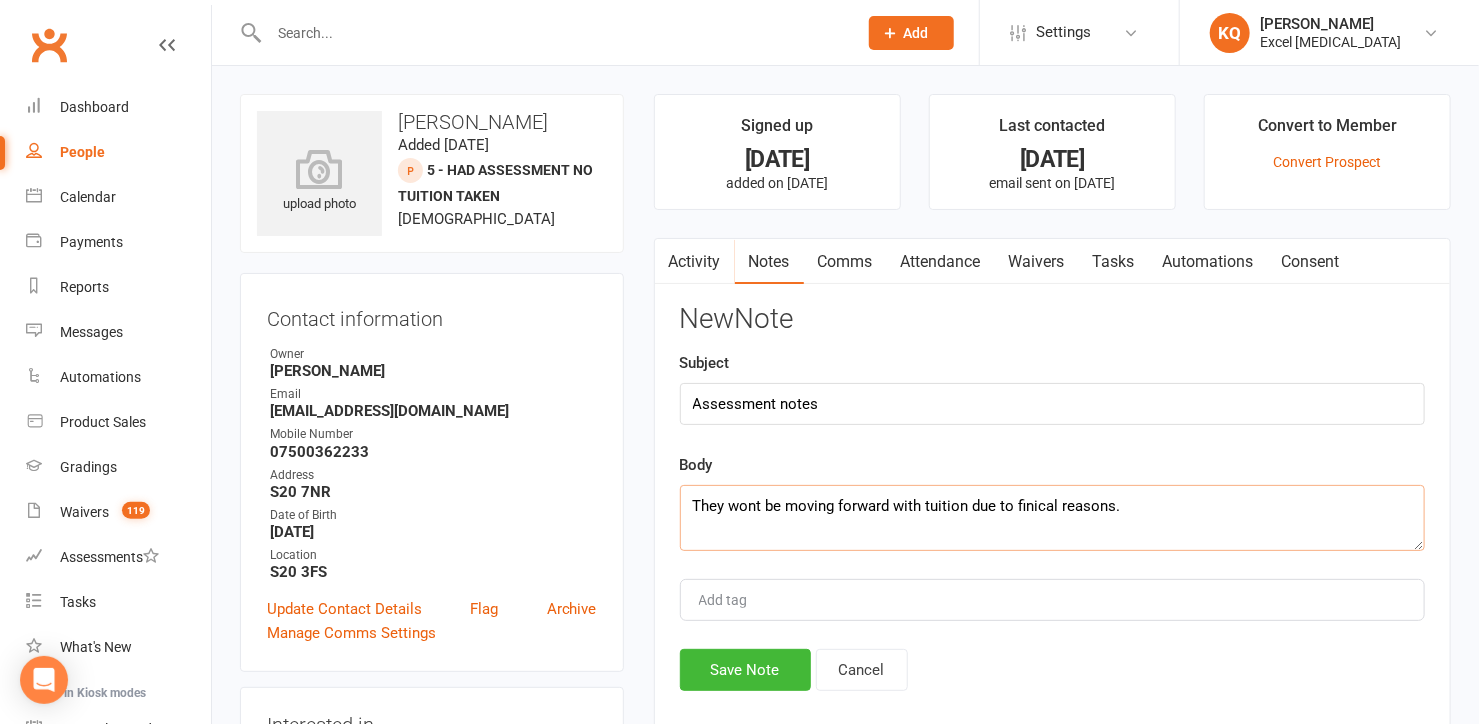 type on "They wont be moving forward with tuition due to finical reasons." 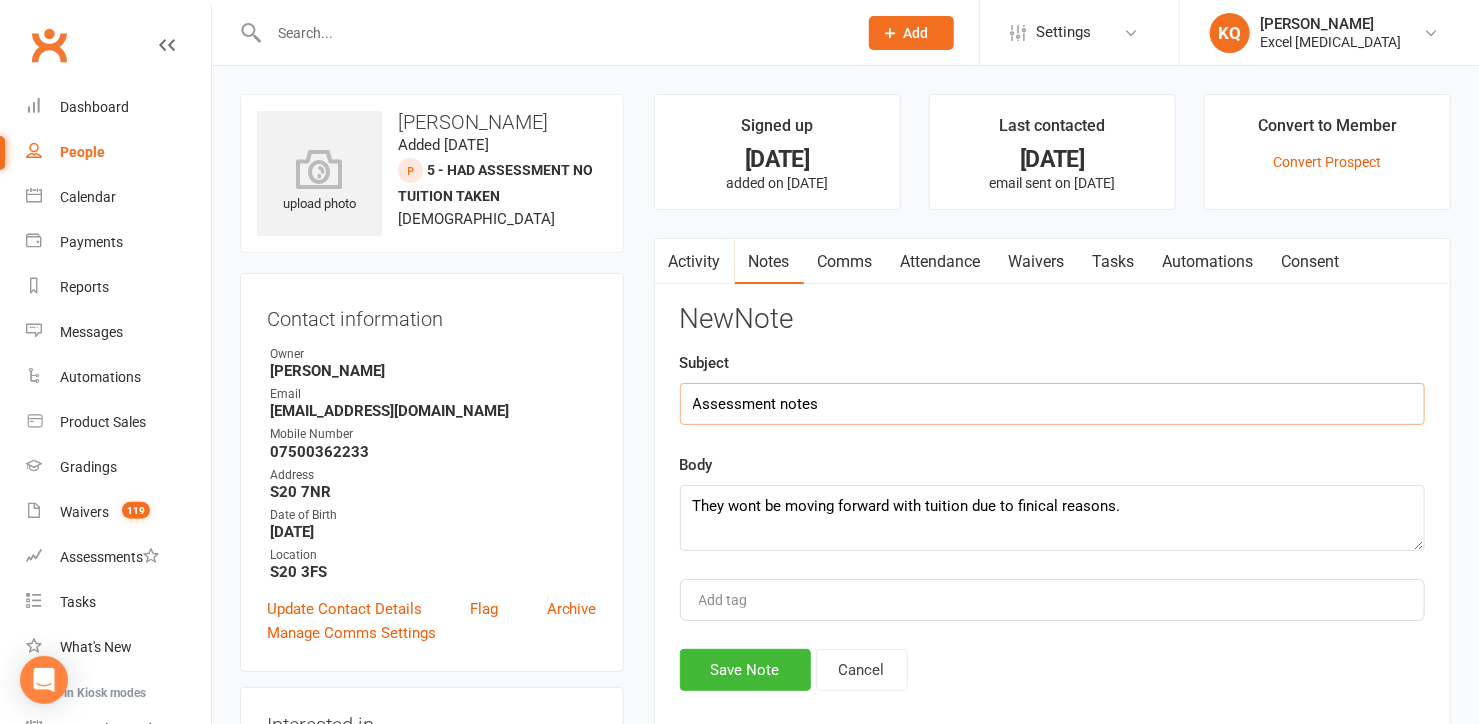click on "Assessment notes" at bounding box center [1052, 404] 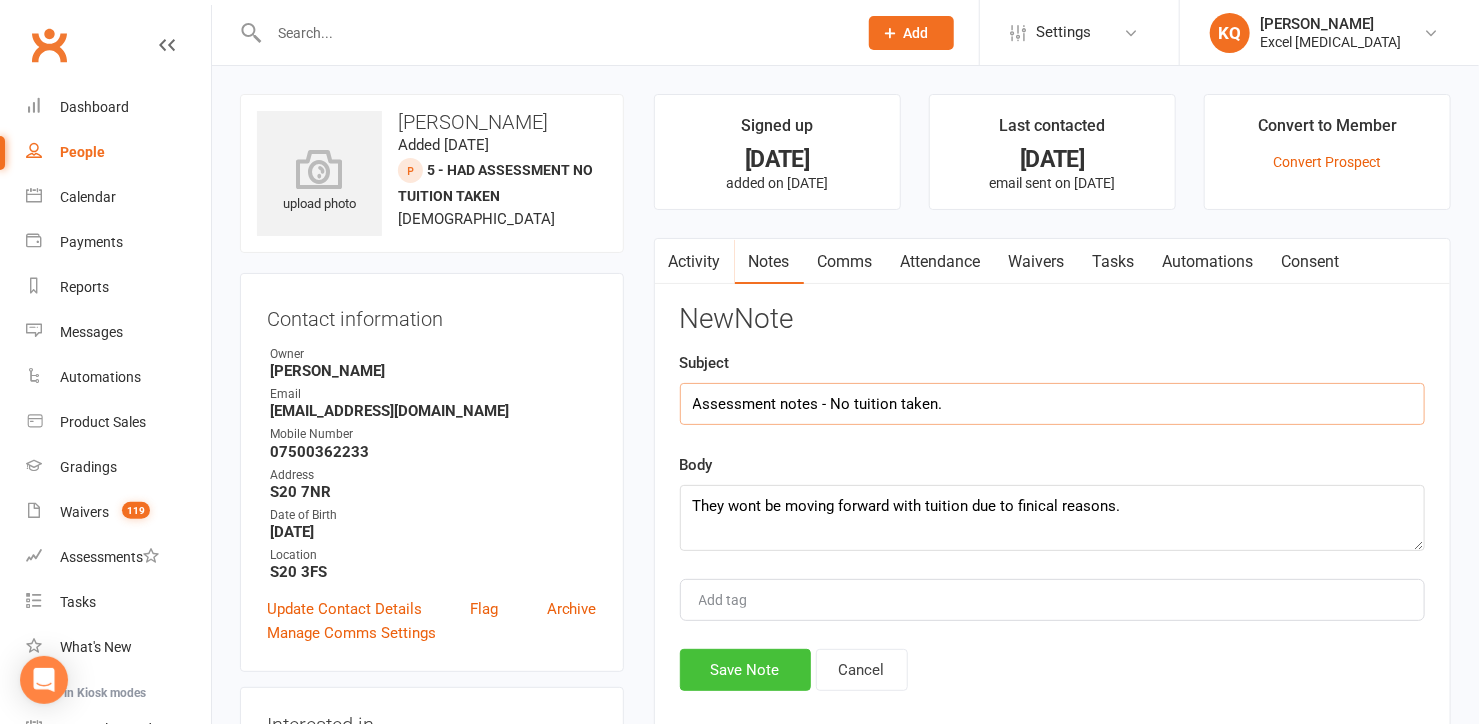 type on "Assessment notes - No tuition taken." 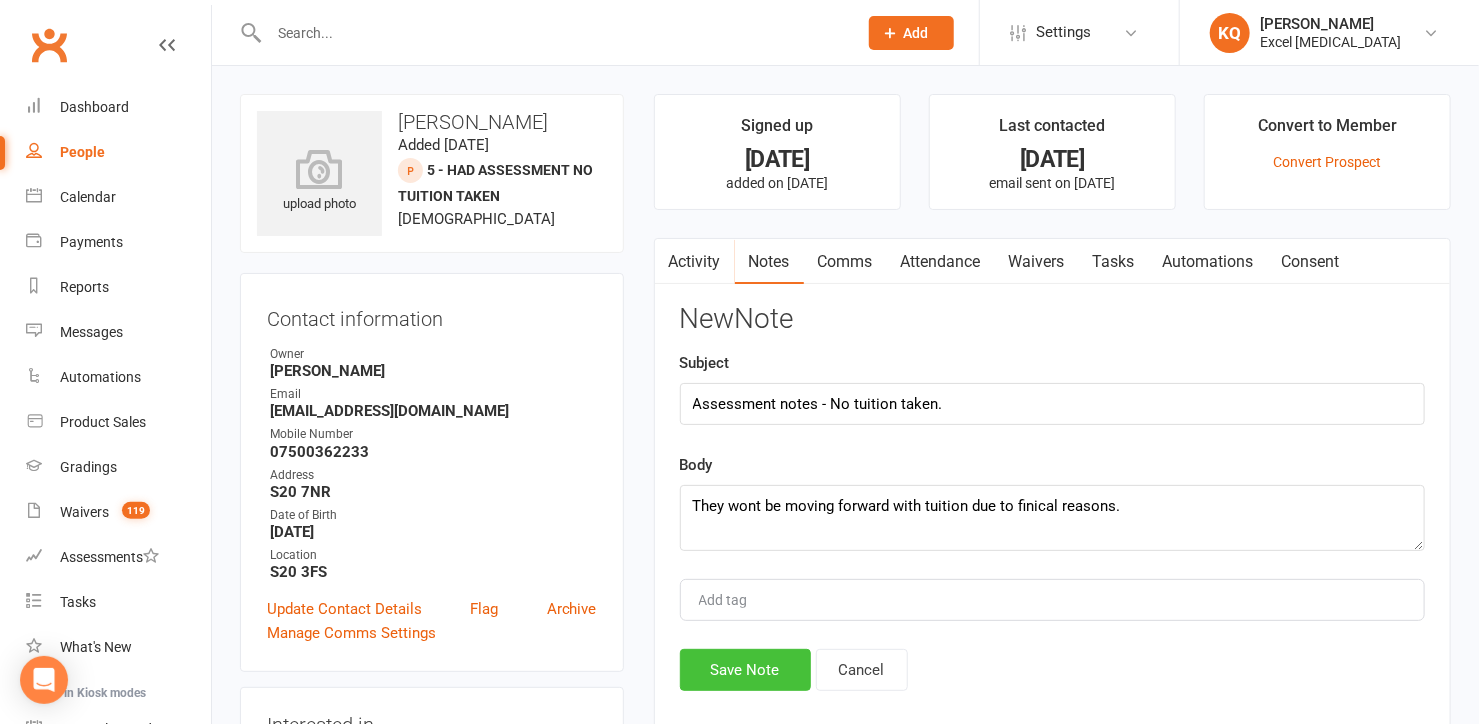click on "Save Note" at bounding box center [745, 670] 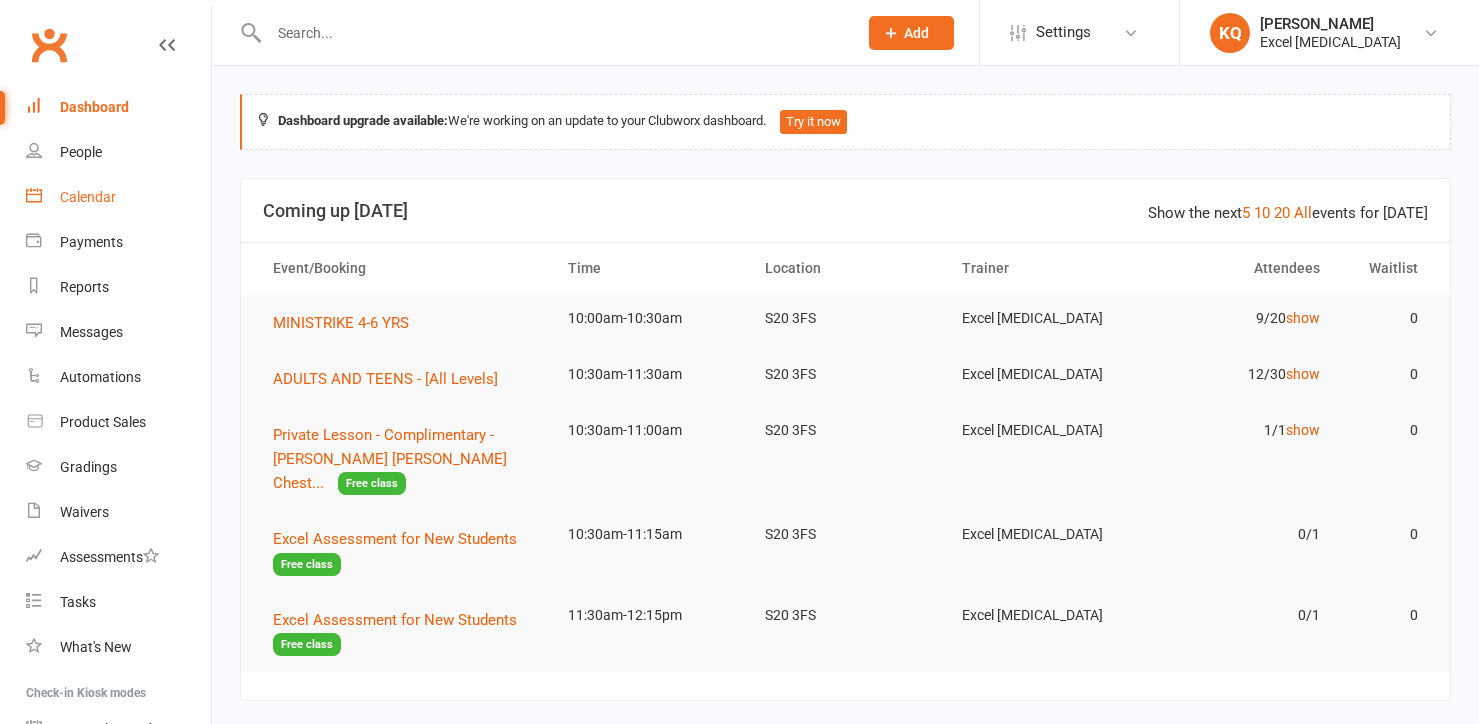 scroll, scrollTop: 0, scrollLeft: 0, axis: both 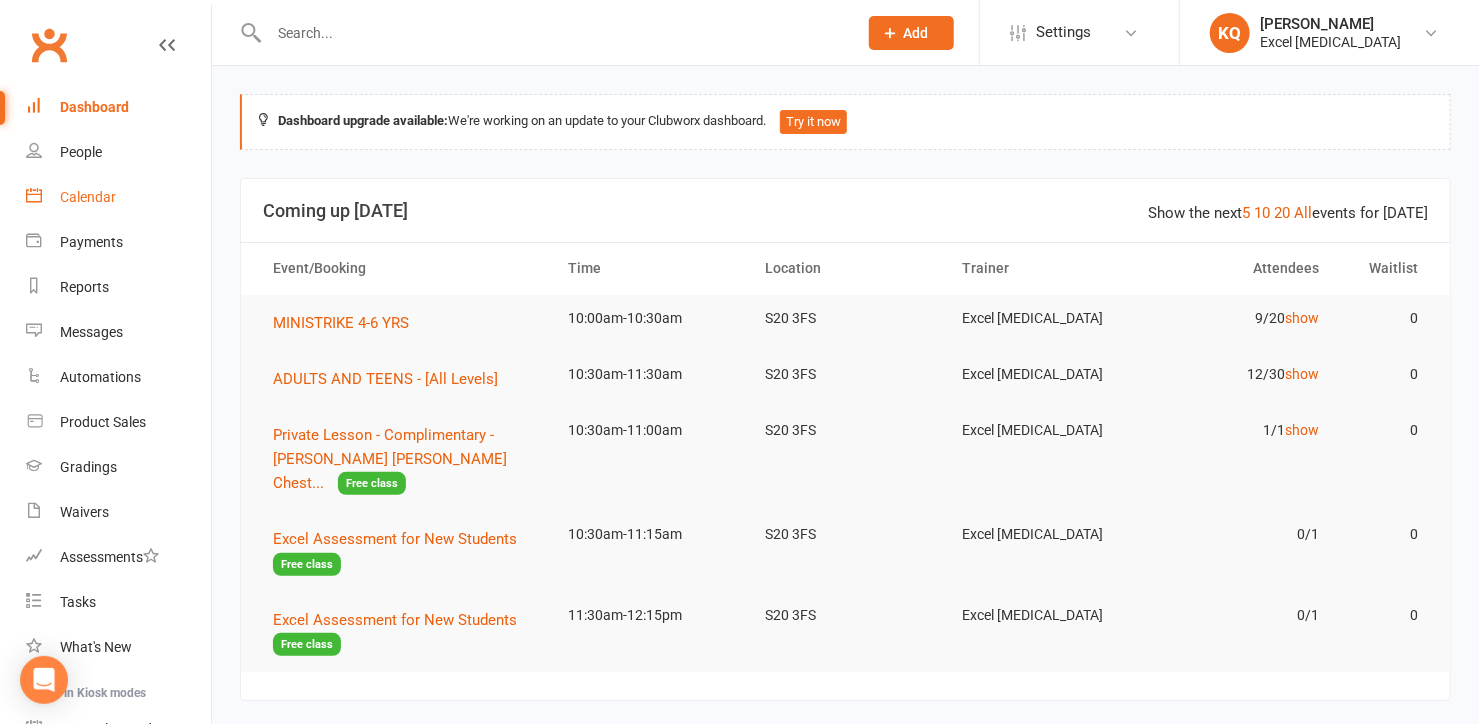 click on "Calendar" at bounding box center (118, 197) 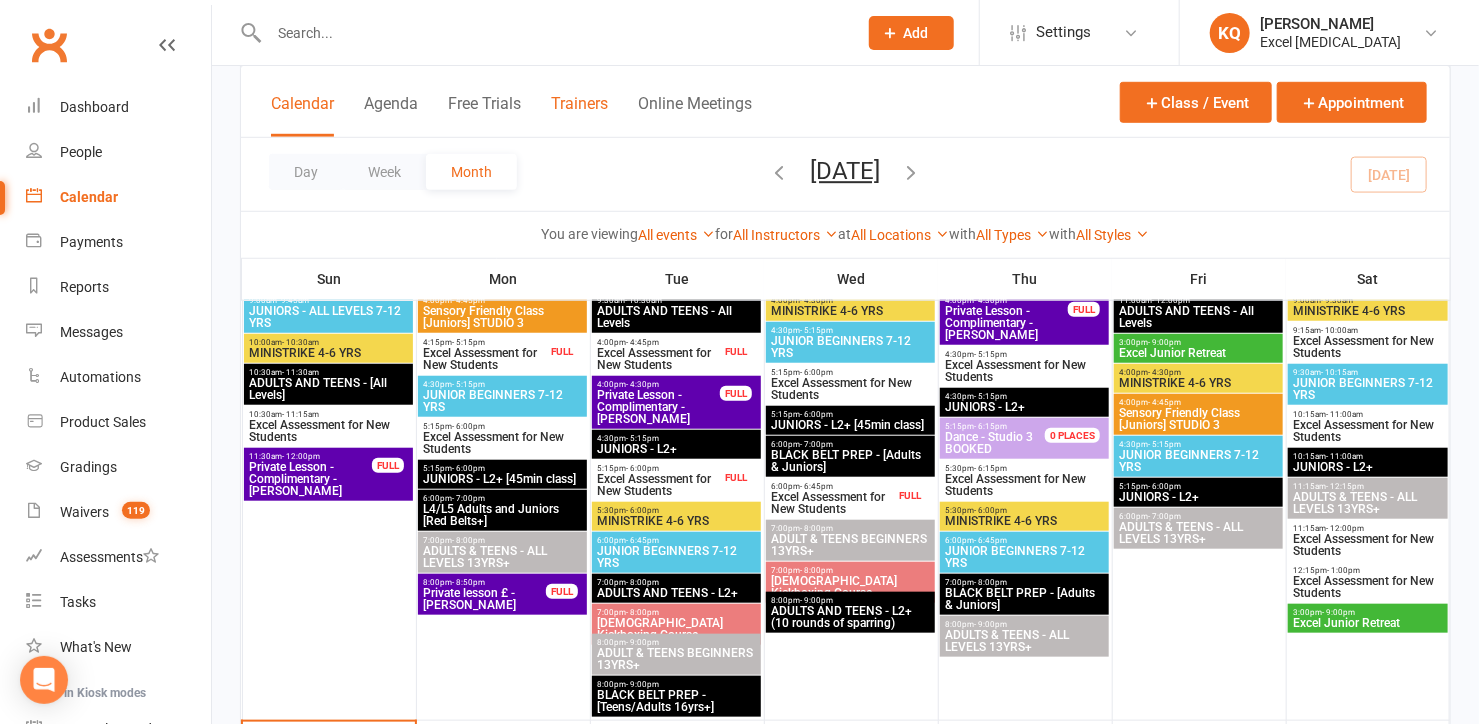 scroll, scrollTop: 272, scrollLeft: 0, axis: vertical 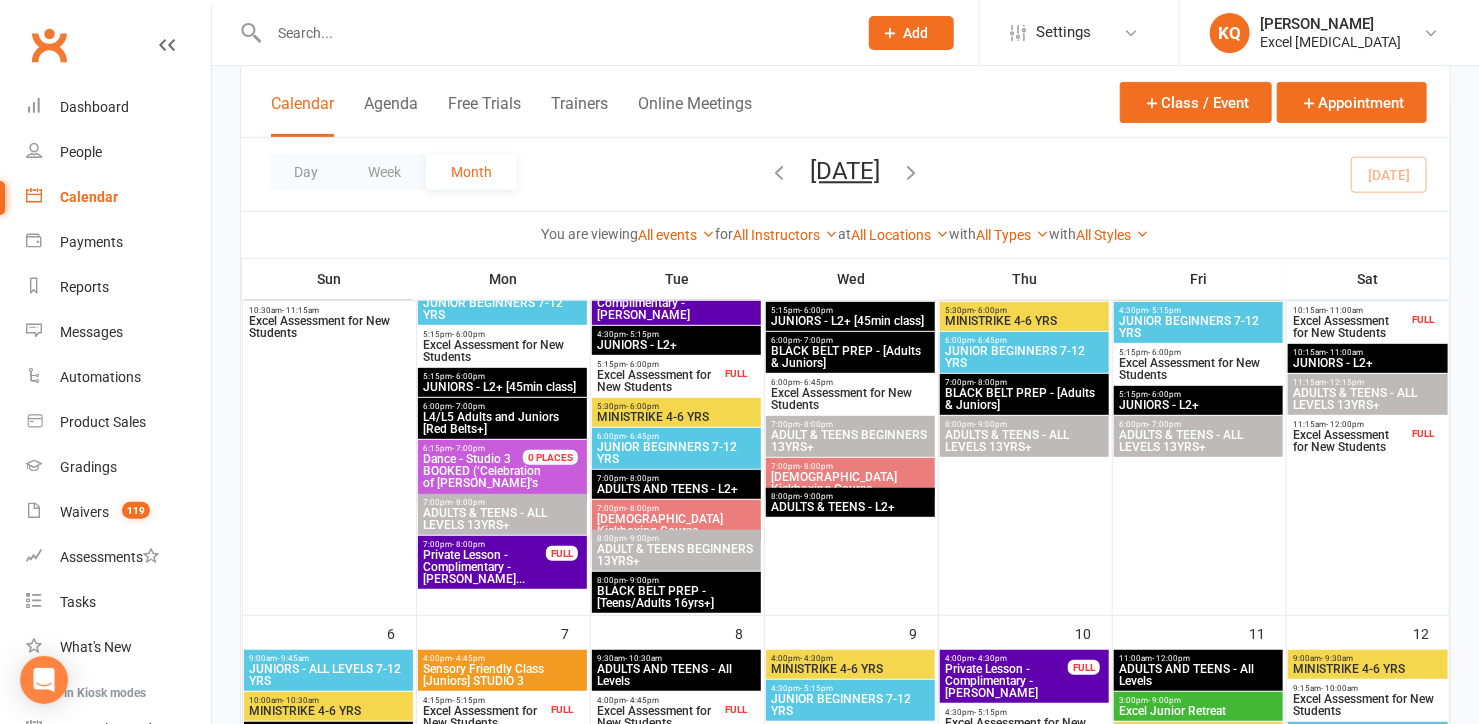 click at bounding box center [553, 33] 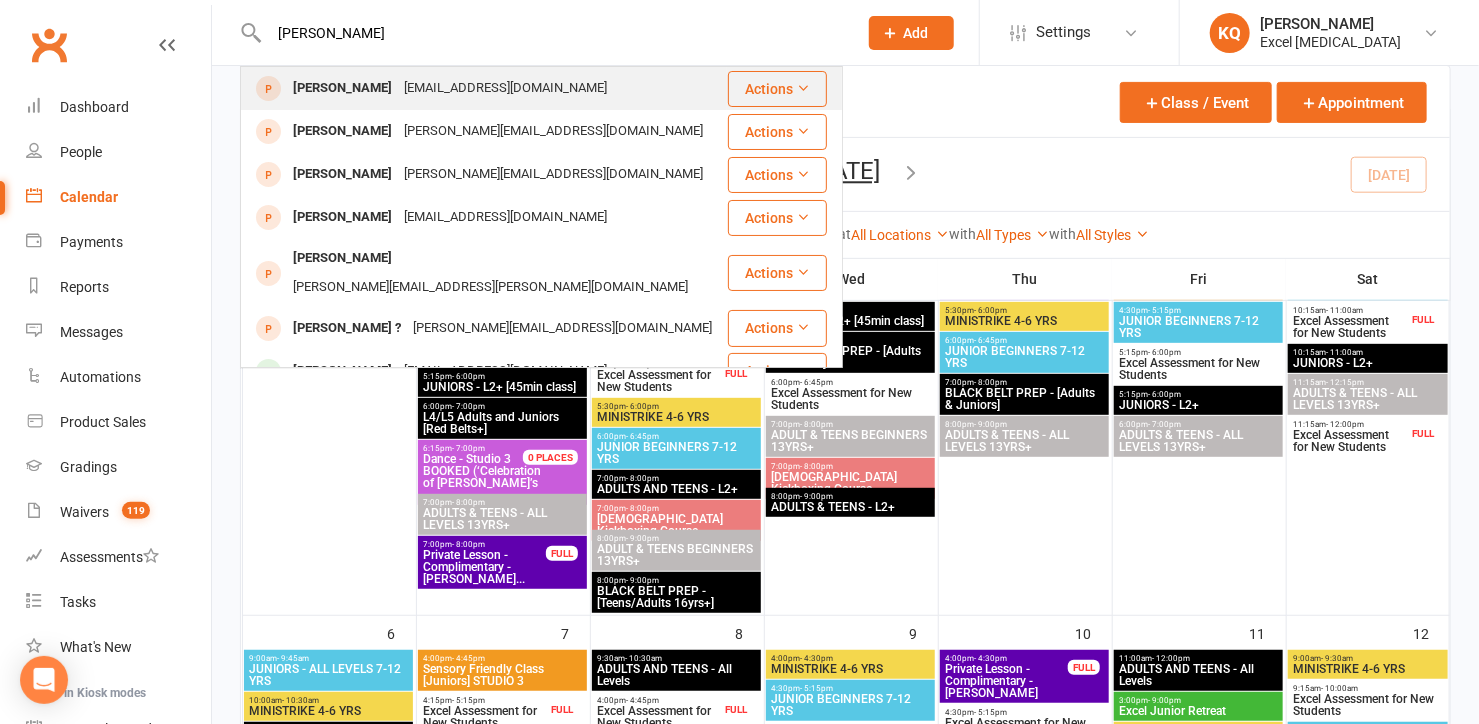 type on "Rachel Harris" 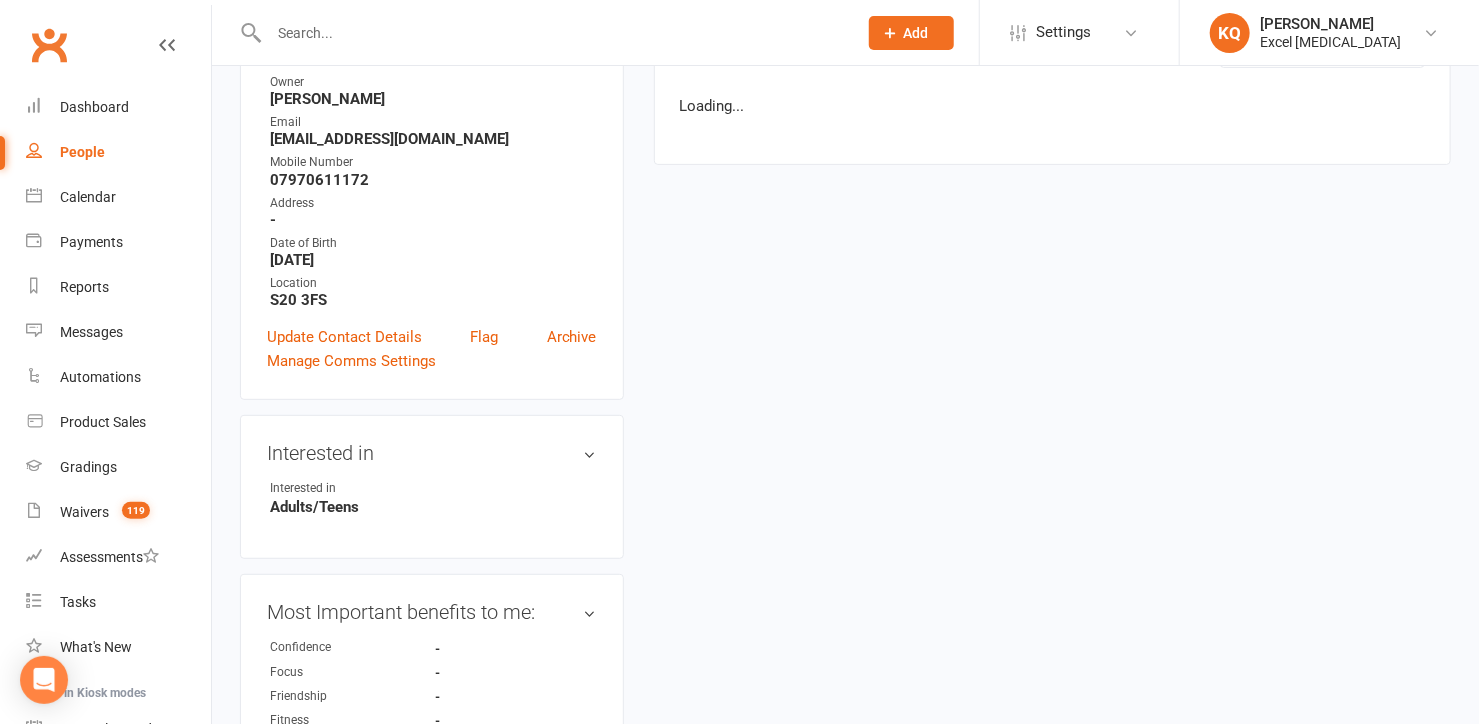 scroll, scrollTop: 0, scrollLeft: 0, axis: both 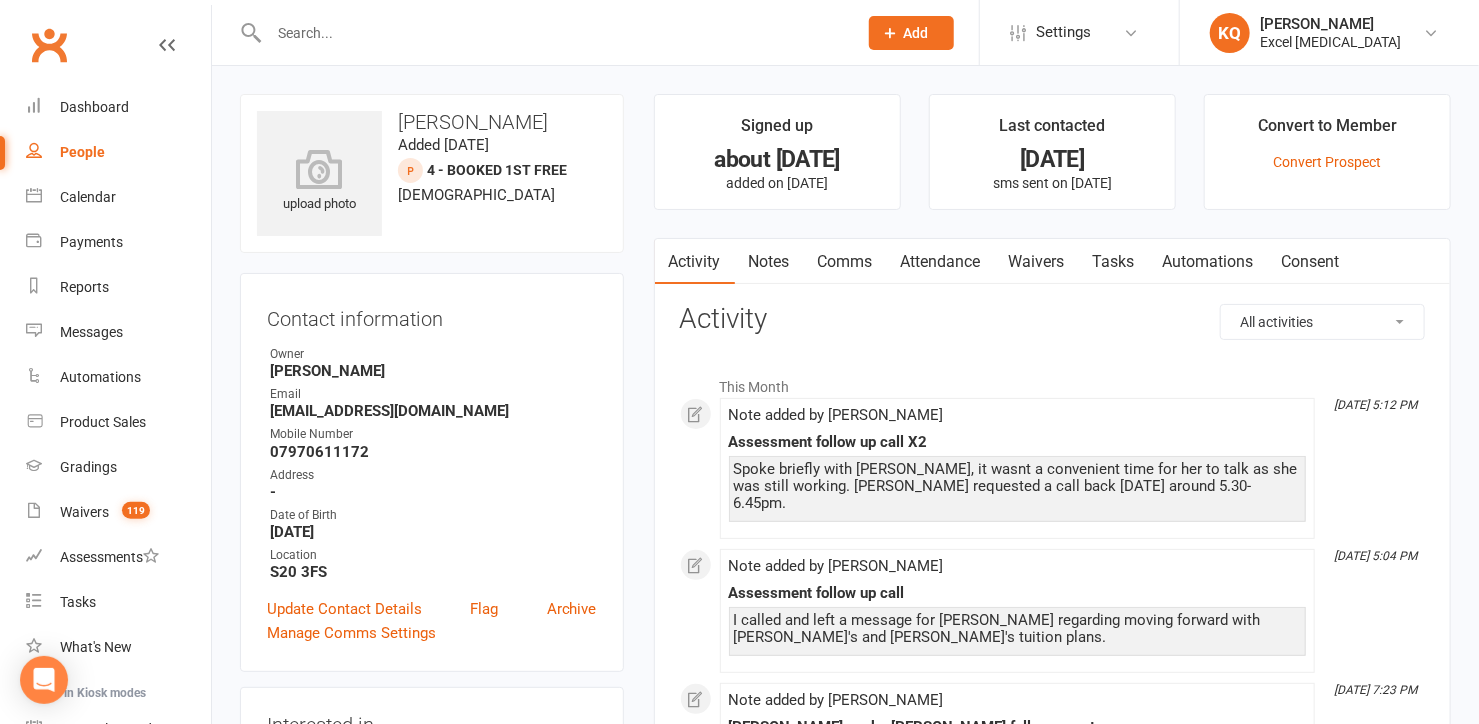 click on "Notes" at bounding box center (769, 262) 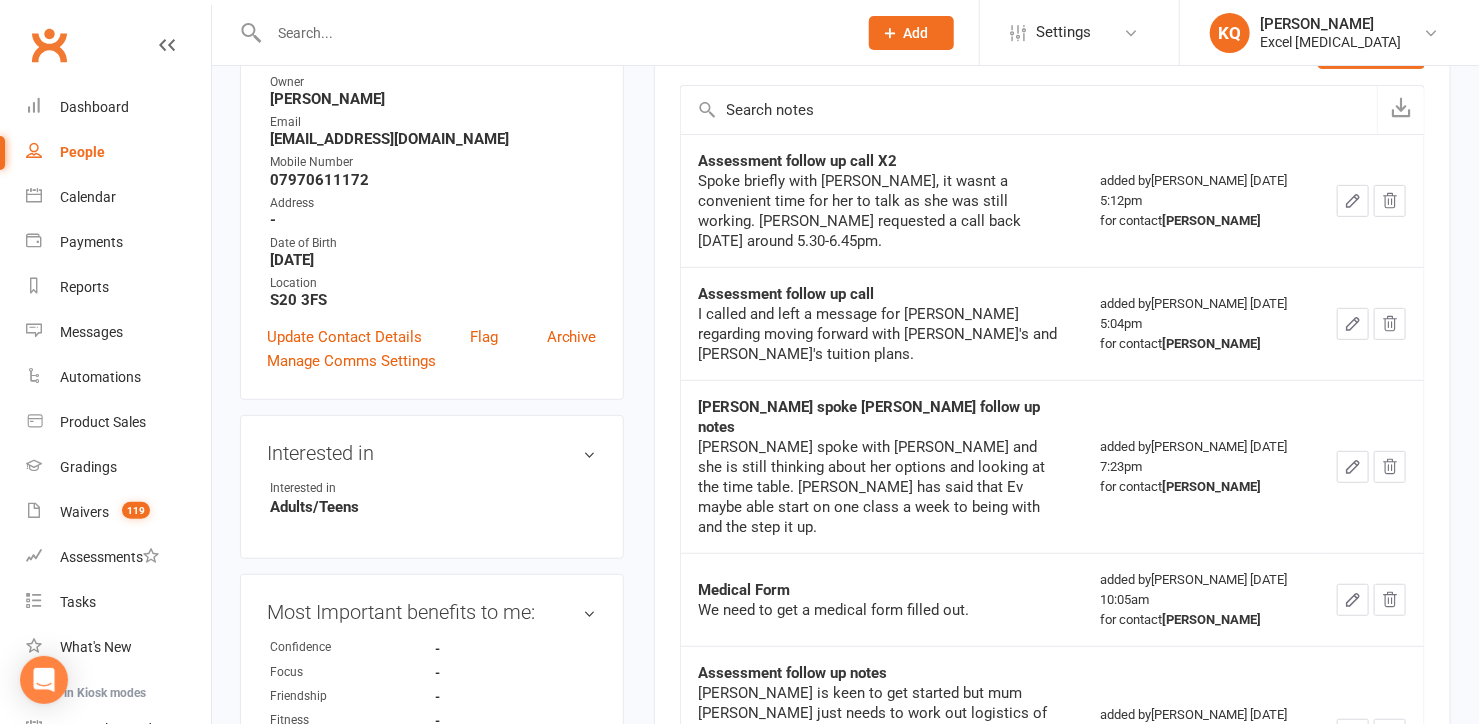 scroll, scrollTop: 0, scrollLeft: 0, axis: both 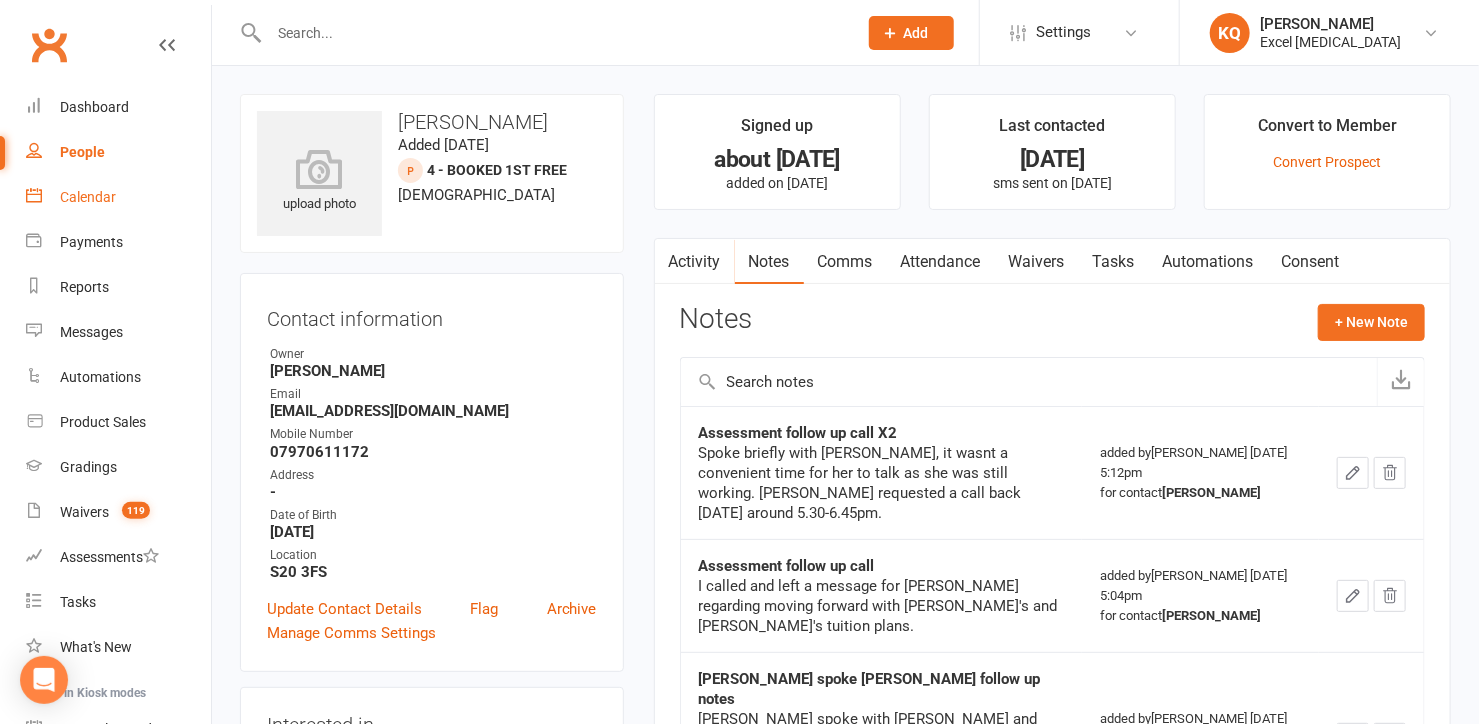 click on "Calendar" at bounding box center (88, 197) 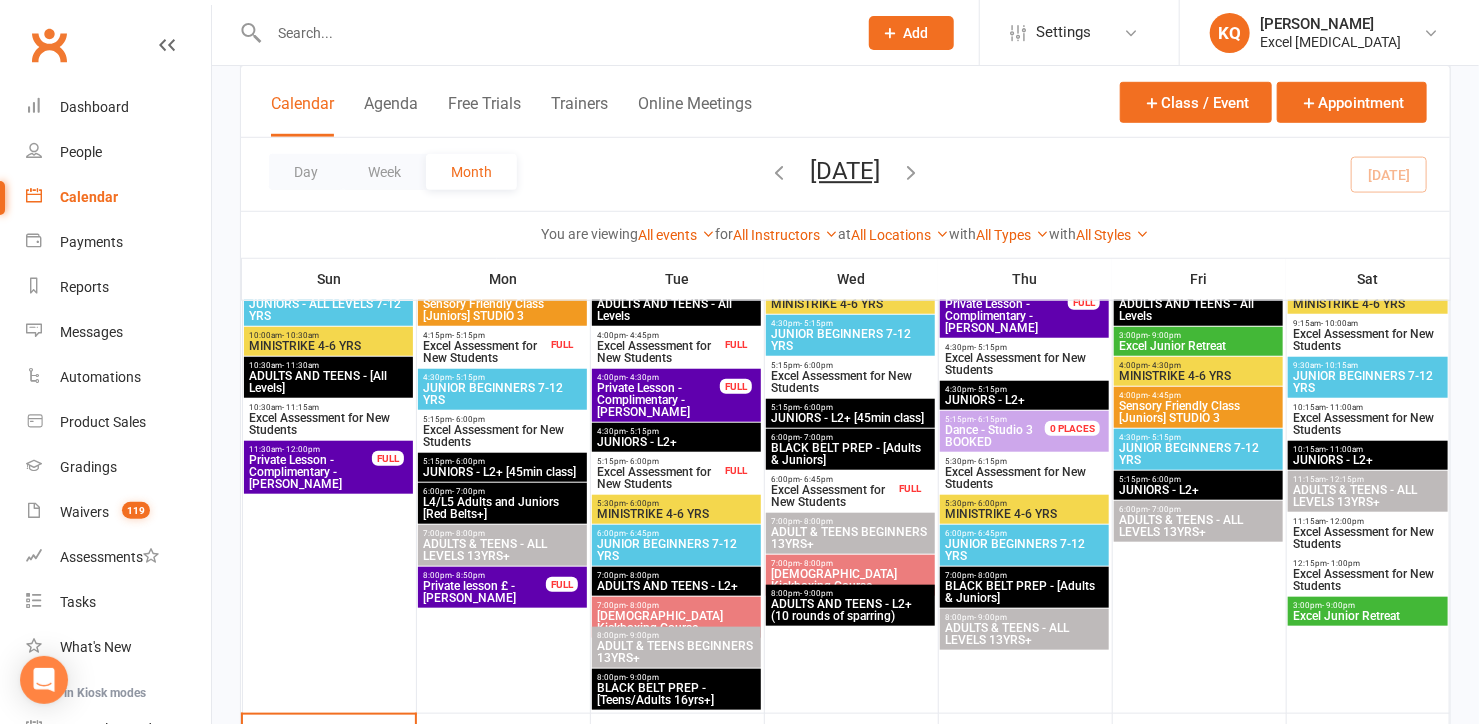 scroll, scrollTop: 636, scrollLeft: 0, axis: vertical 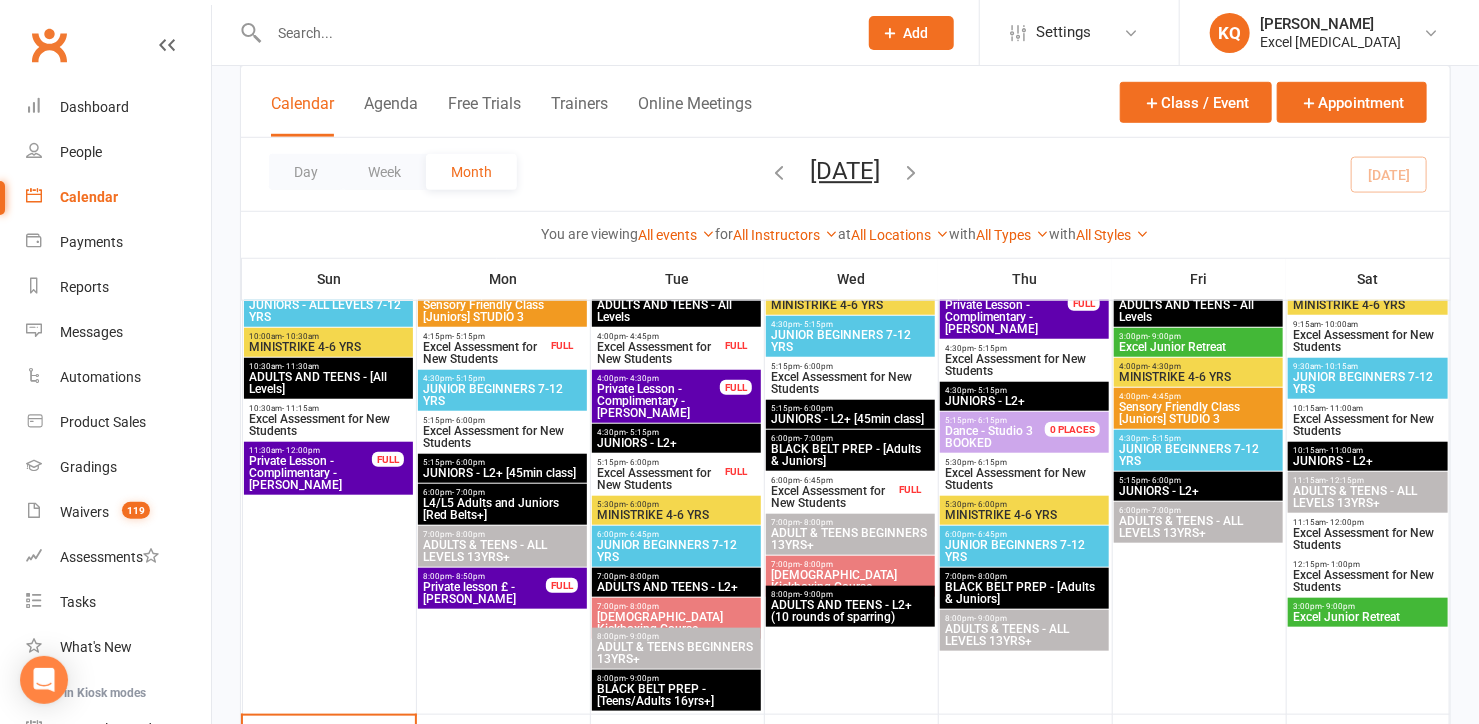 click on "ADULTS & TEENS - ALL LEVELS 13YRS+" at bounding box center (1368, 497) 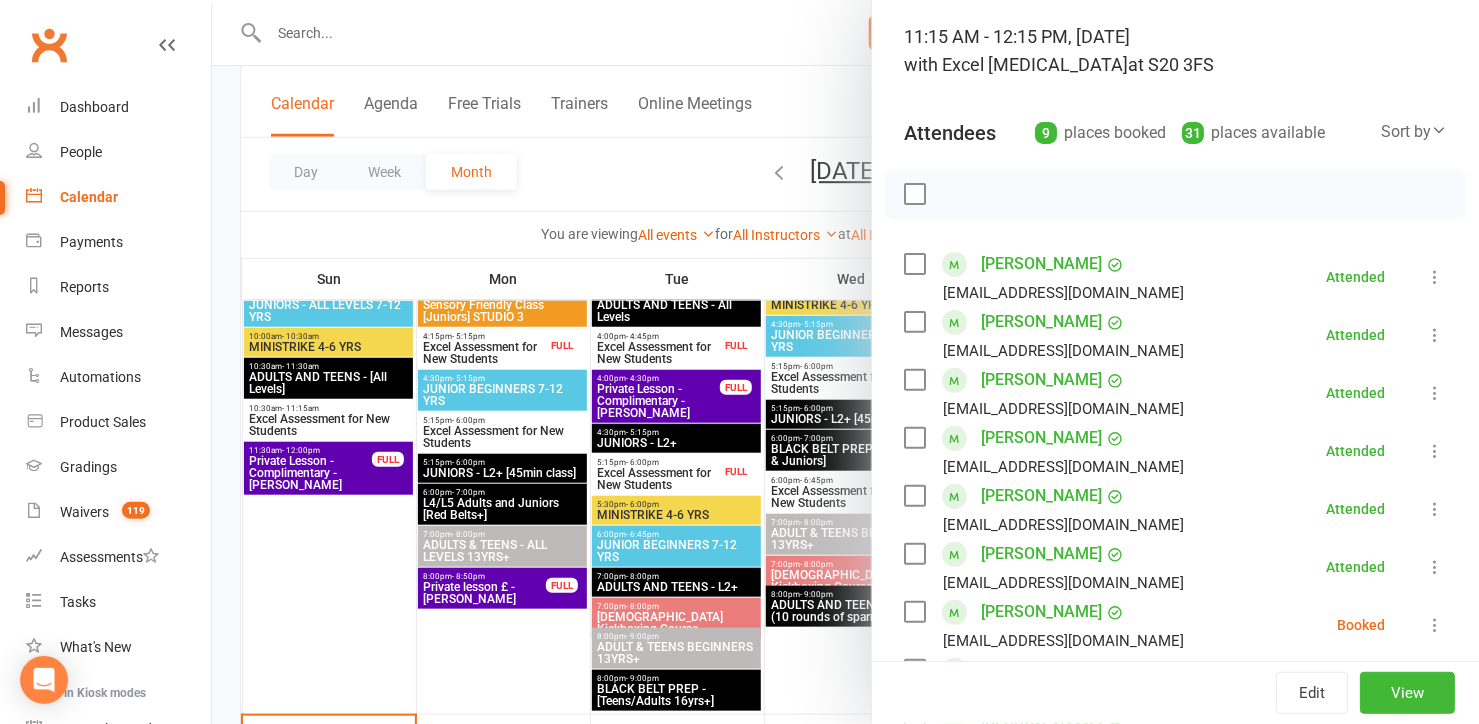 scroll, scrollTop: 272, scrollLeft: 0, axis: vertical 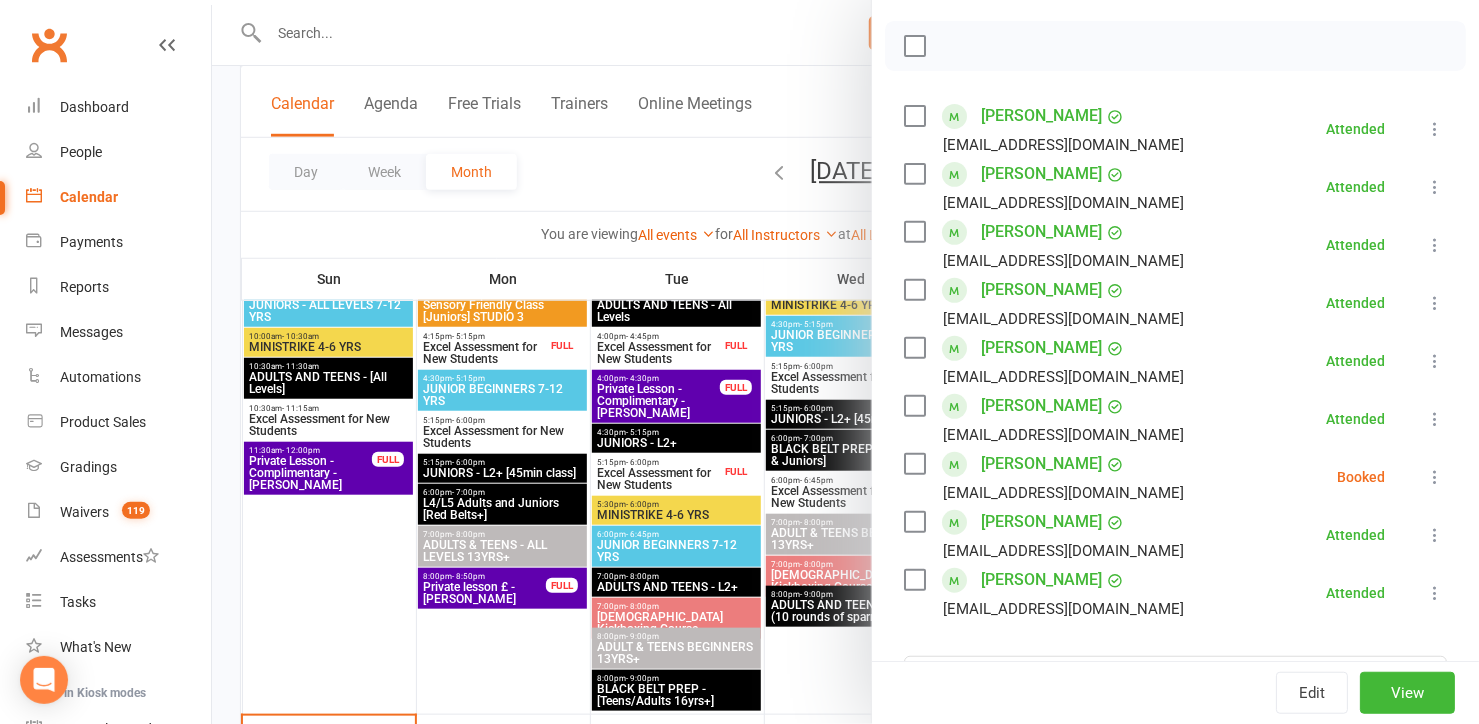 click at bounding box center (1435, 477) 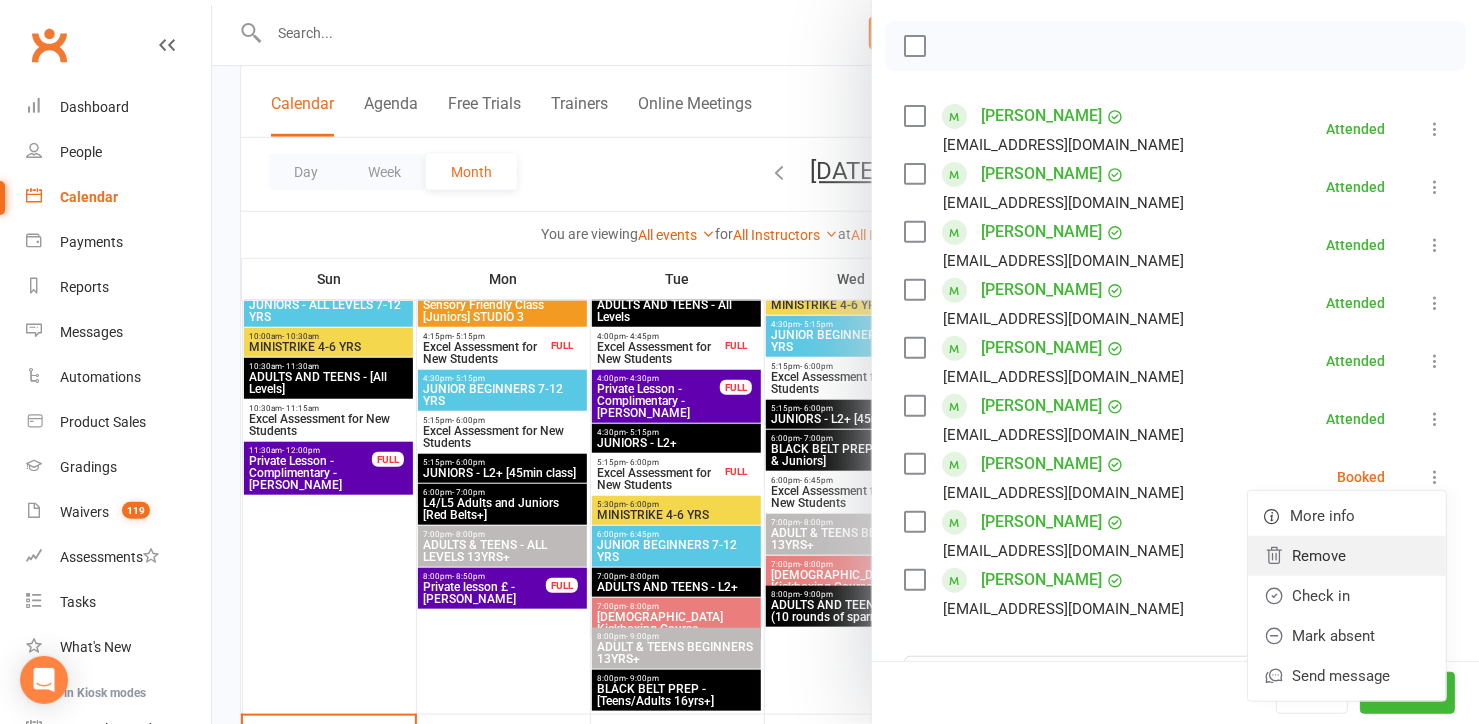 click on "Remove" at bounding box center (1347, 556) 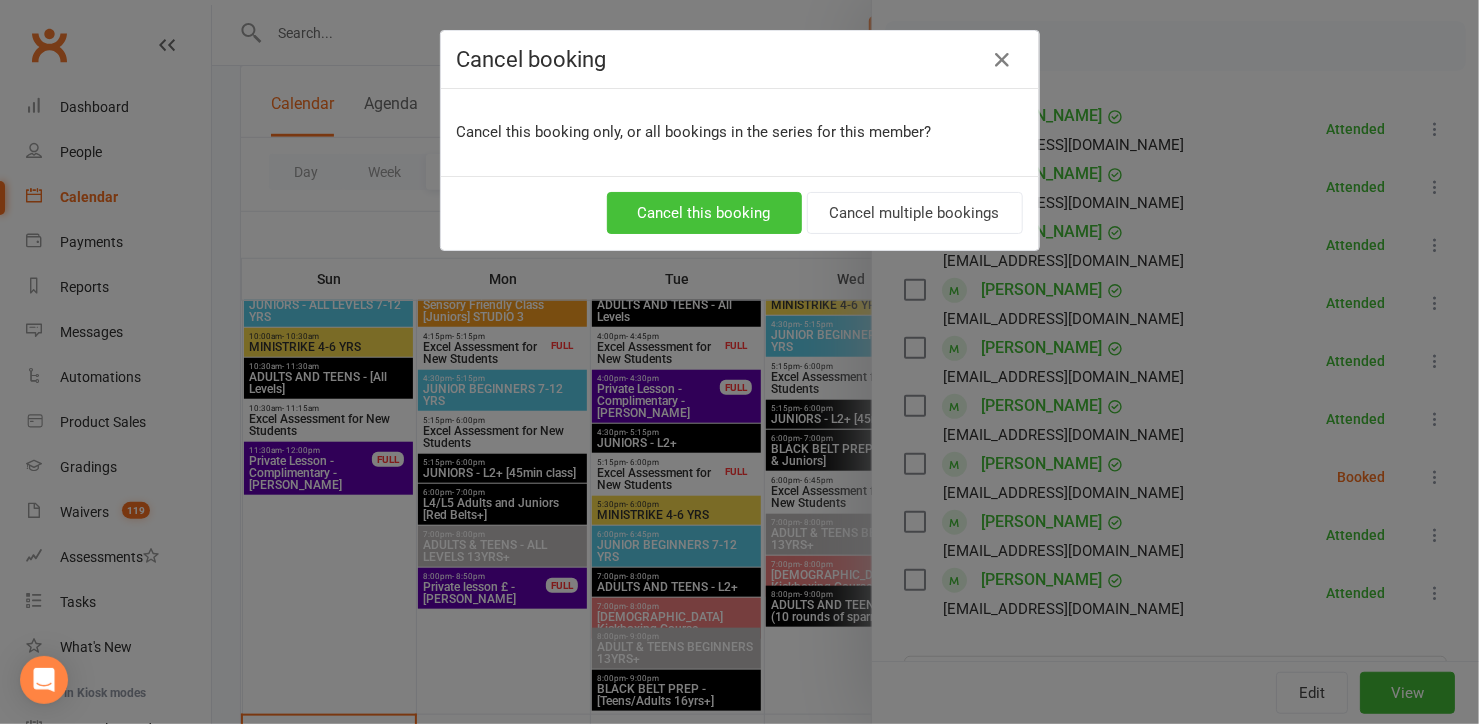 click on "Cancel this booking" at bounding box center (704, 213) 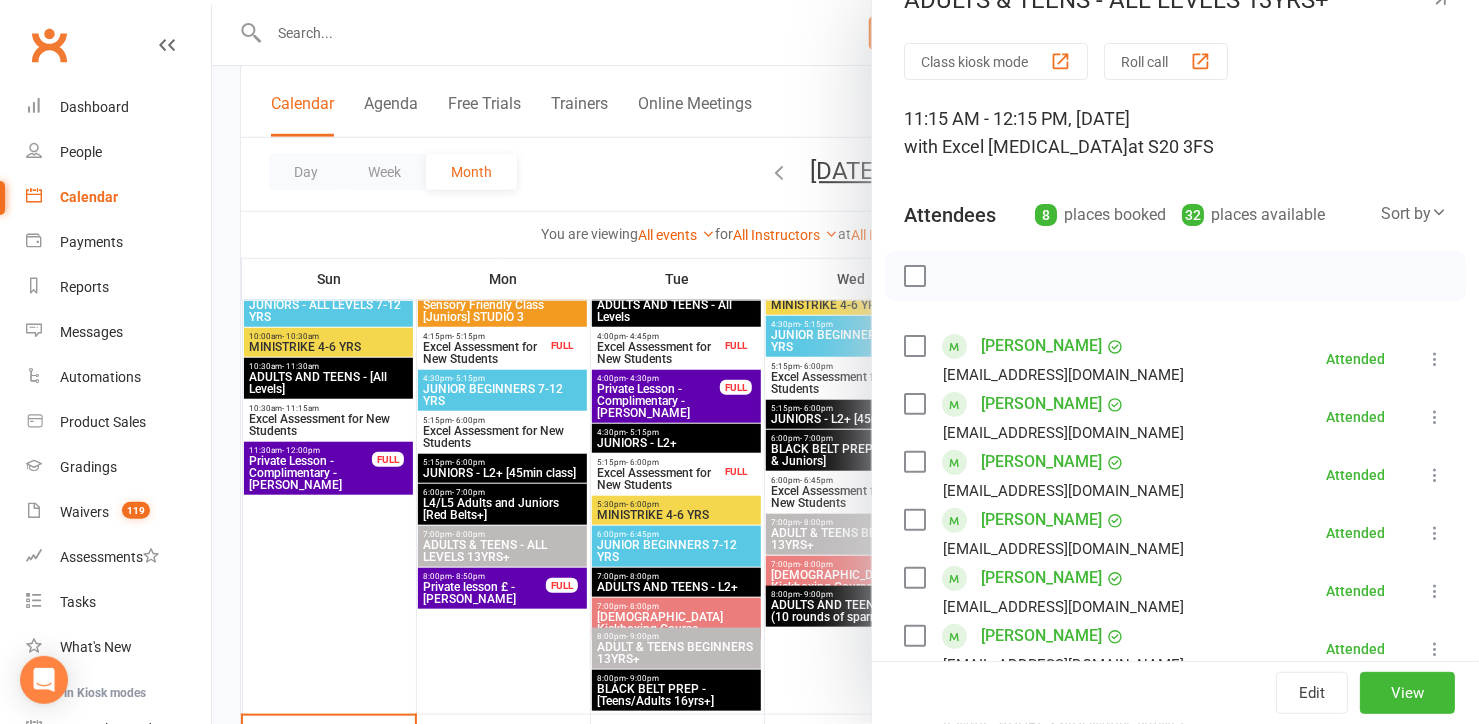 scroll, scrollTop: 0, scrollLeft: 0, axis: both 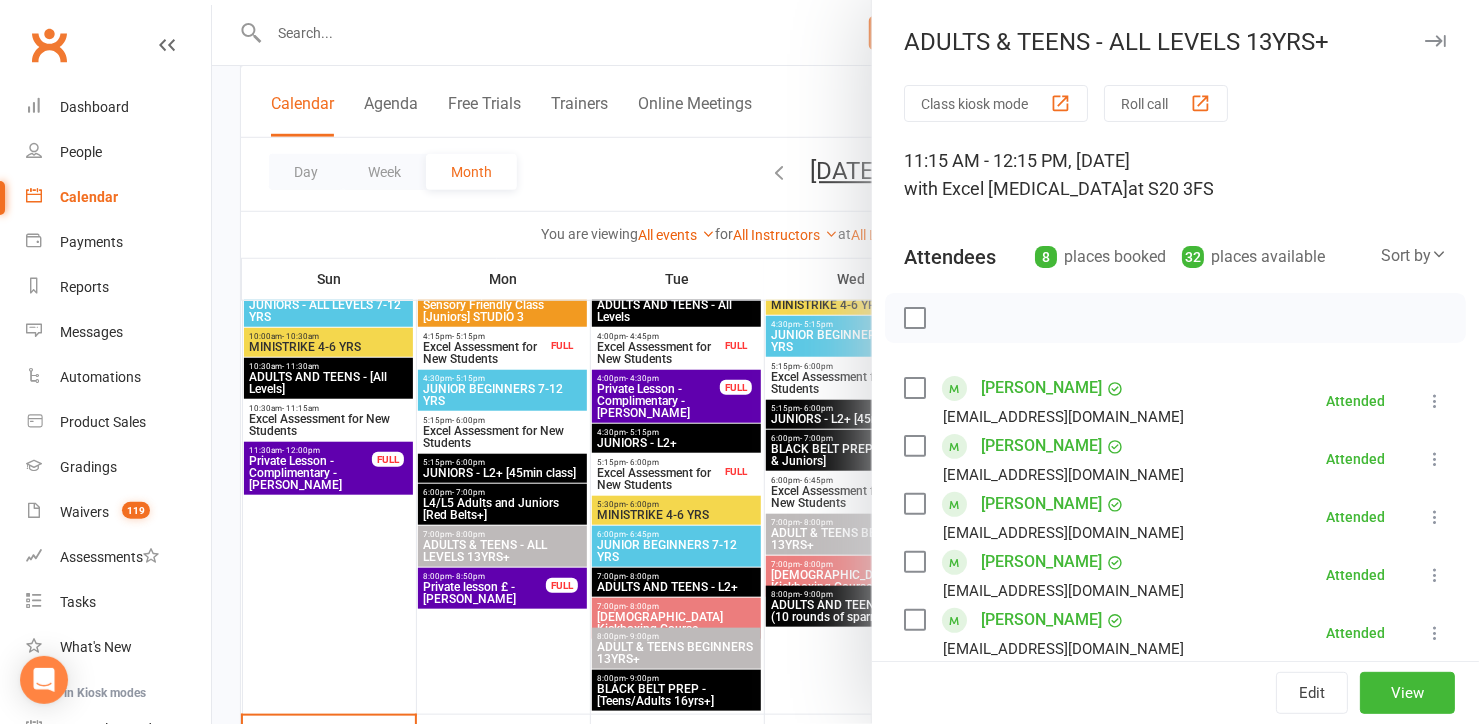click at bounding box center [1435, 41] 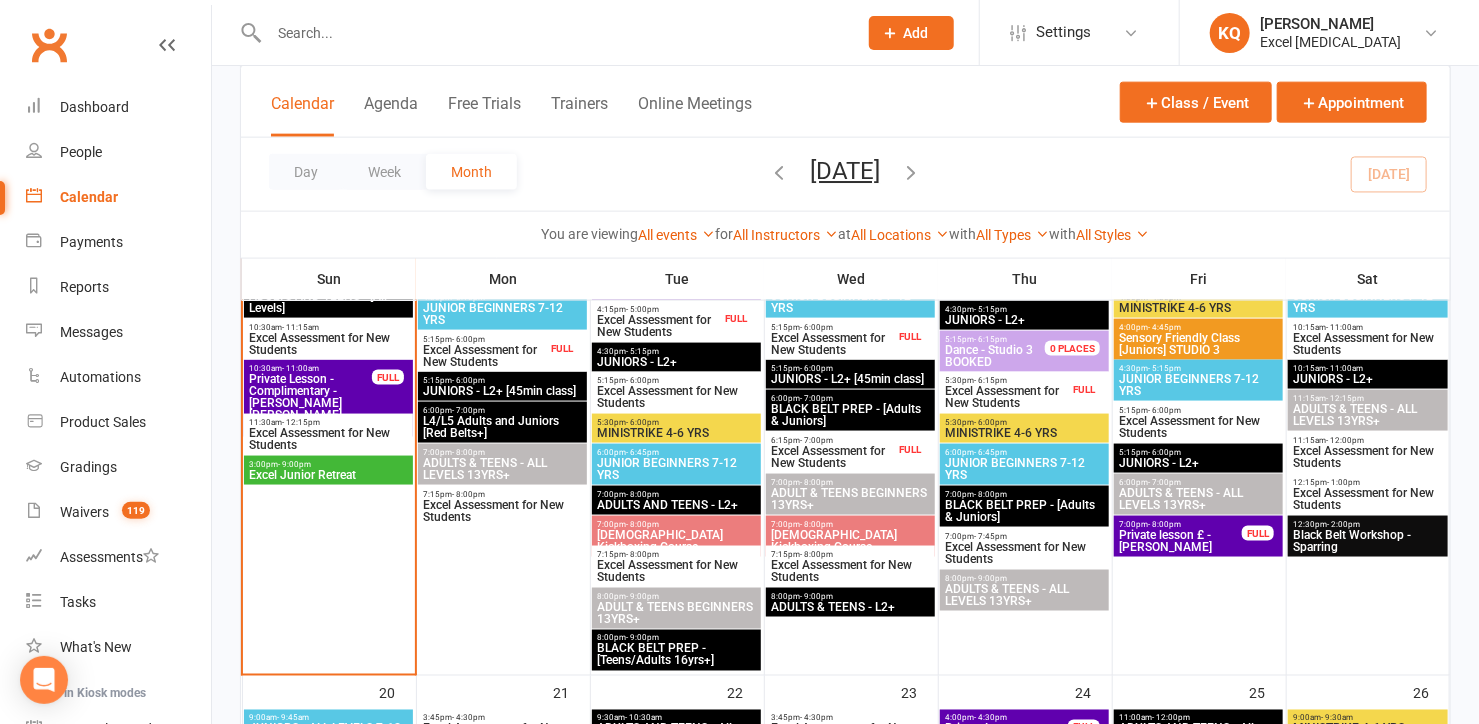 scroll, scrollTop: 1090, scrollLeft: 0, axis: vertical 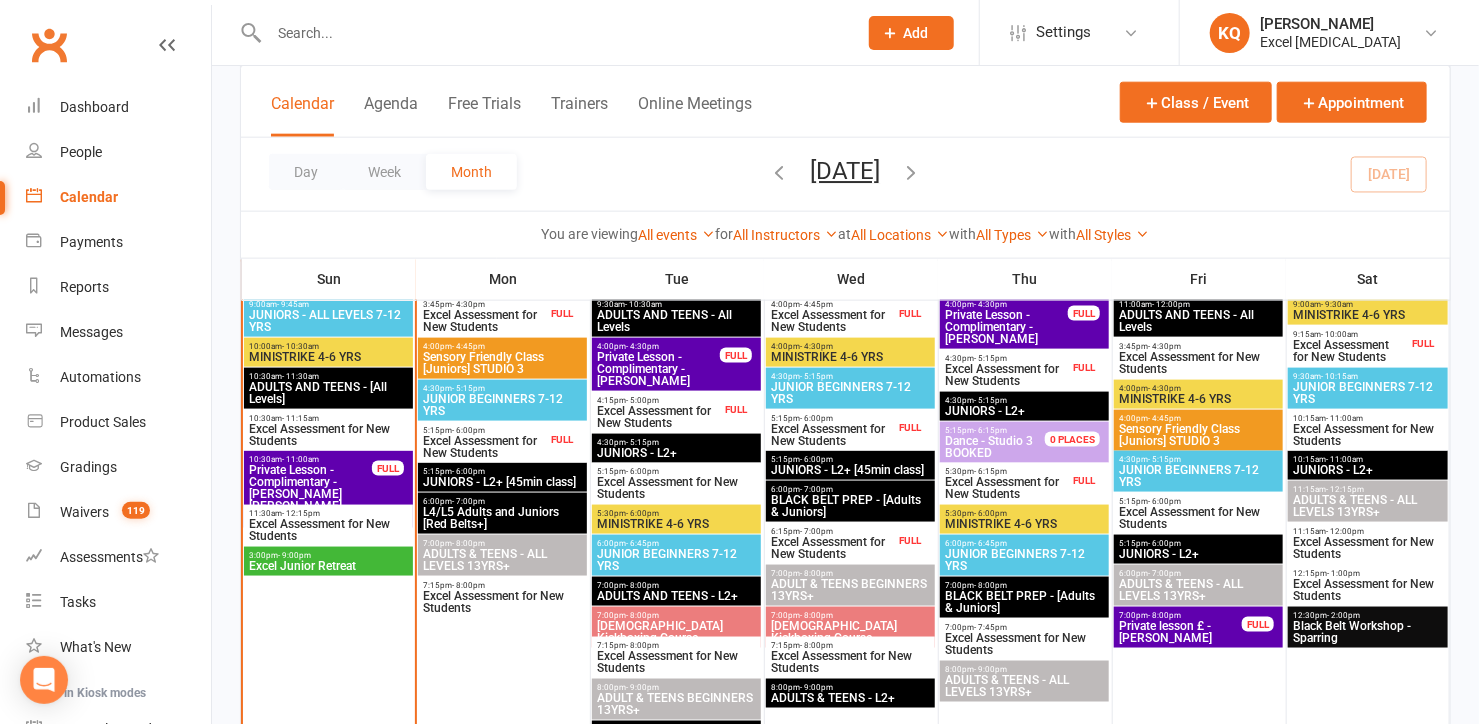 click on "ADULTS AND TEENS - [All Levels]" at bounding box center (328, 393) 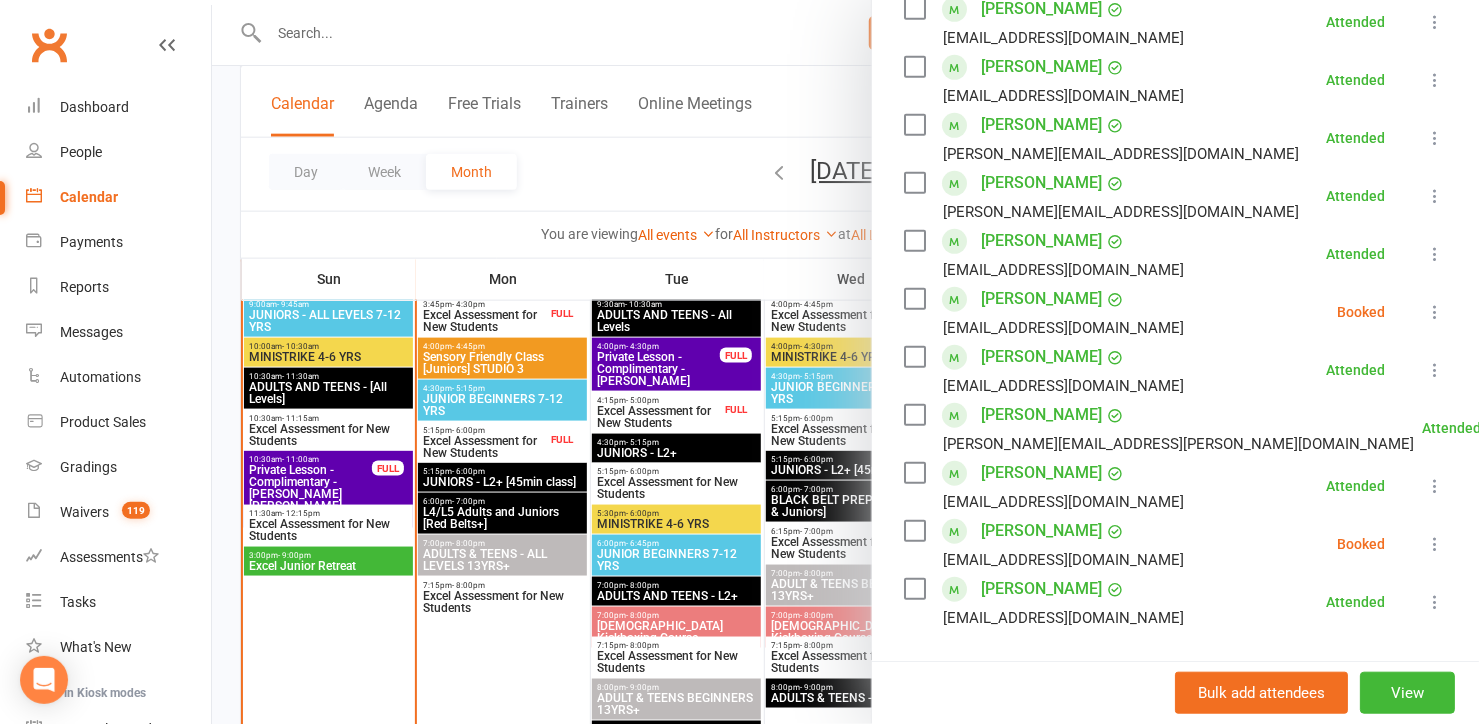 scroll, scrollTop: 636, scrollLeft: 0, axis: vertical 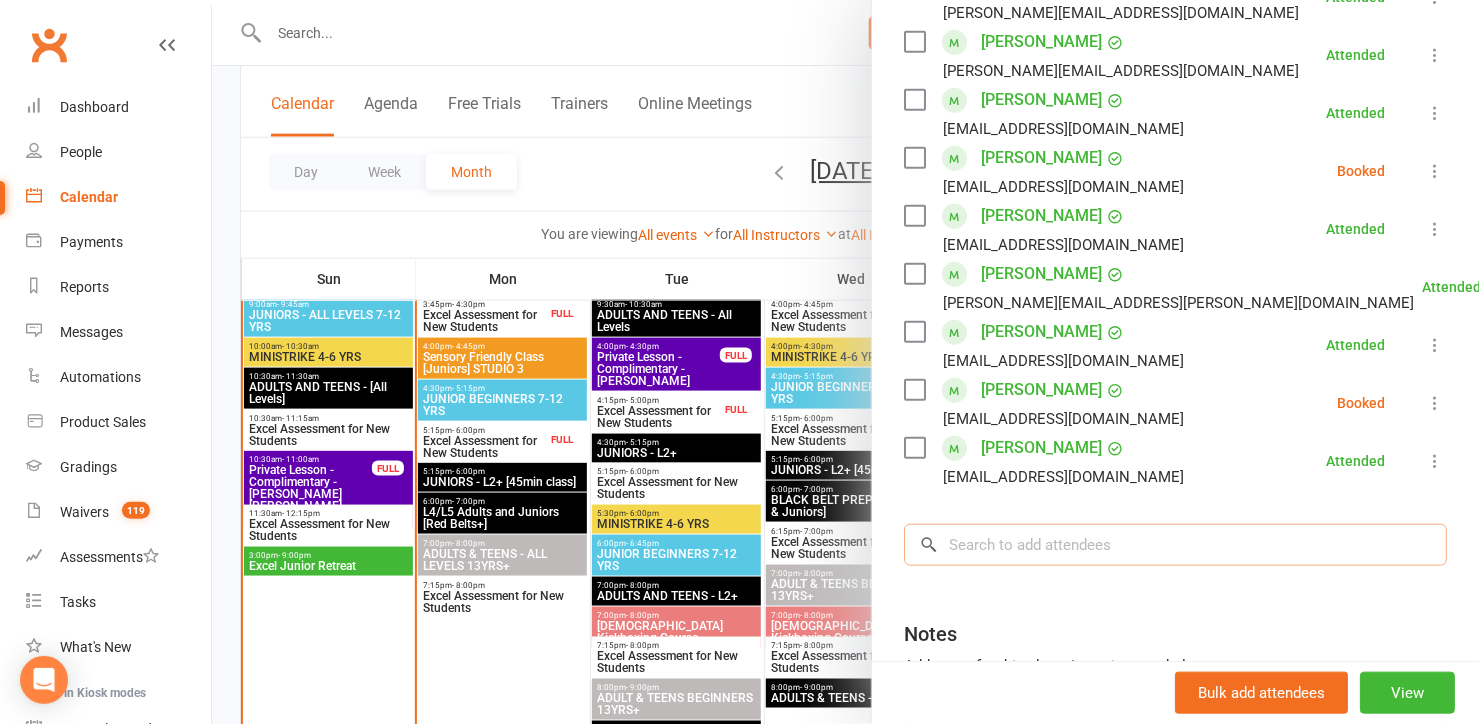 click at bounding box center (1175, 545) 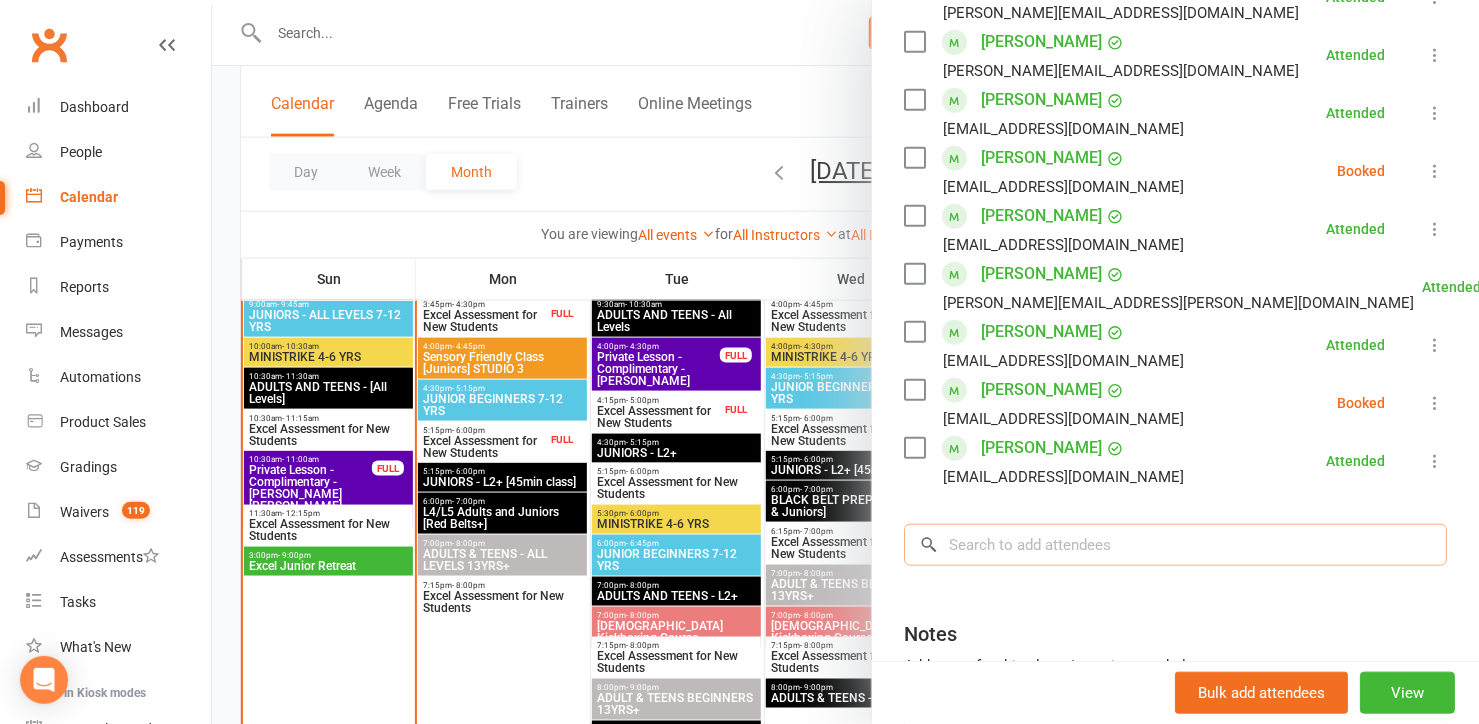 click at bounding box center [1175, 545] 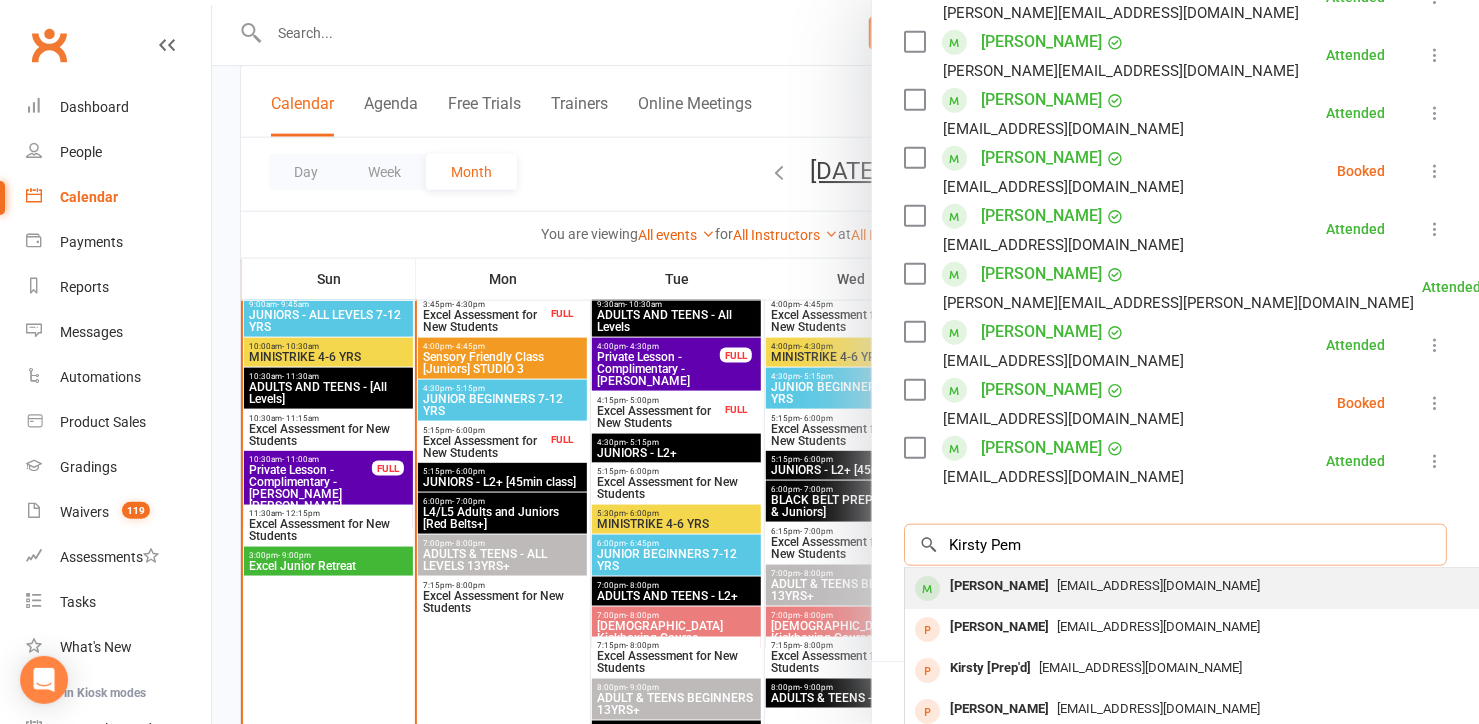type on "Kirsty Pem" 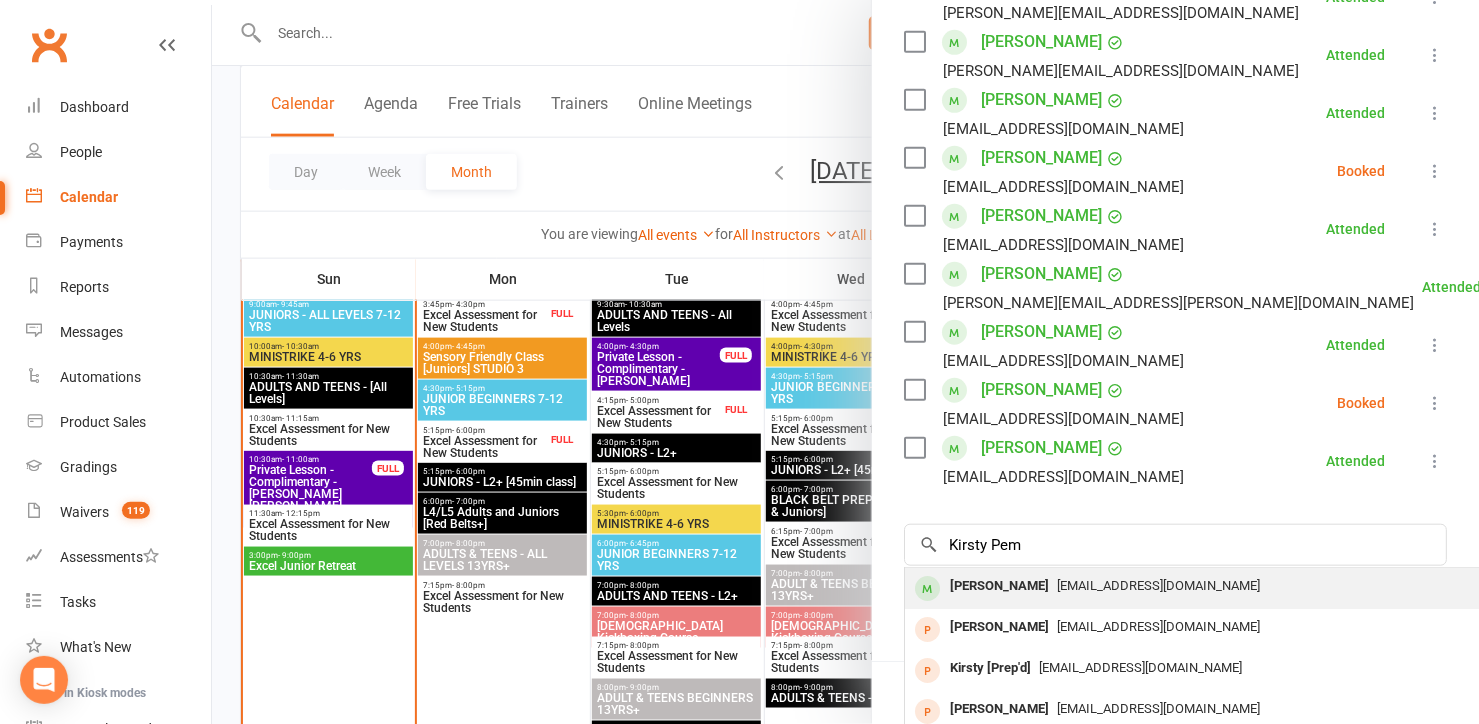 click on "Kirsty Pemberton" at bounding box center (999, 586) 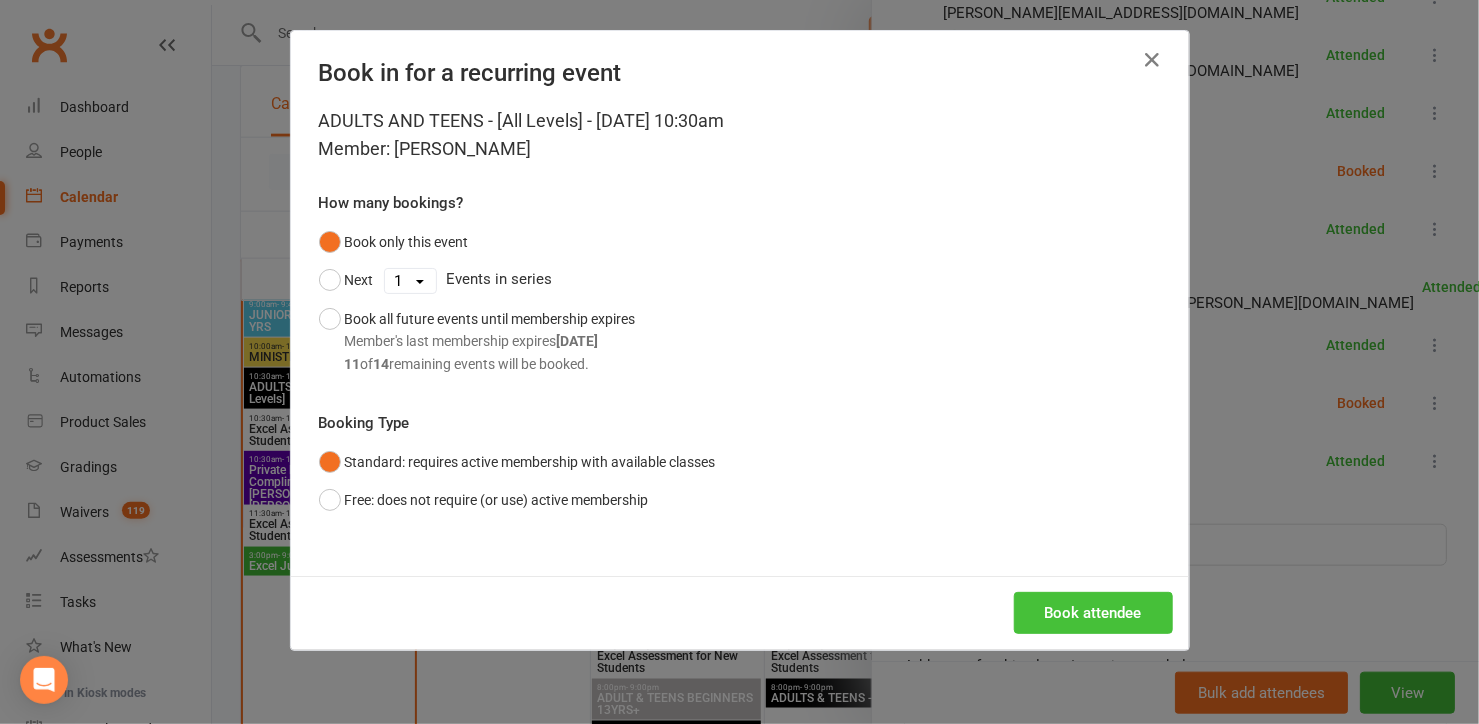click on "Book attendee" at bounding box center [1093, 613] 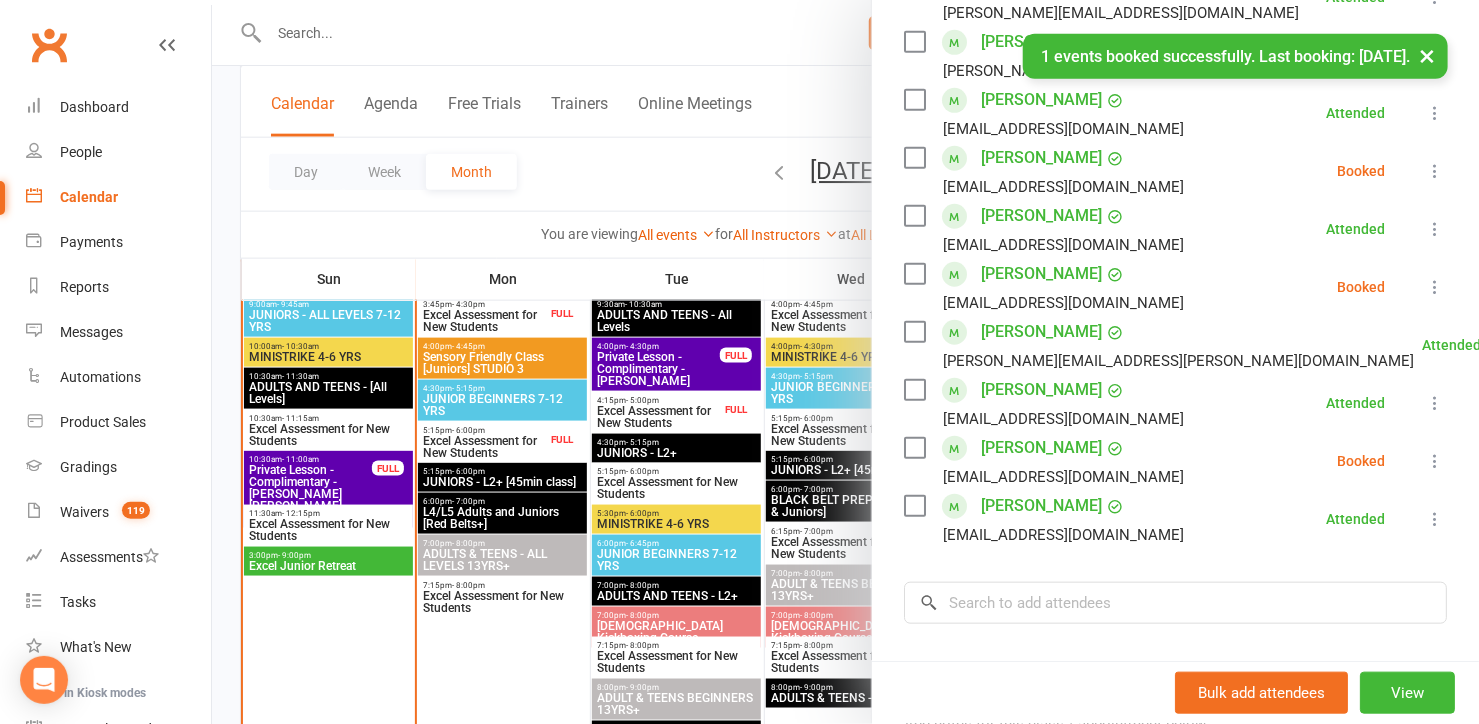 click on "×" at bounding box center (1427, 55) 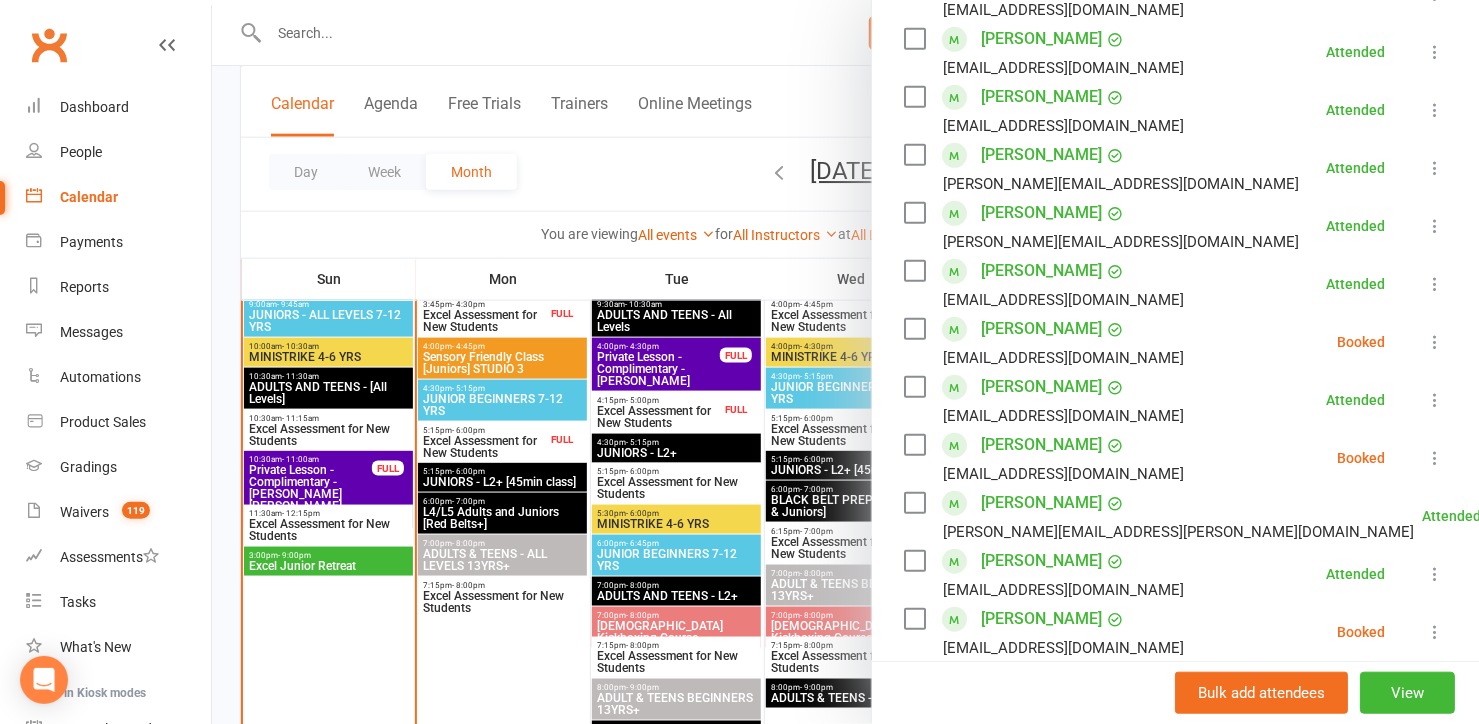 scroll, scrollTop: 636, scrollLeft: 0, axis: vertical 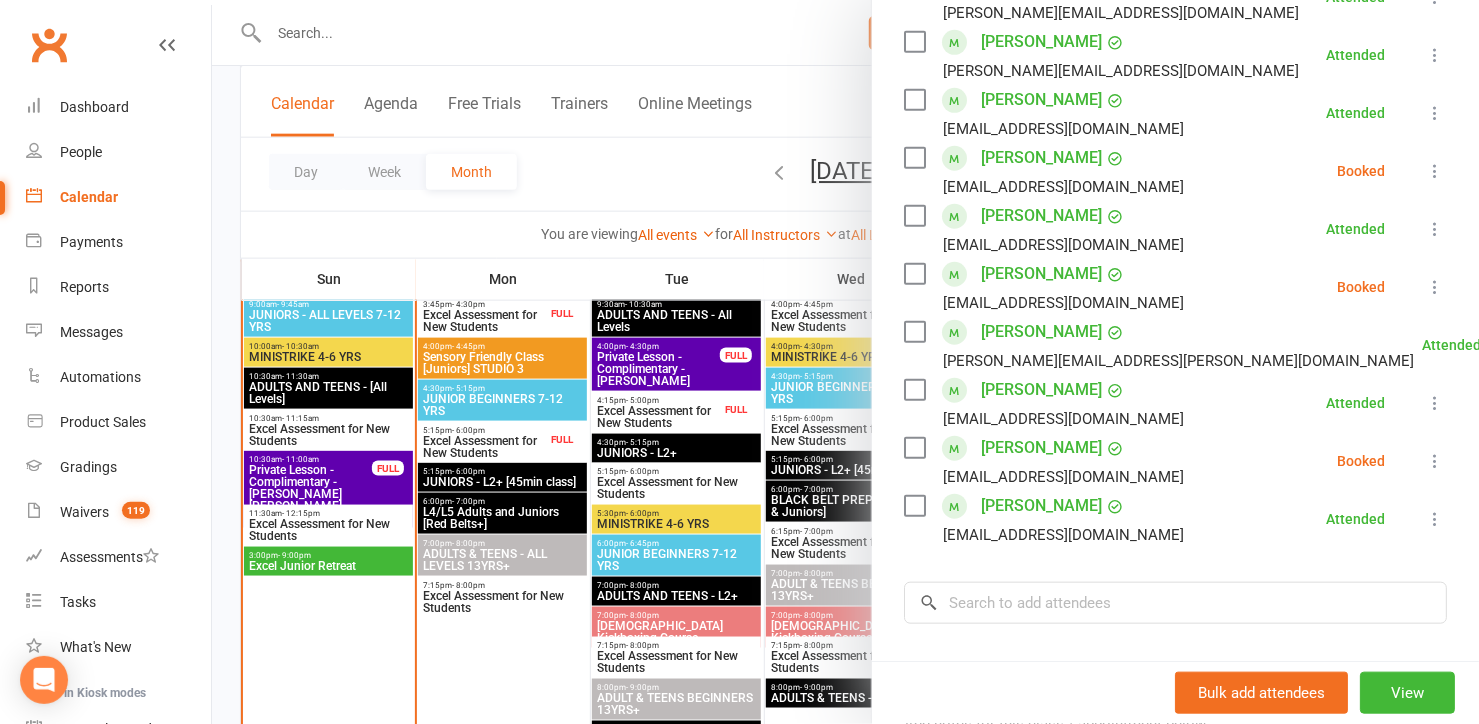 click at bounding box center (1435, 287) 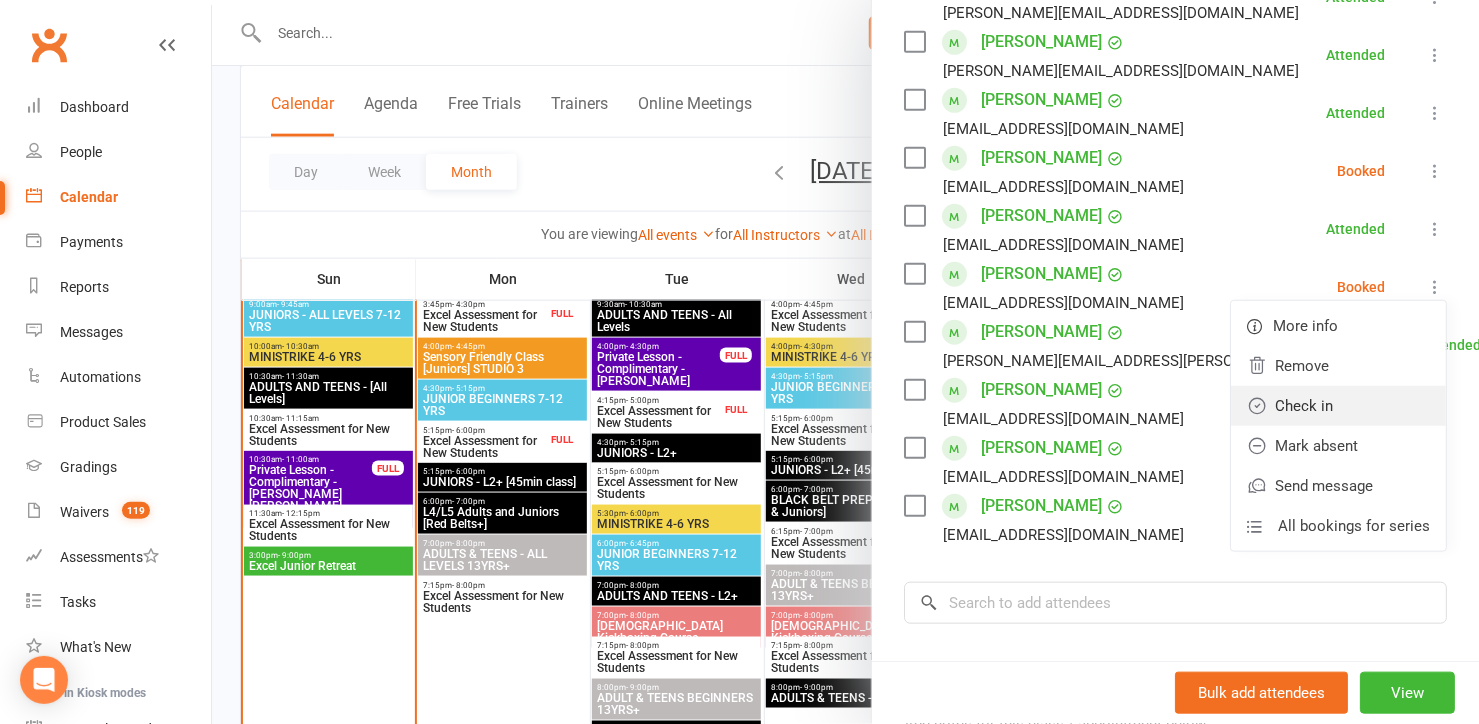 click on "Check in" at bounding box center [1338, 406] 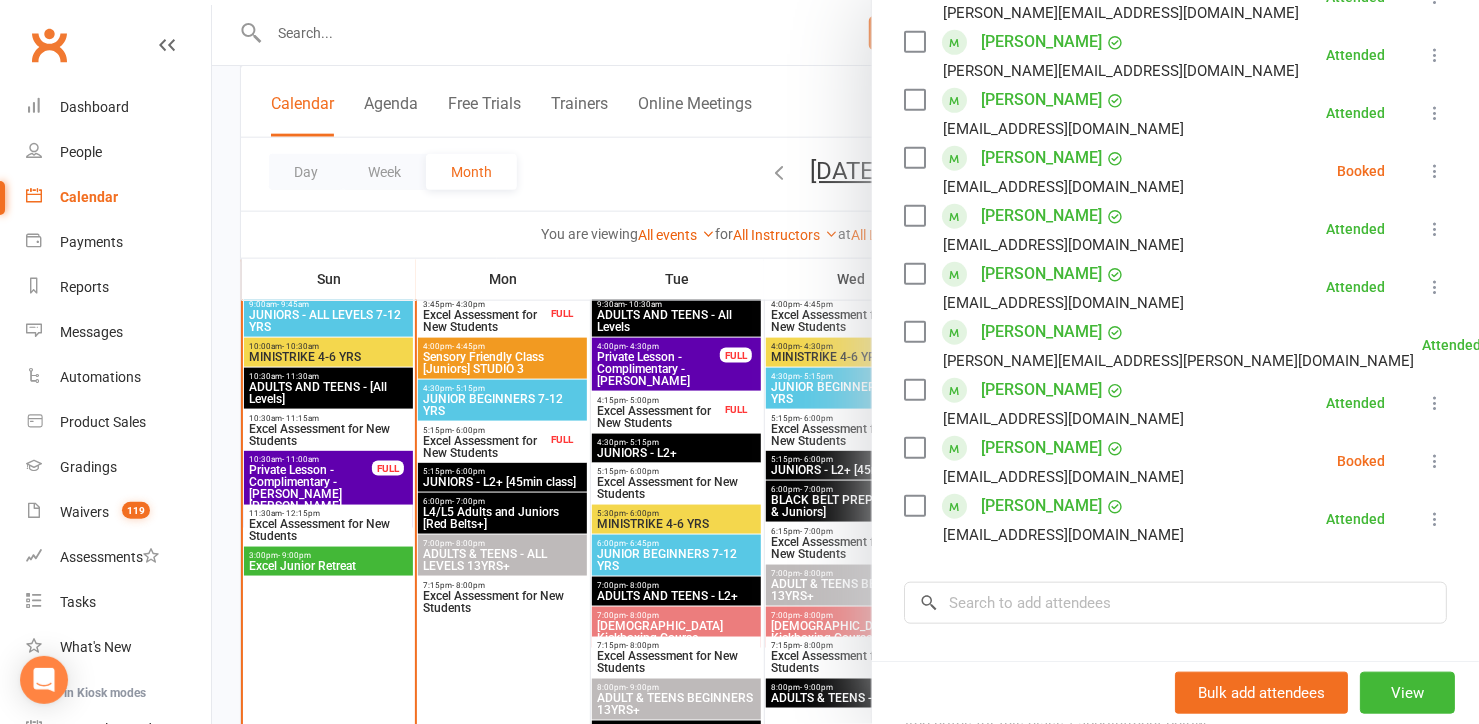 click at bounding box center (1435, 171) 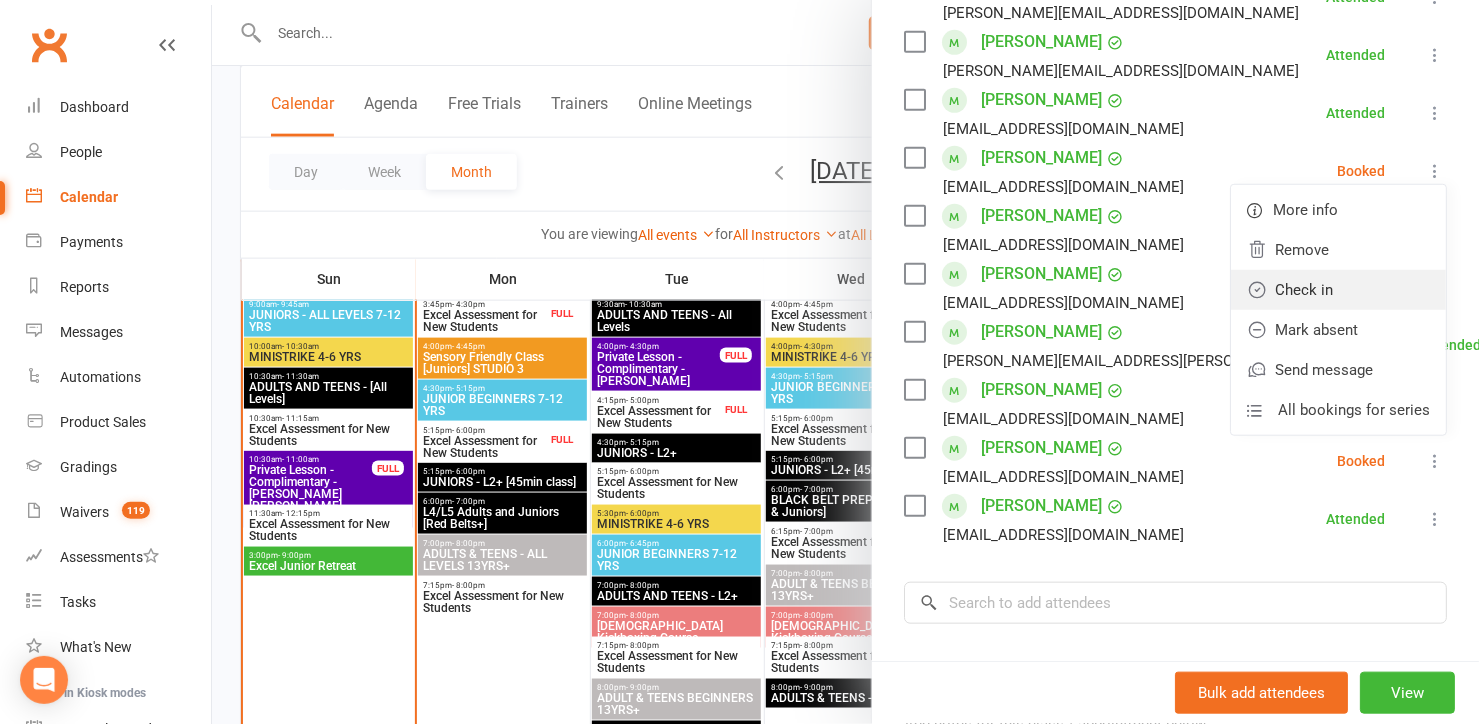 click on "Check in" at bounding box center (1338, 290) 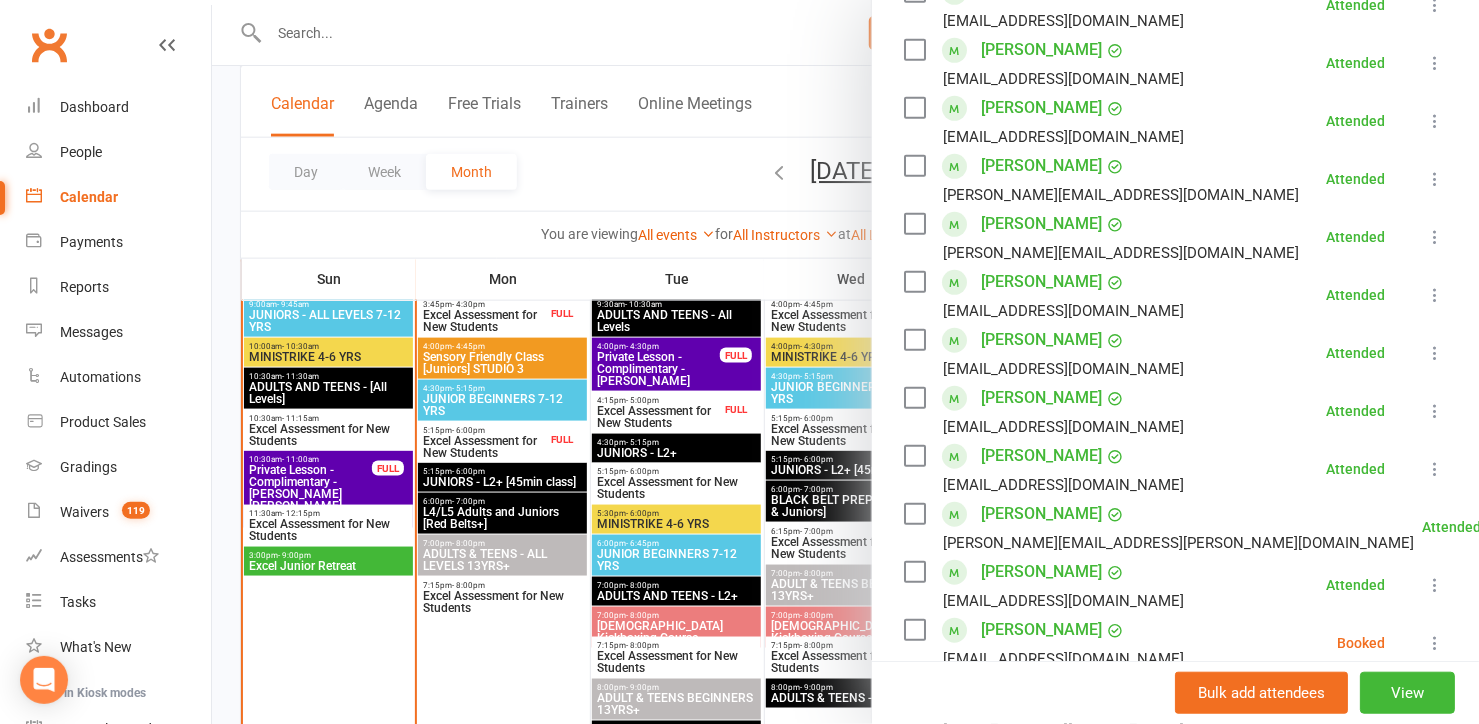 scroll, scrollTop: 818, scrollLeft: 0, axis: vertical 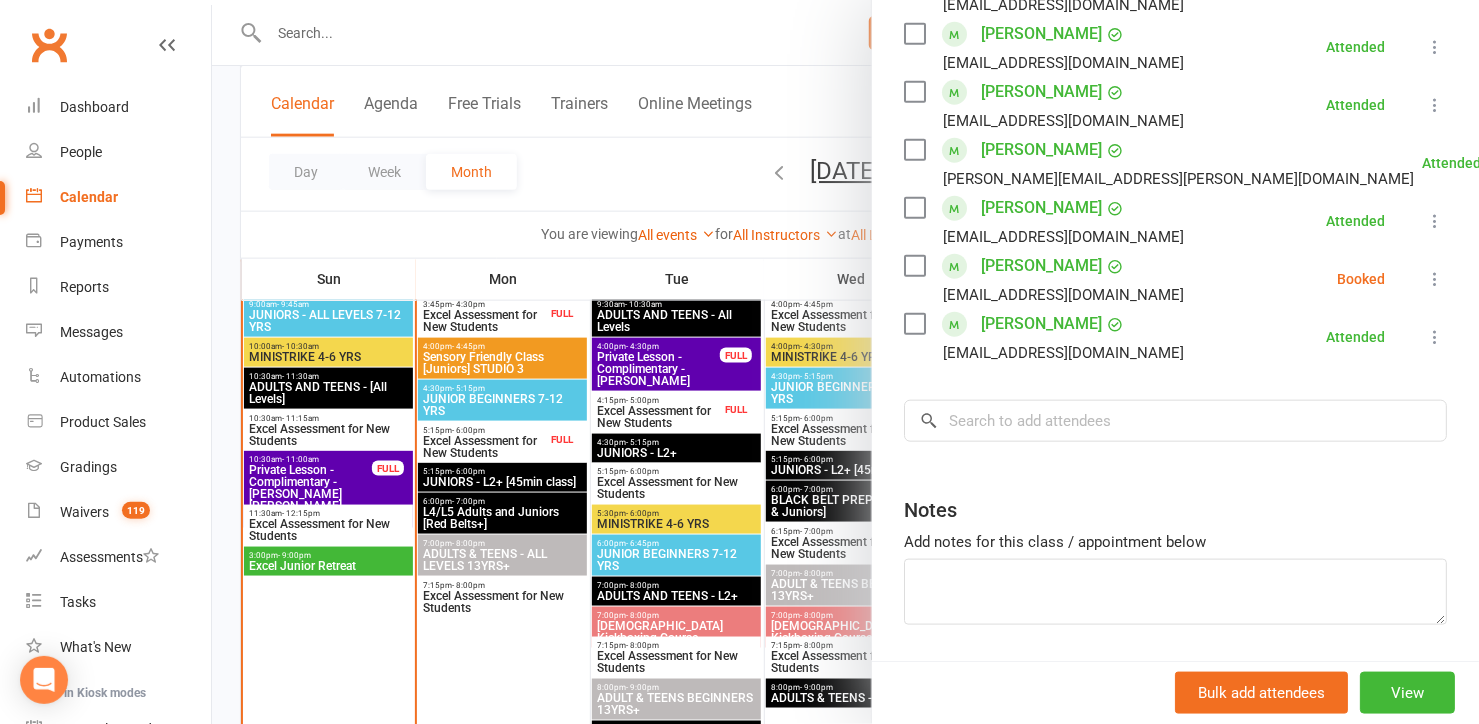 click at bounding box center [1435, 279] 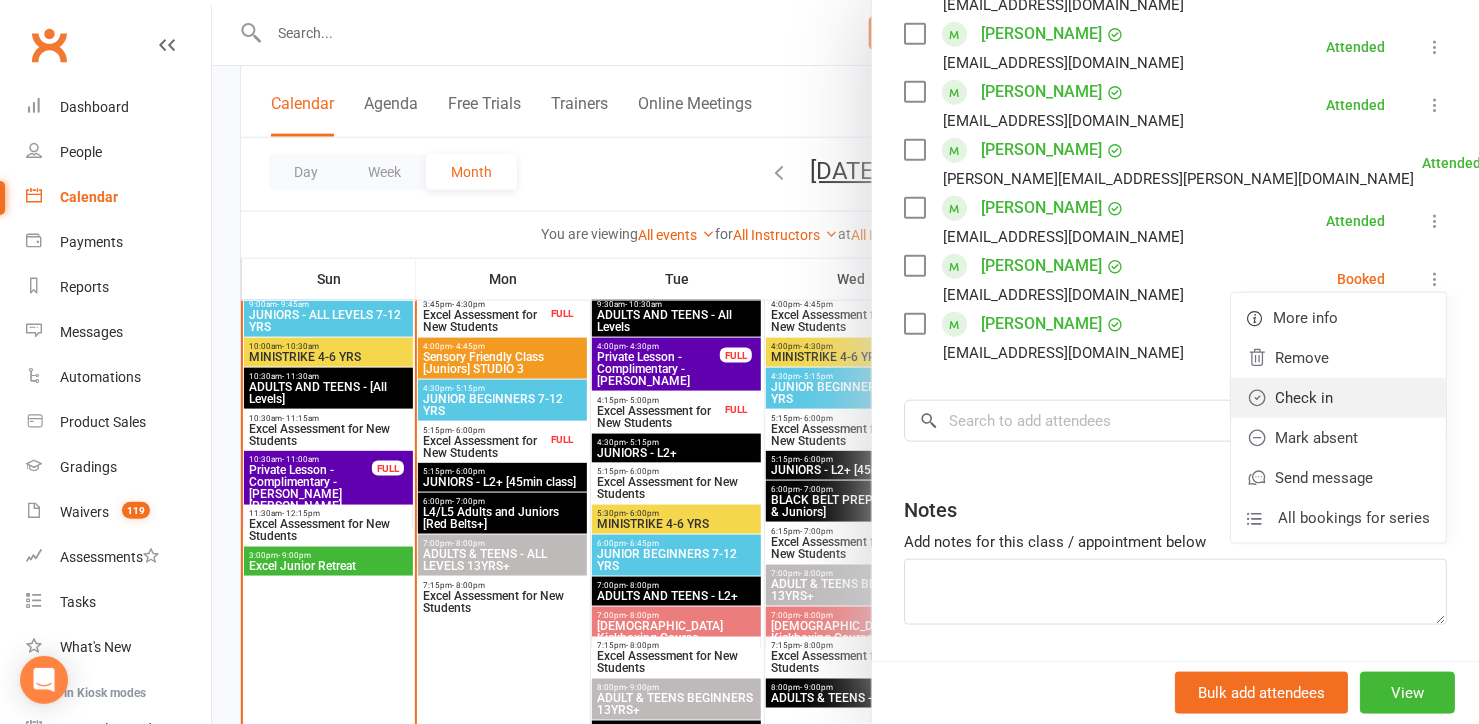 click on "Check in" at bounding box center [1338, 398] 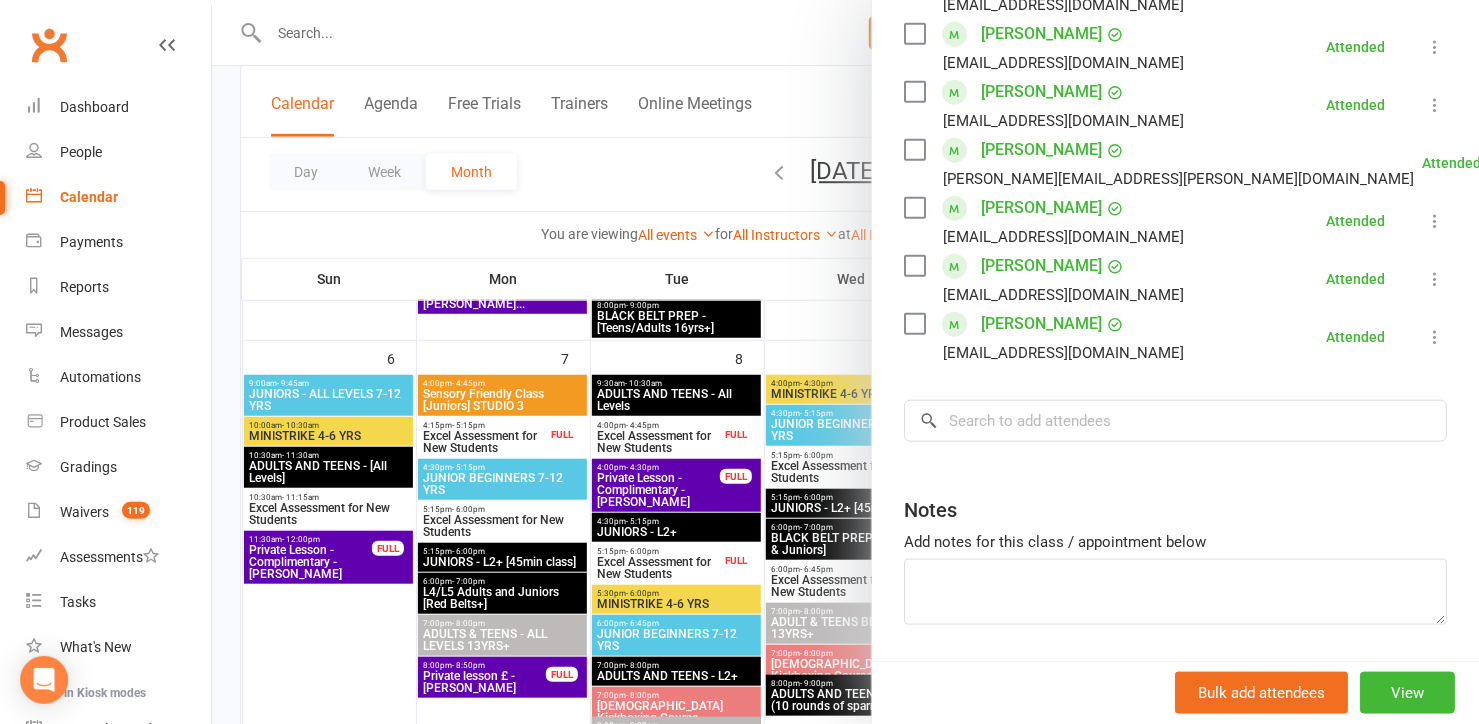scroll, scrollTop: 545, scrollLeft: 0, axis: vertical 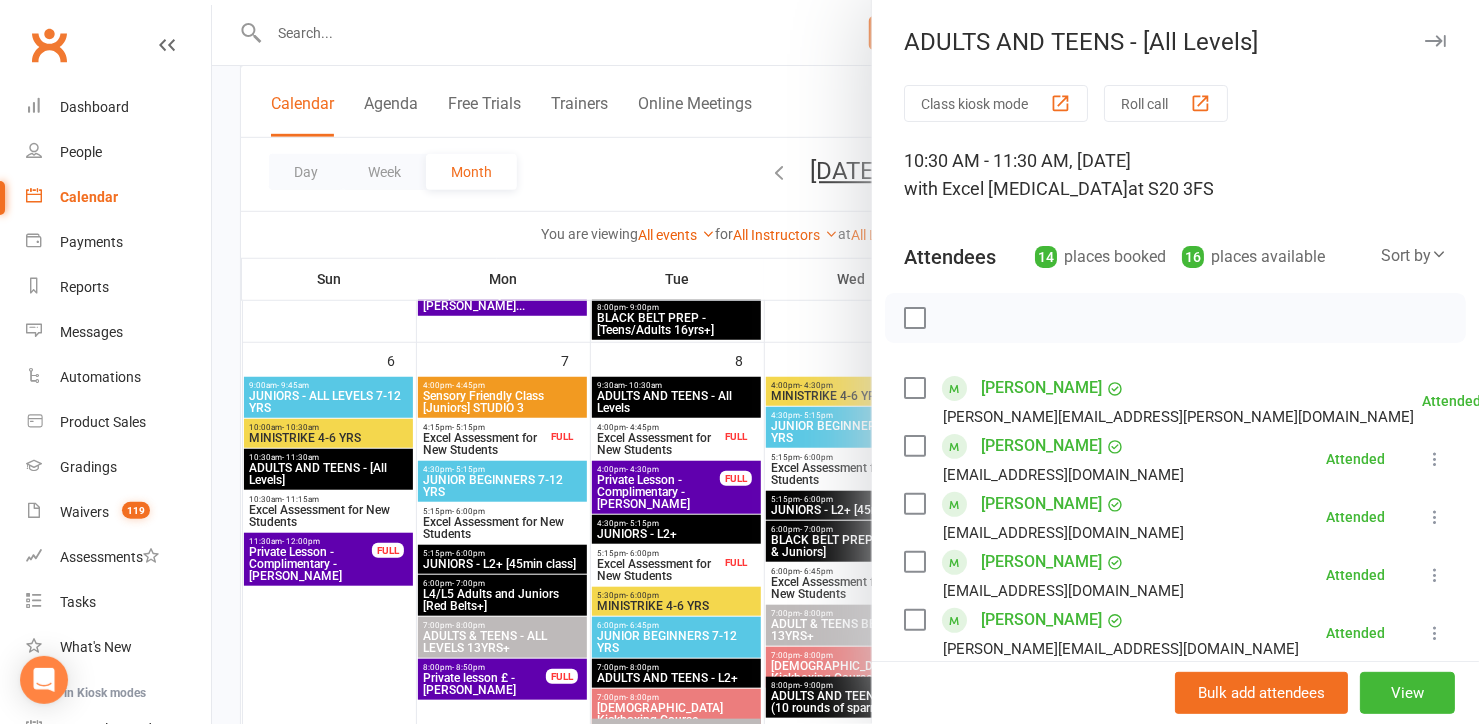 click at bounding box center [1435, 41] 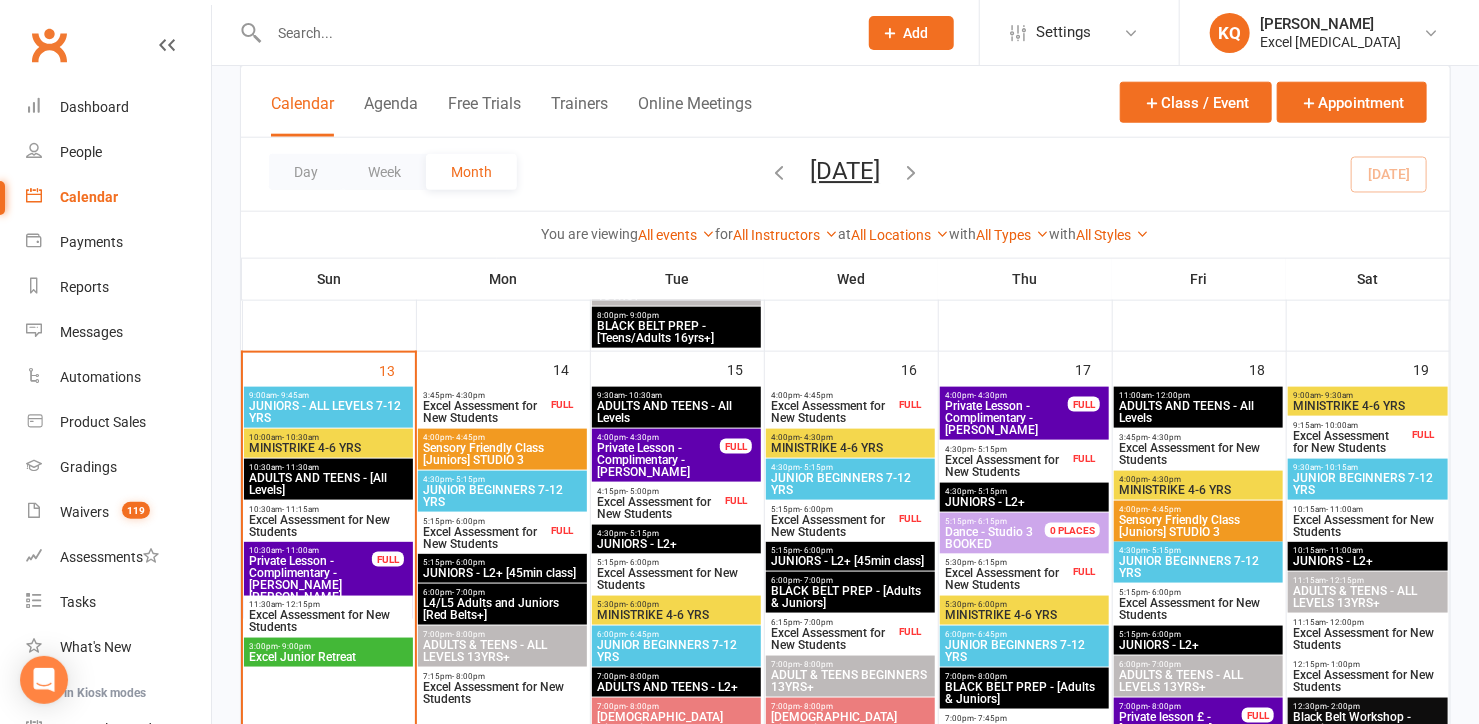 scroll, scrollTop: 1000, scrollLeft: 0, axis: vertical 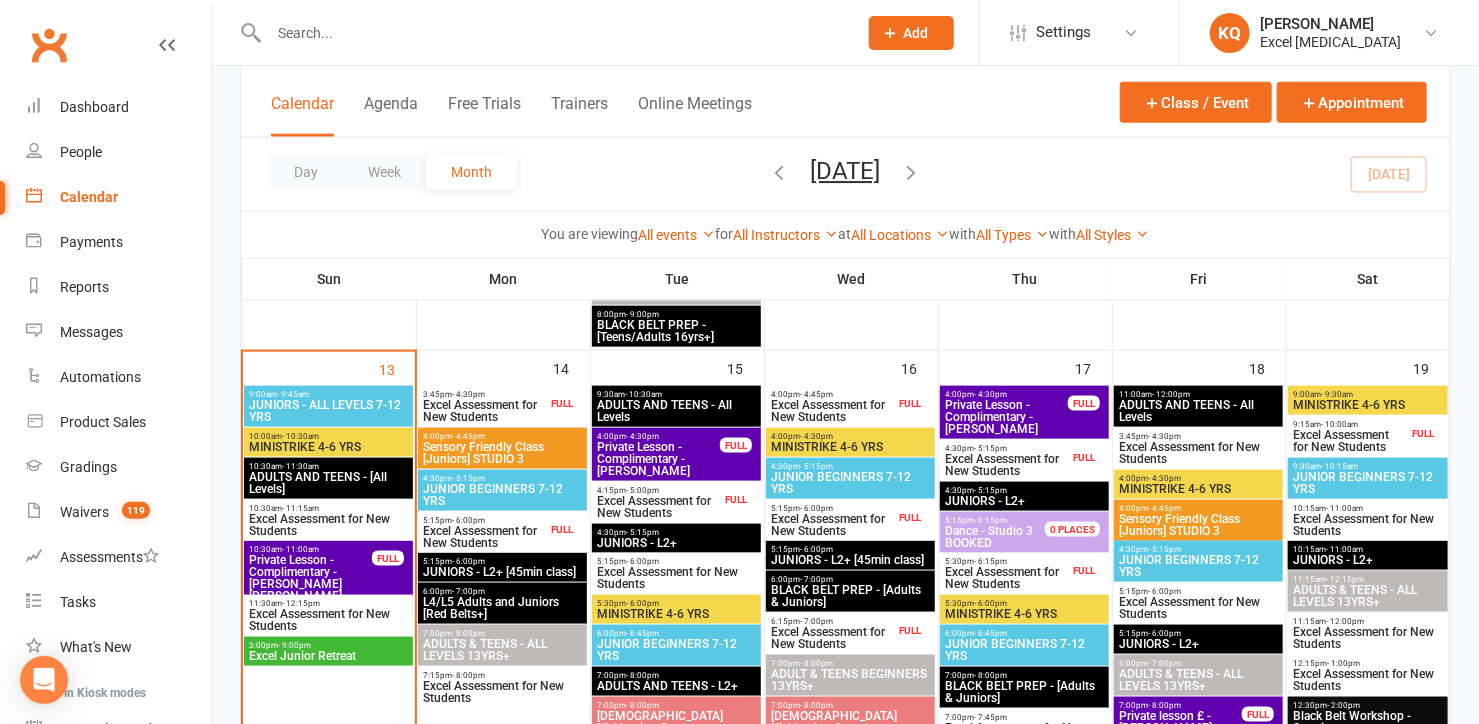 click on "Excel Assessment for New Students" at bounding box center (484, 411) 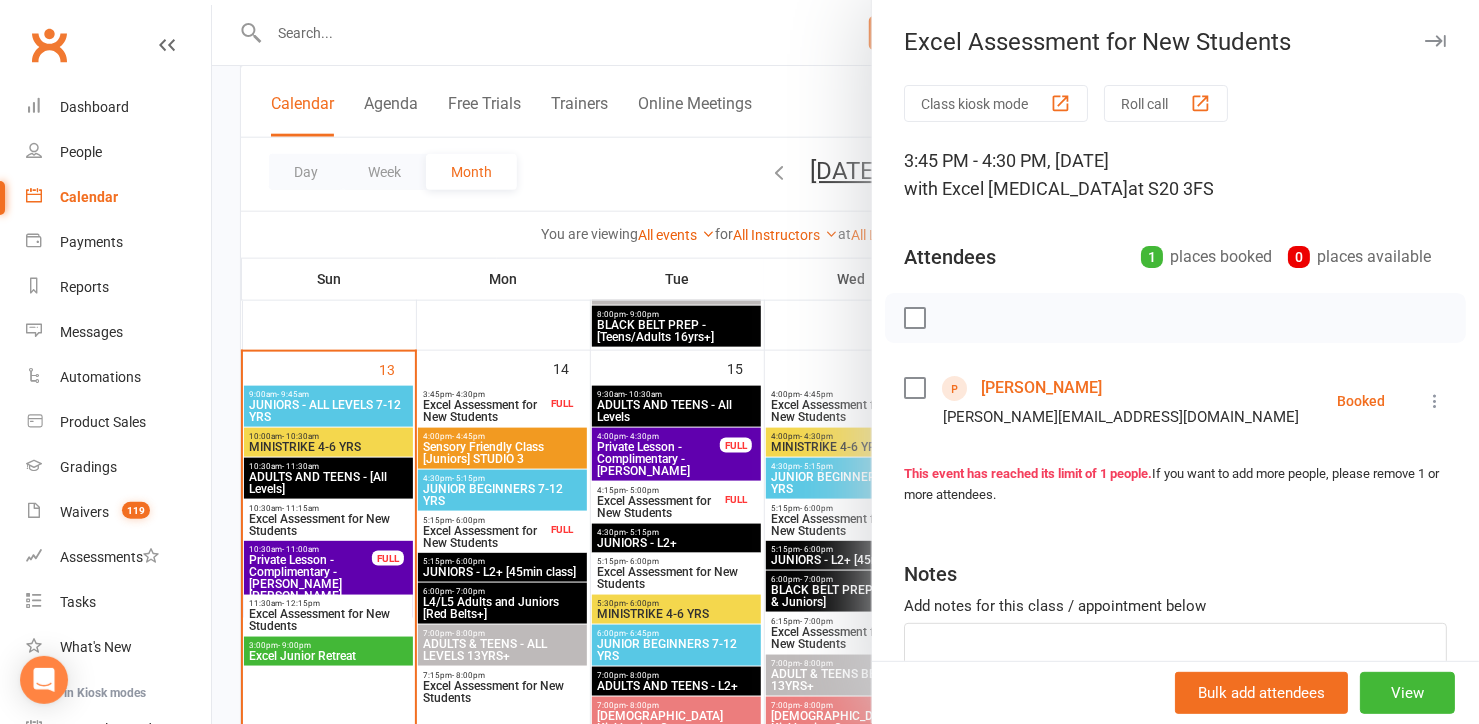 click at bounding box center (845, 362) 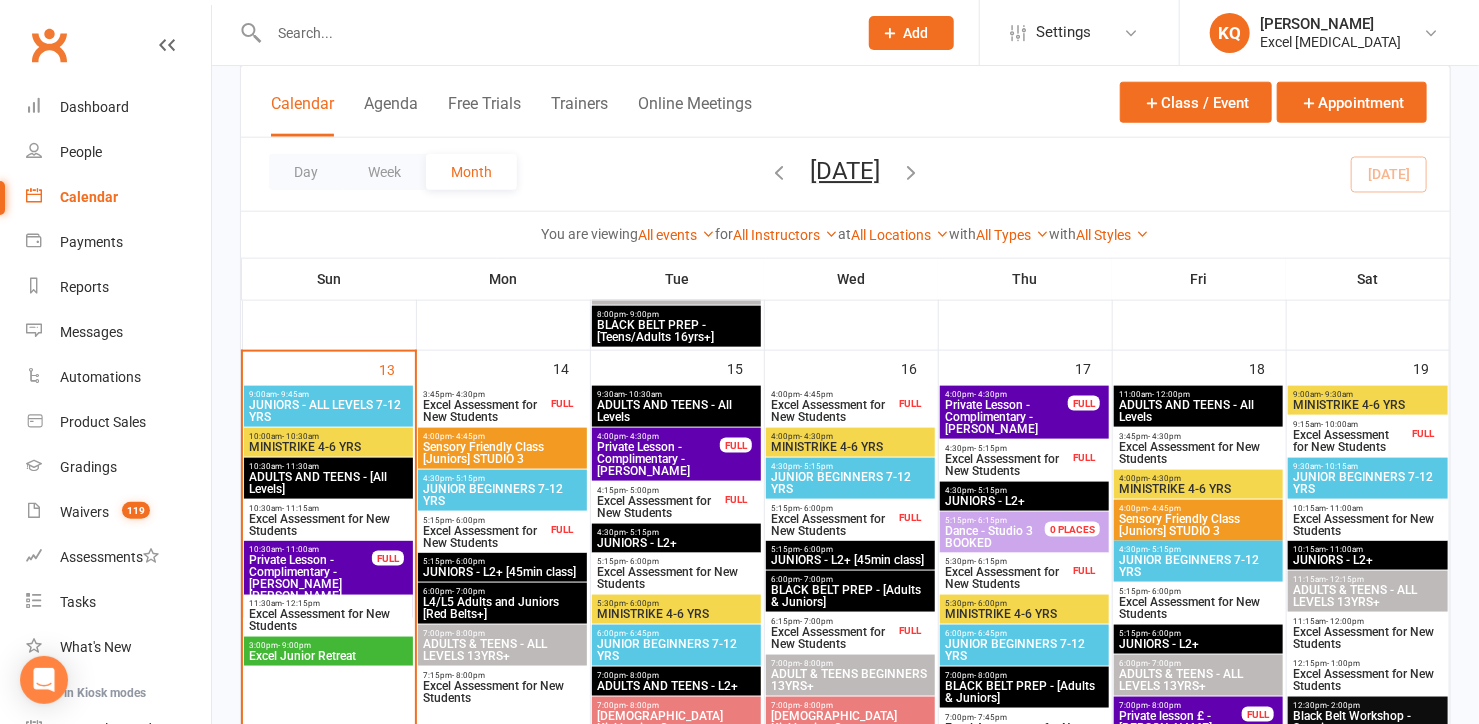 click on "Excel Assessment for New Students" at bounding box center [484, 537] 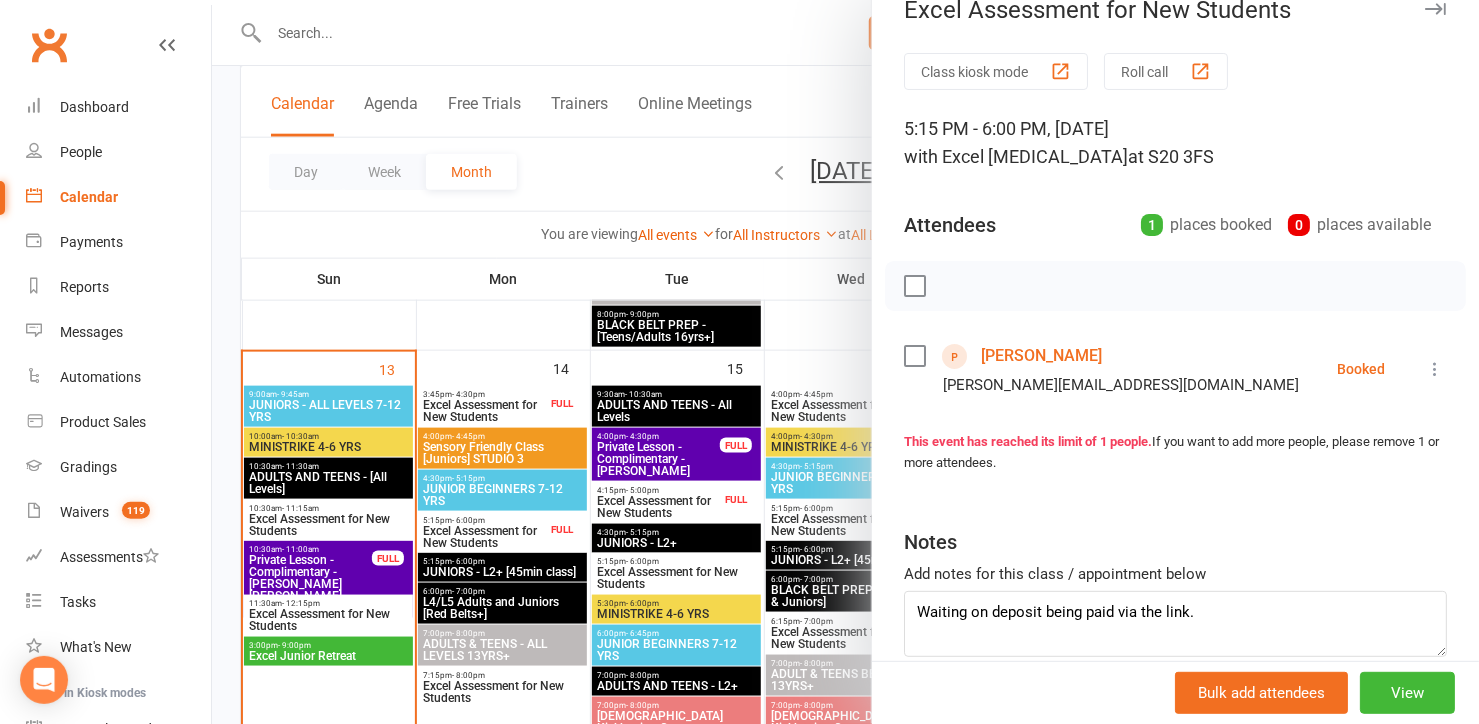 scroll, scrollTop: 0, scrollLeft: 0, axis: both 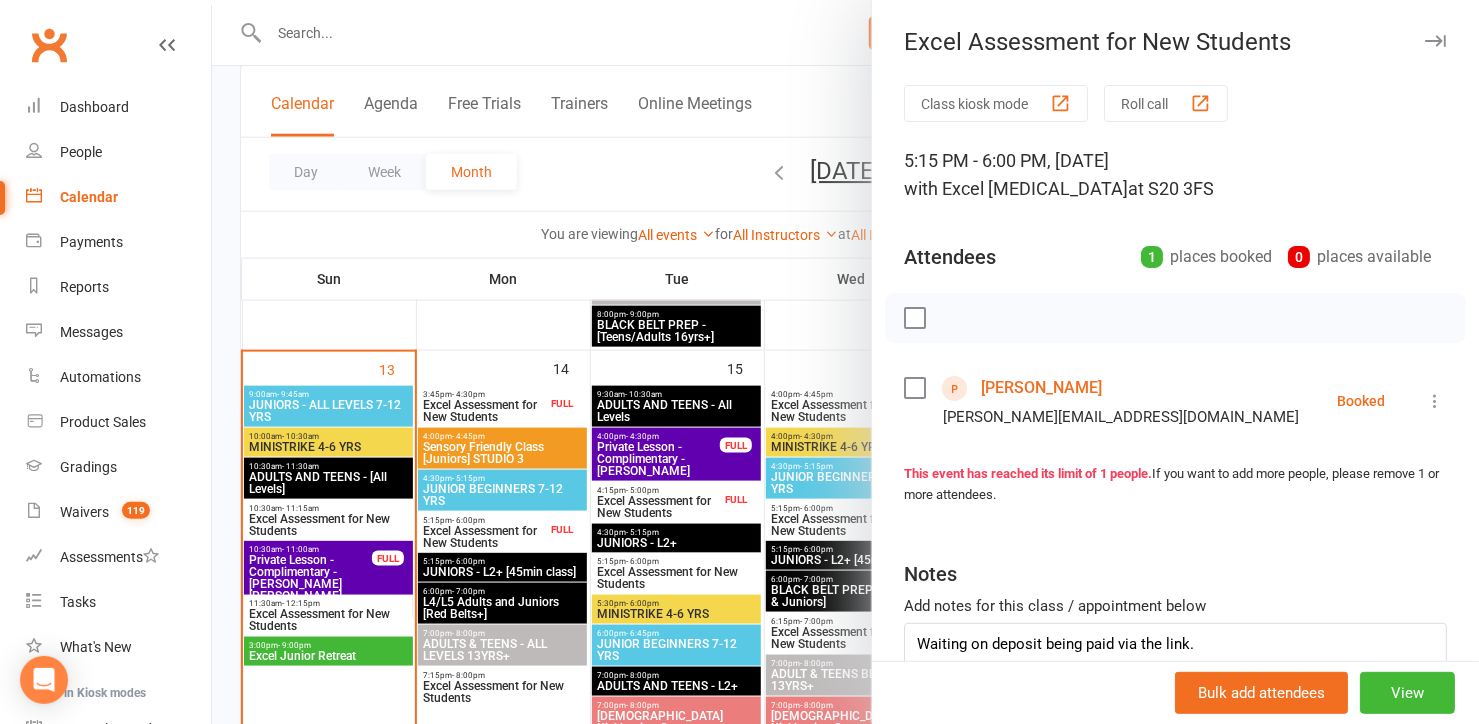 click at bounding box center (845, 362) 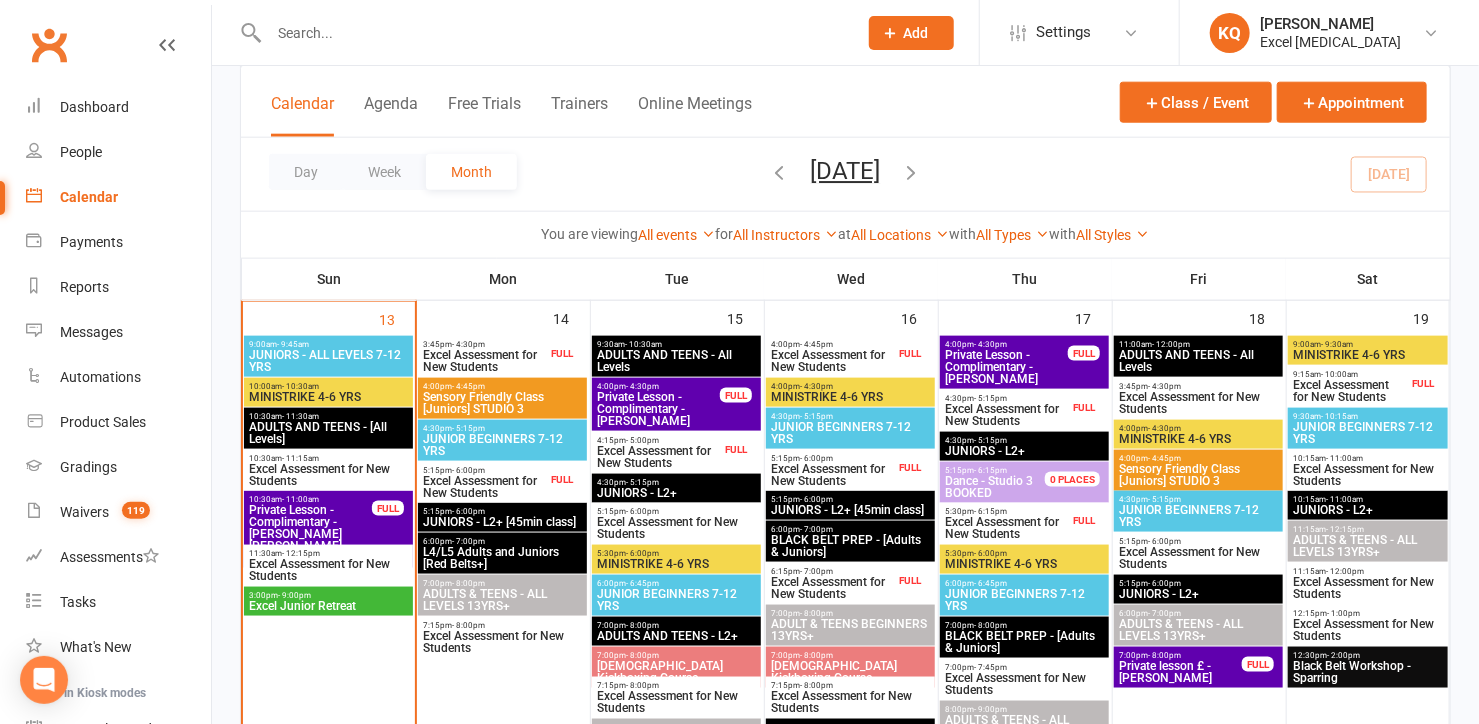 scroll, scrollTop: 1000, scrollLeft: 0, axis: vertical 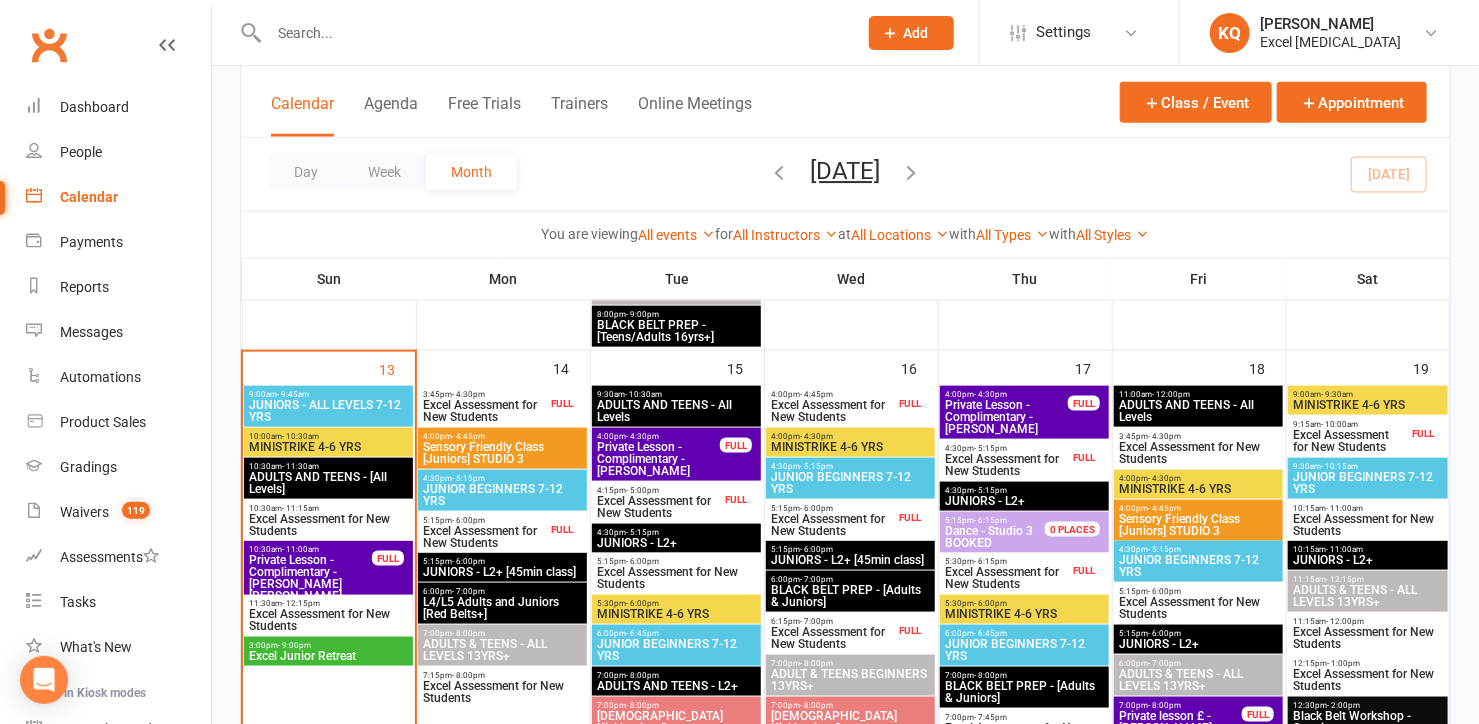 click on "ADULTS AND TEENS - [All Levels]" at bounding box center [328, 483] 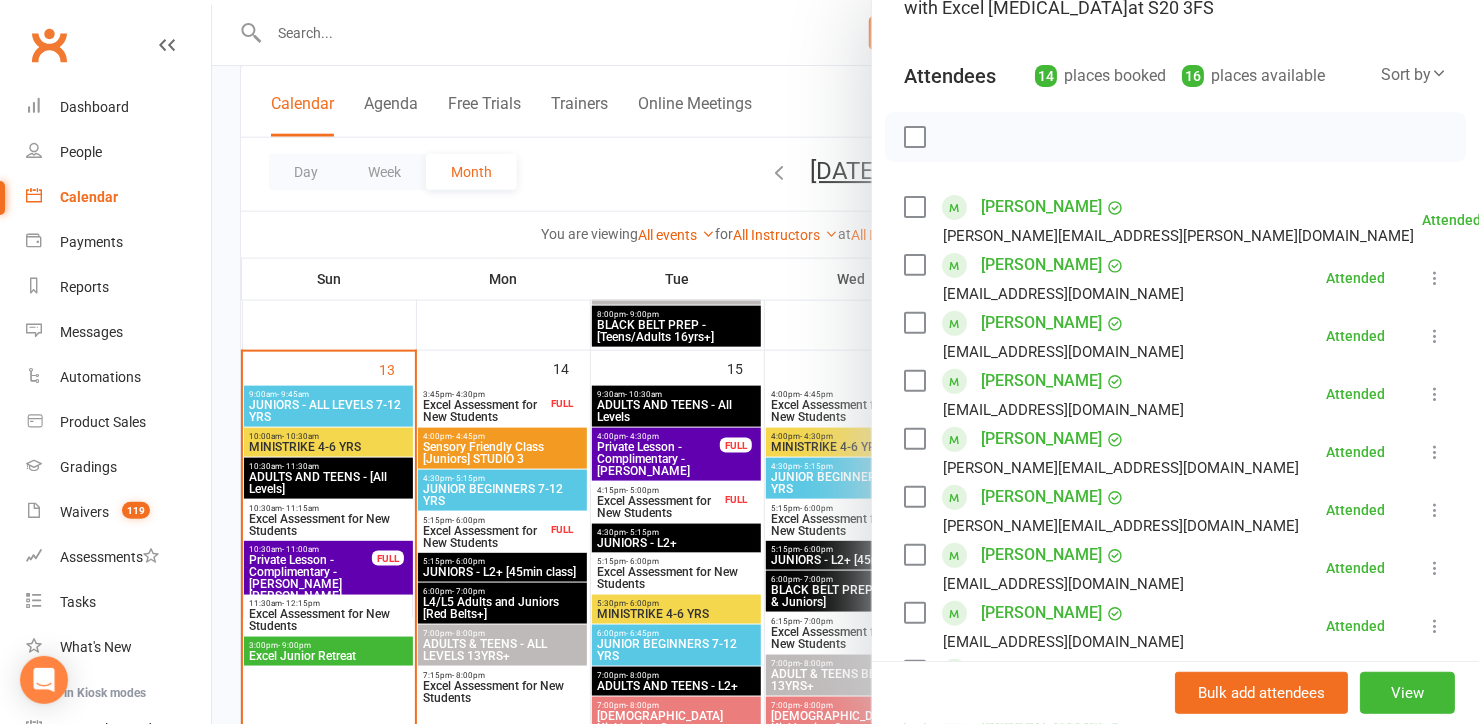 scroll, scrollTop: 0, scrollLeft: 0, axis: both 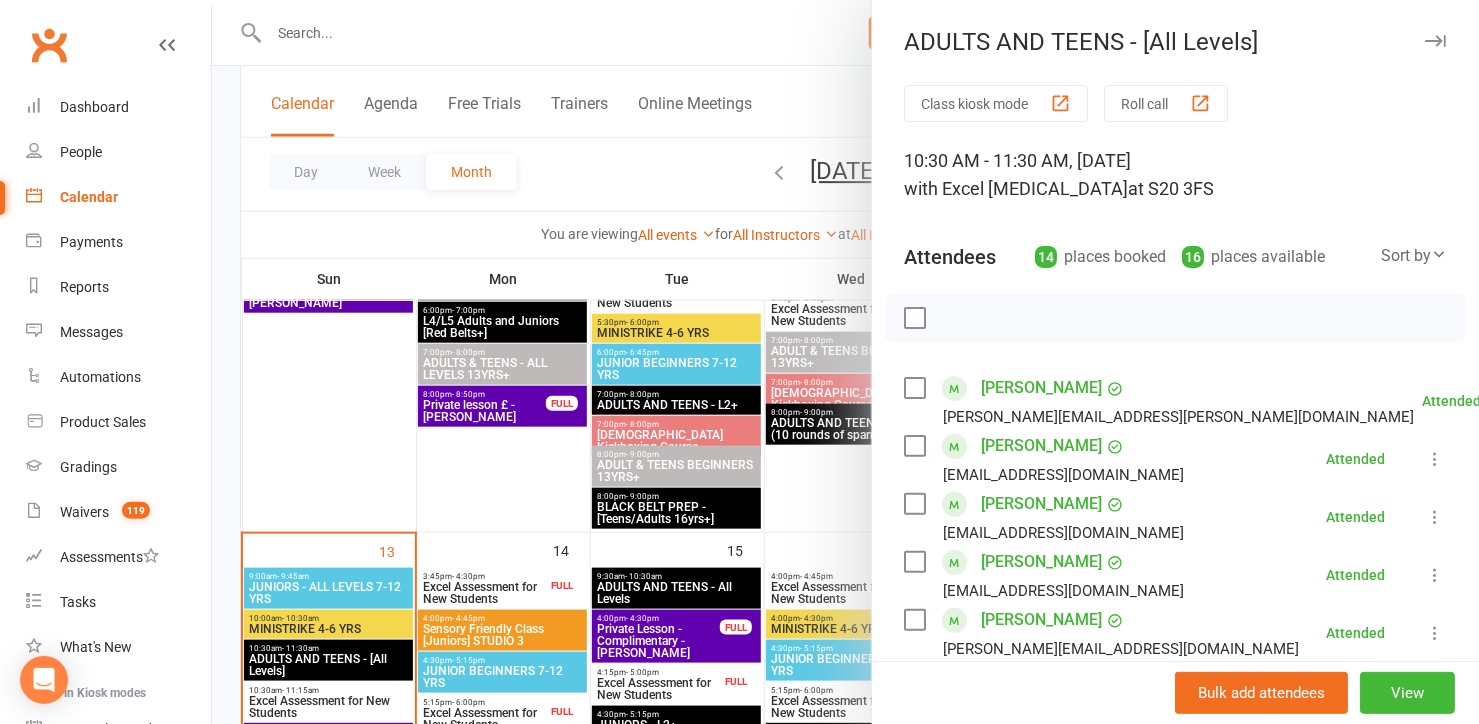 click at bounding box center [1435, 41] 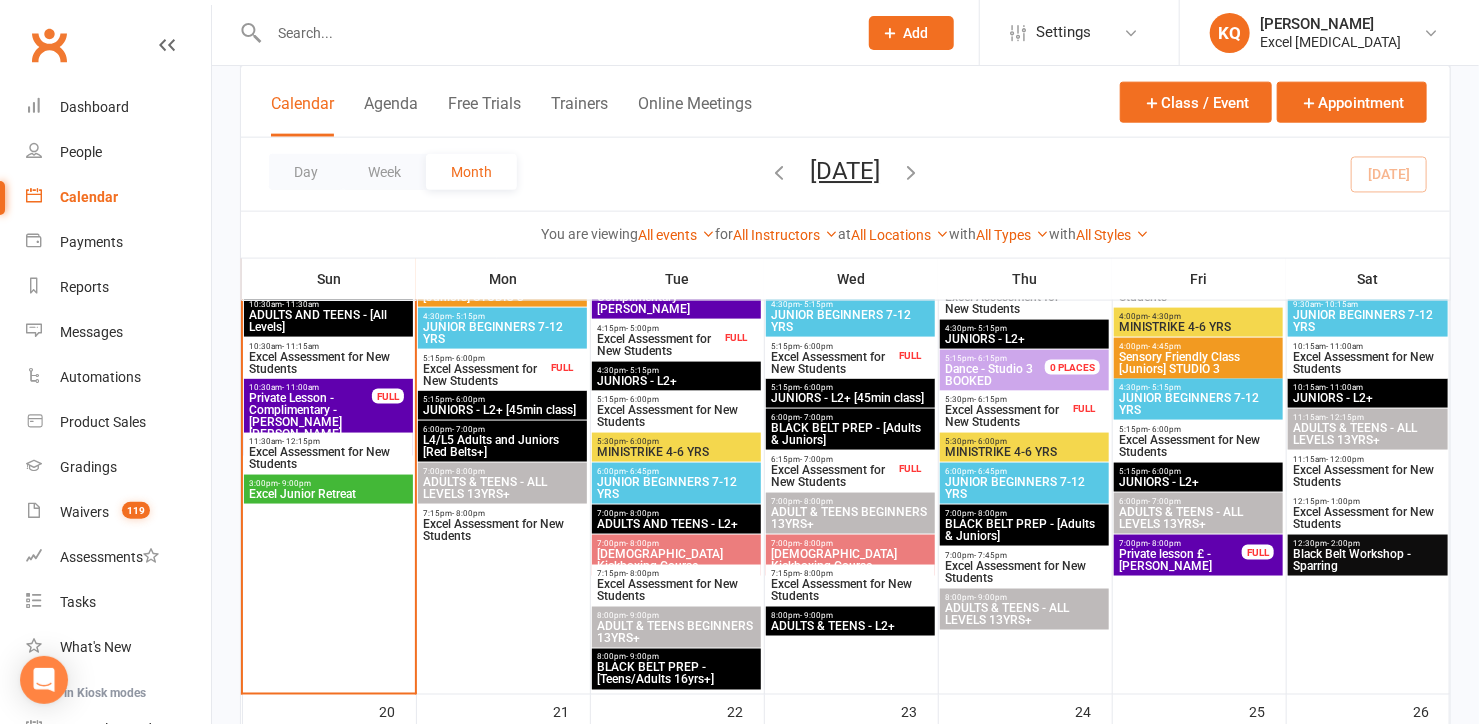 scroll, scrollTop: 1181, scrollLeft: 0, axis: vertical 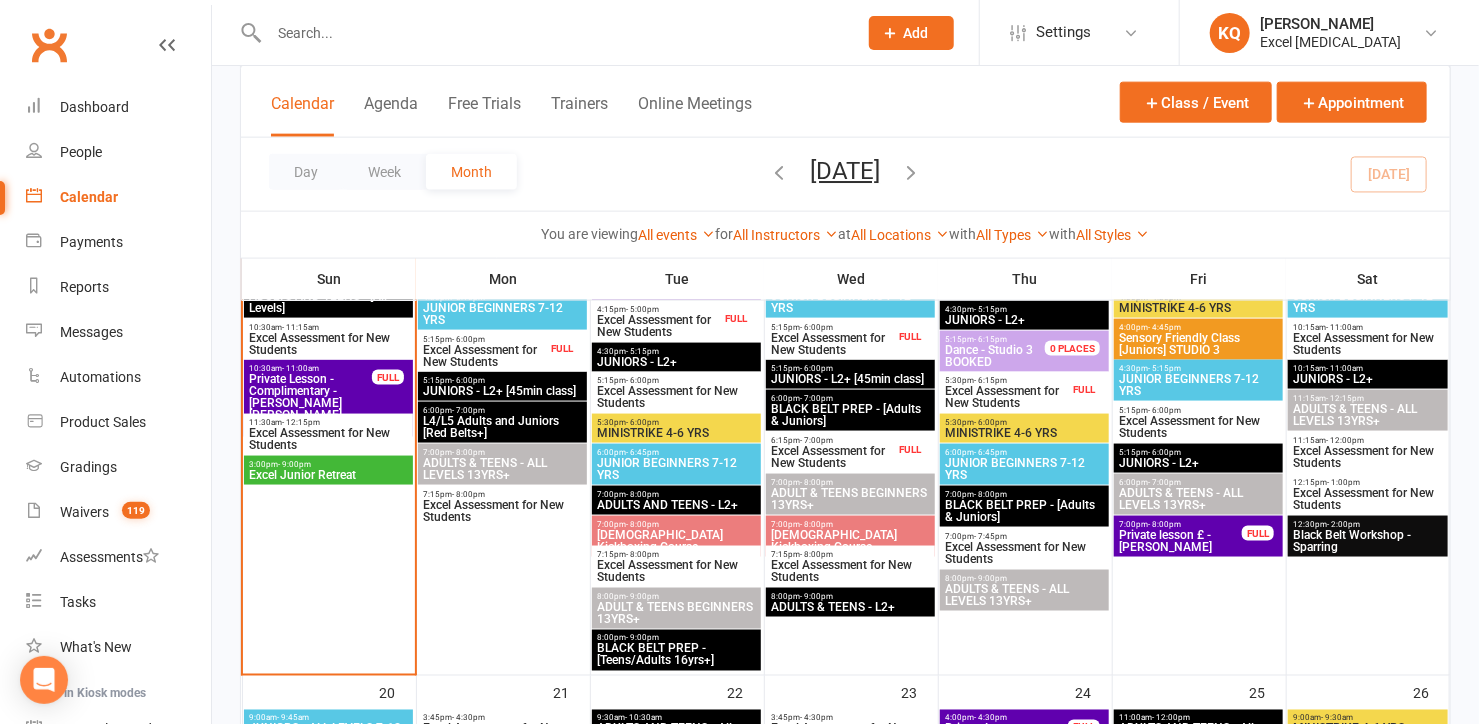 click on "Private Lesson - Complimentary - [PERSON_NAME] [PERSON_NAME] Chest..." at bounding box center [310, 403] 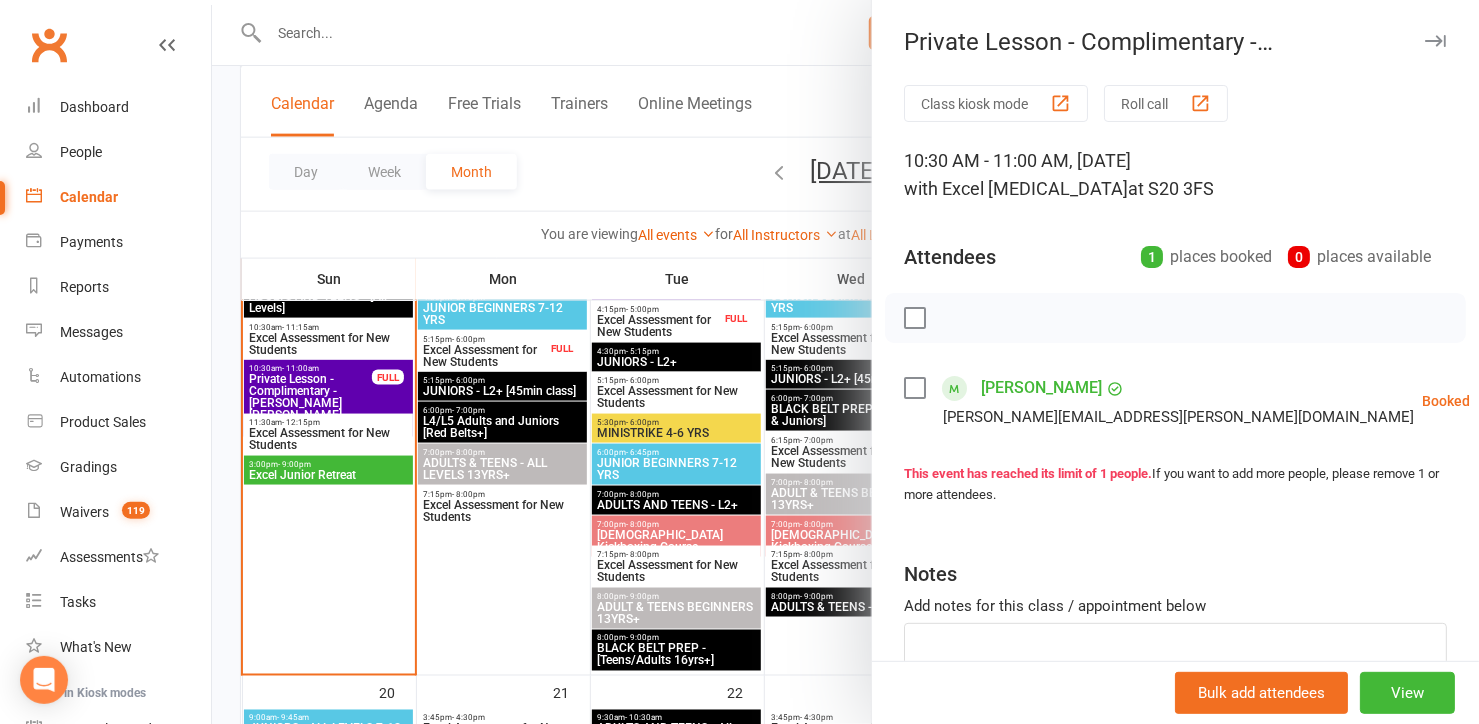 click at bounding box center [1435, 41] 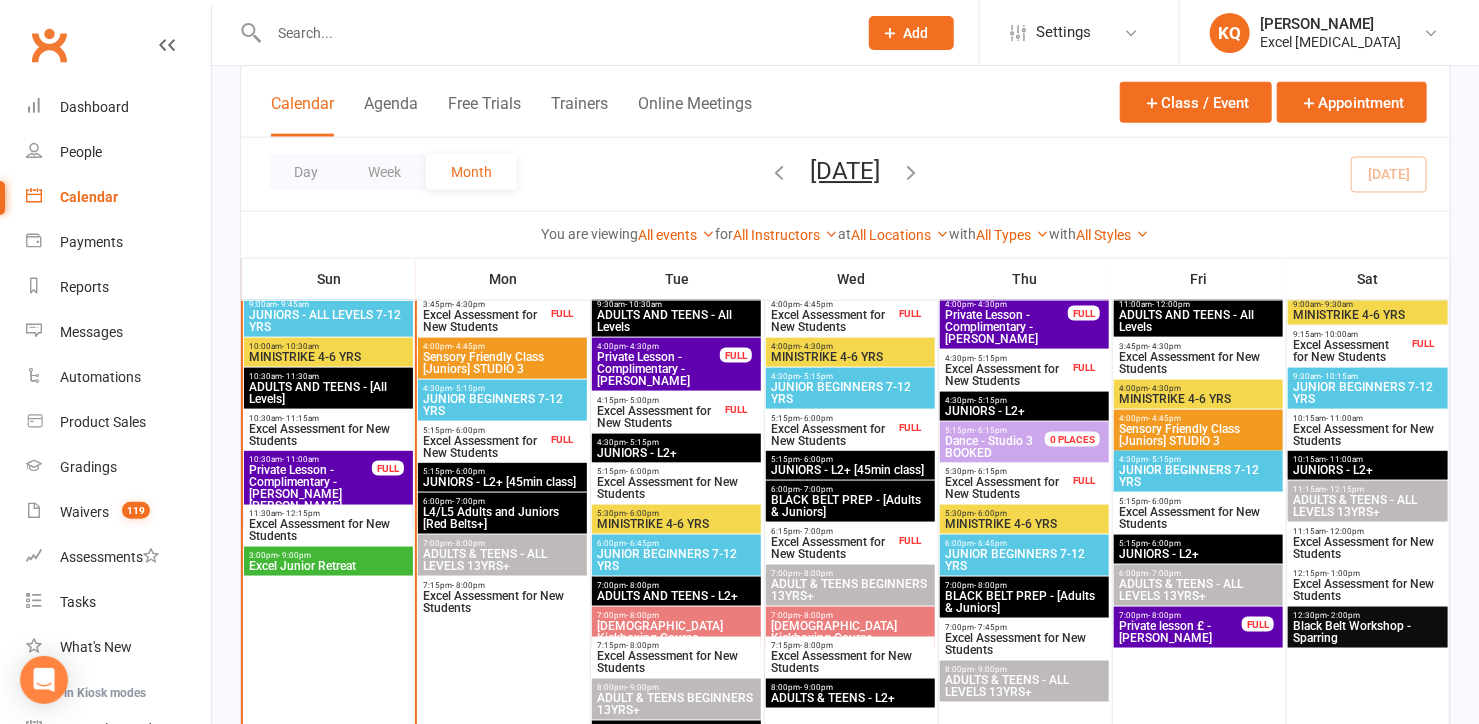 scroll, scrollTop: 1000, scrollLeft: 0, axis: vertical 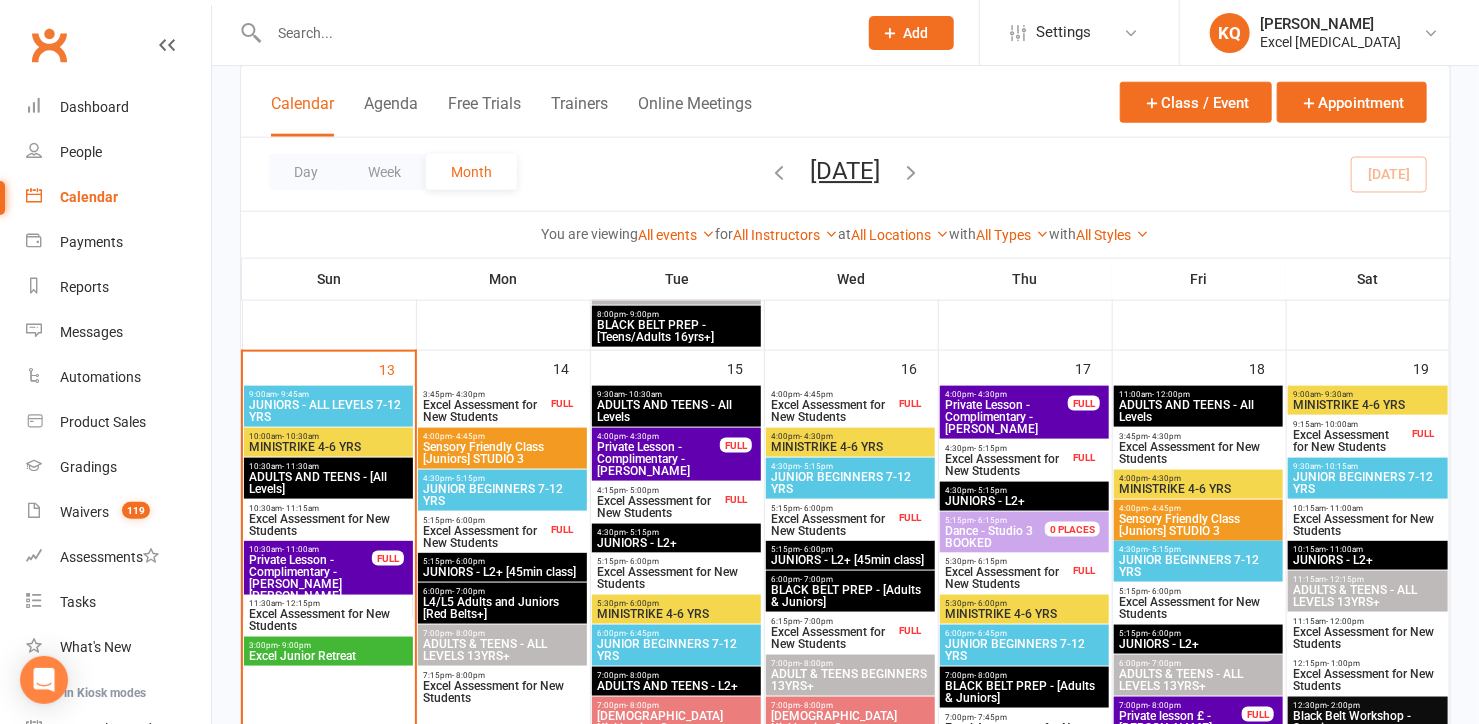 click on "10:30am  - 11:30am ADULTS AND TEENS - [All Levels]" at bounding box center (328, 478) 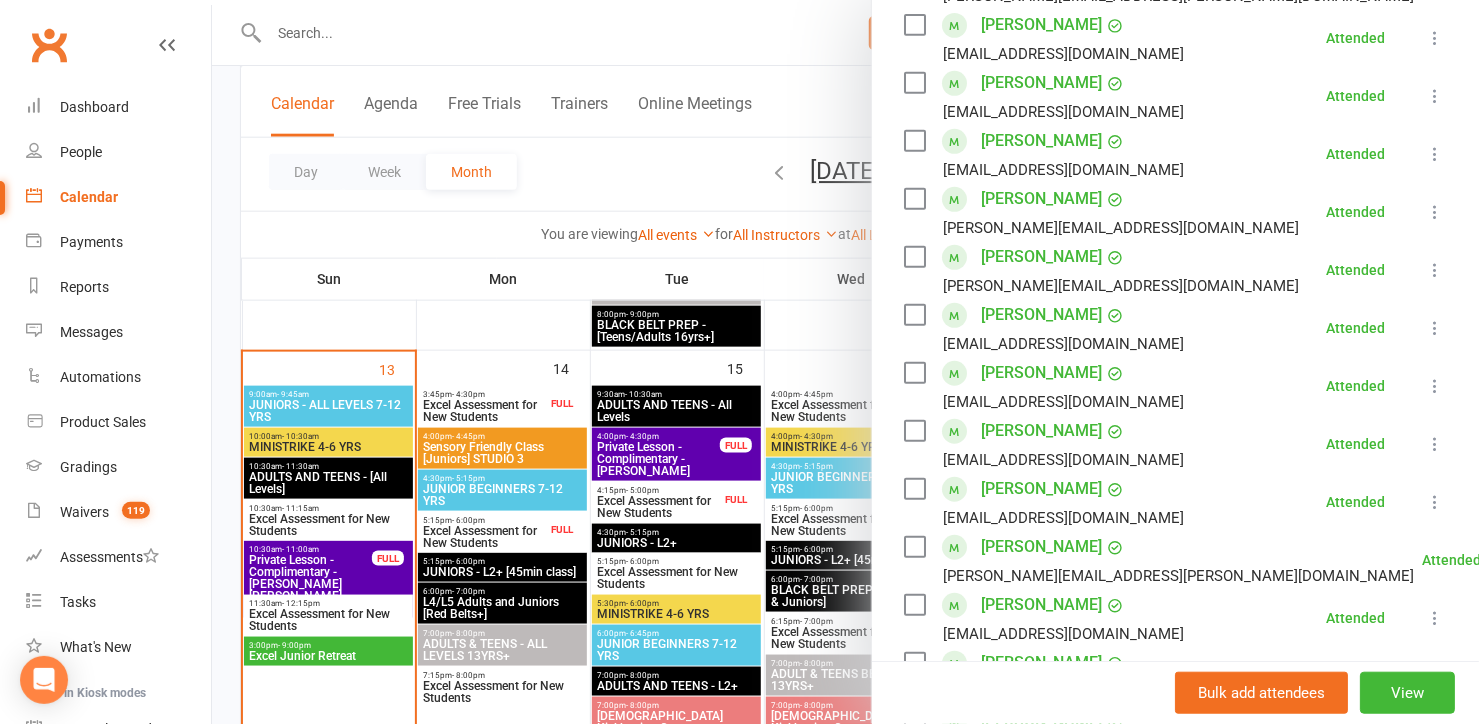 scroll, scrollTop: 454, scrollLeft: 0, axis: vertical 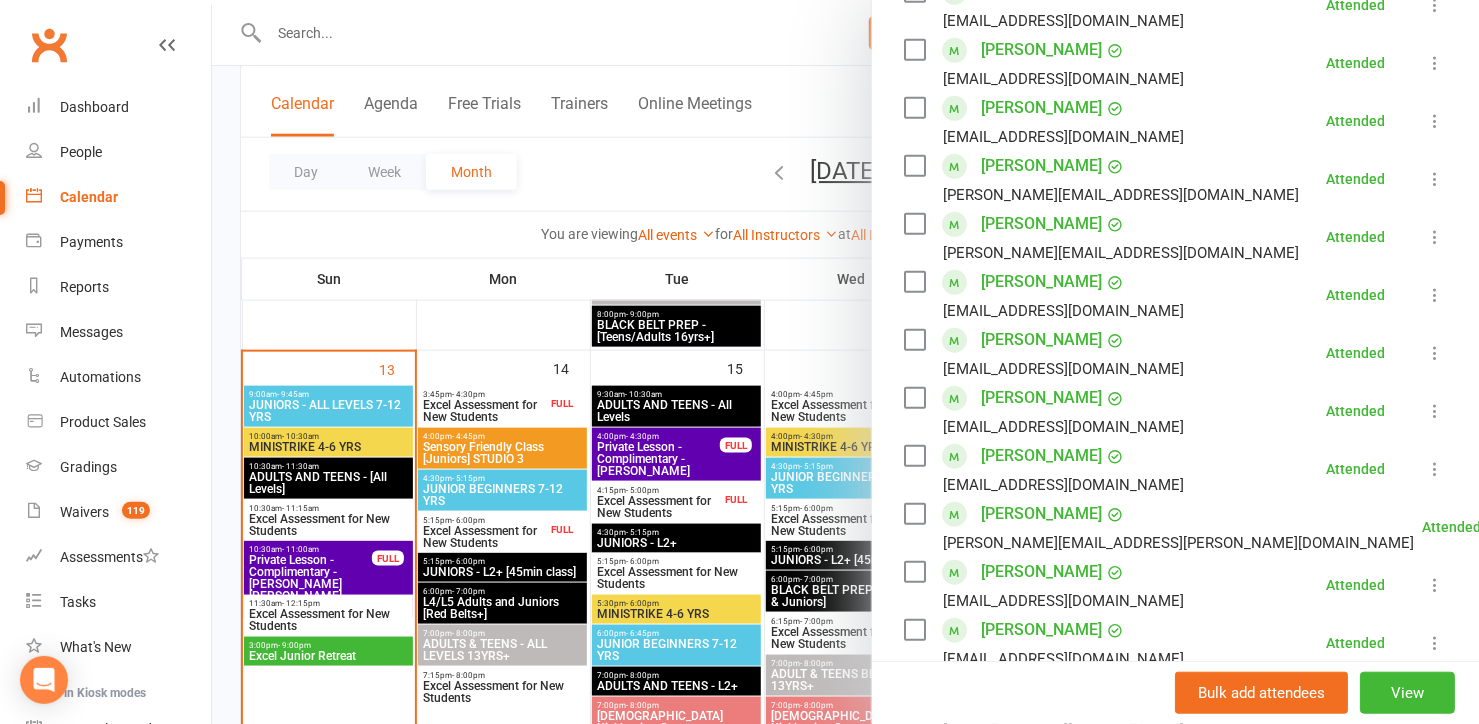 click on "Kirsty Pemberton" at bounding box center (1041, 456) 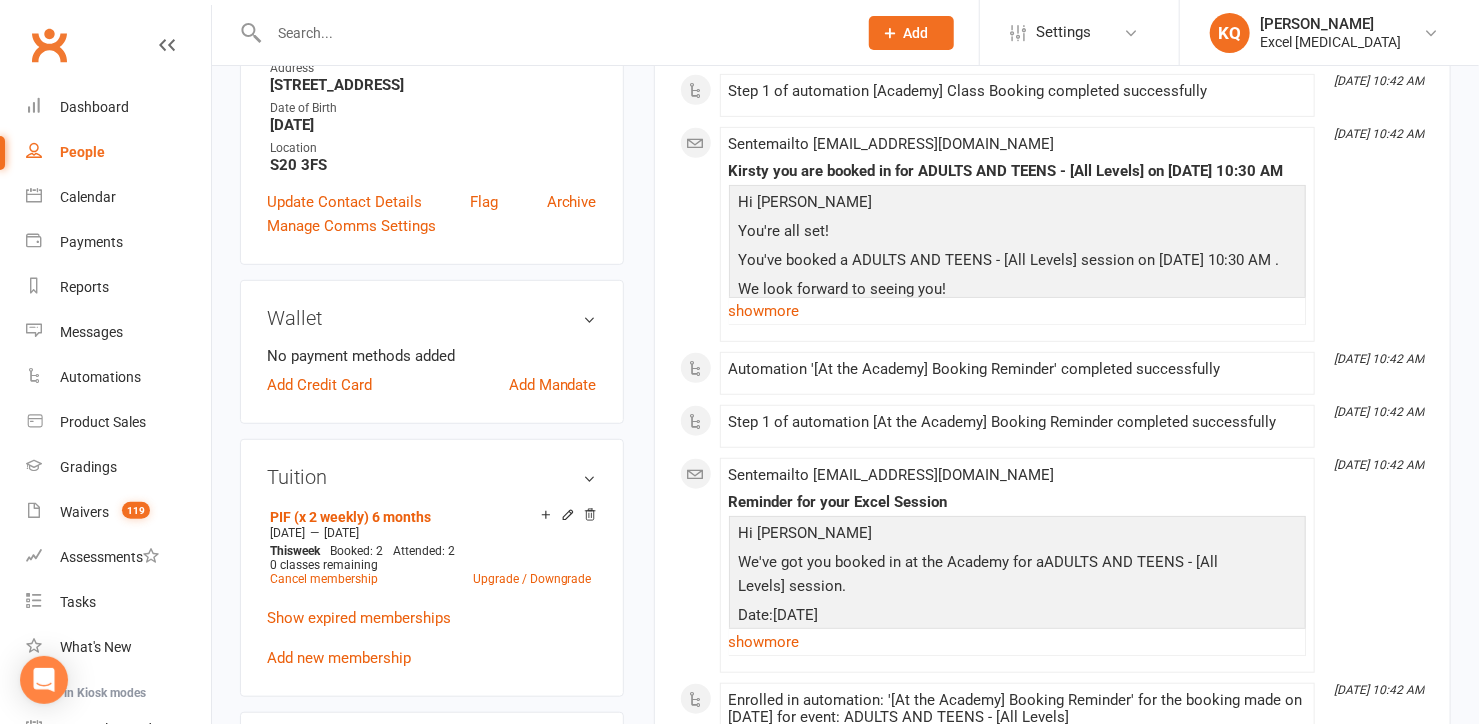 scroll, scrollTop: 454, scrollLeft: 0, axis: vertical 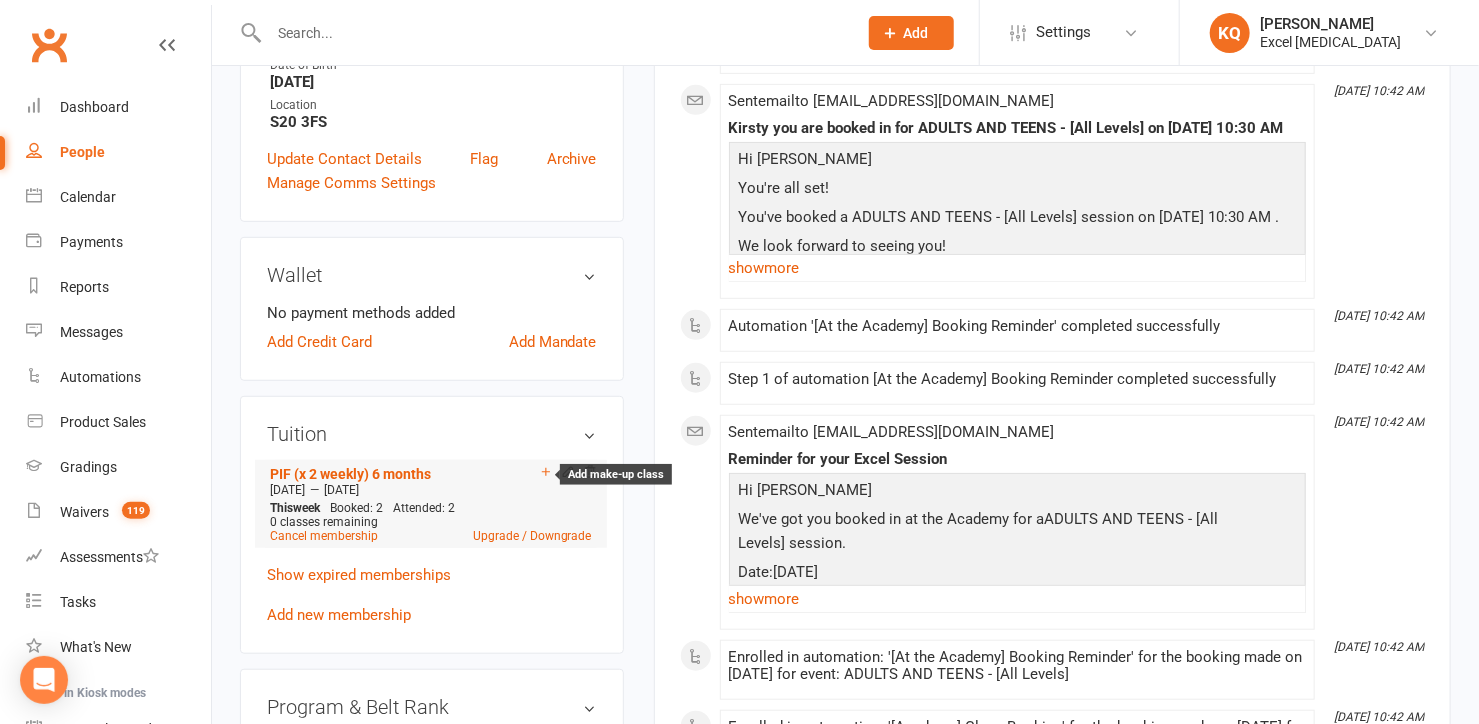 click 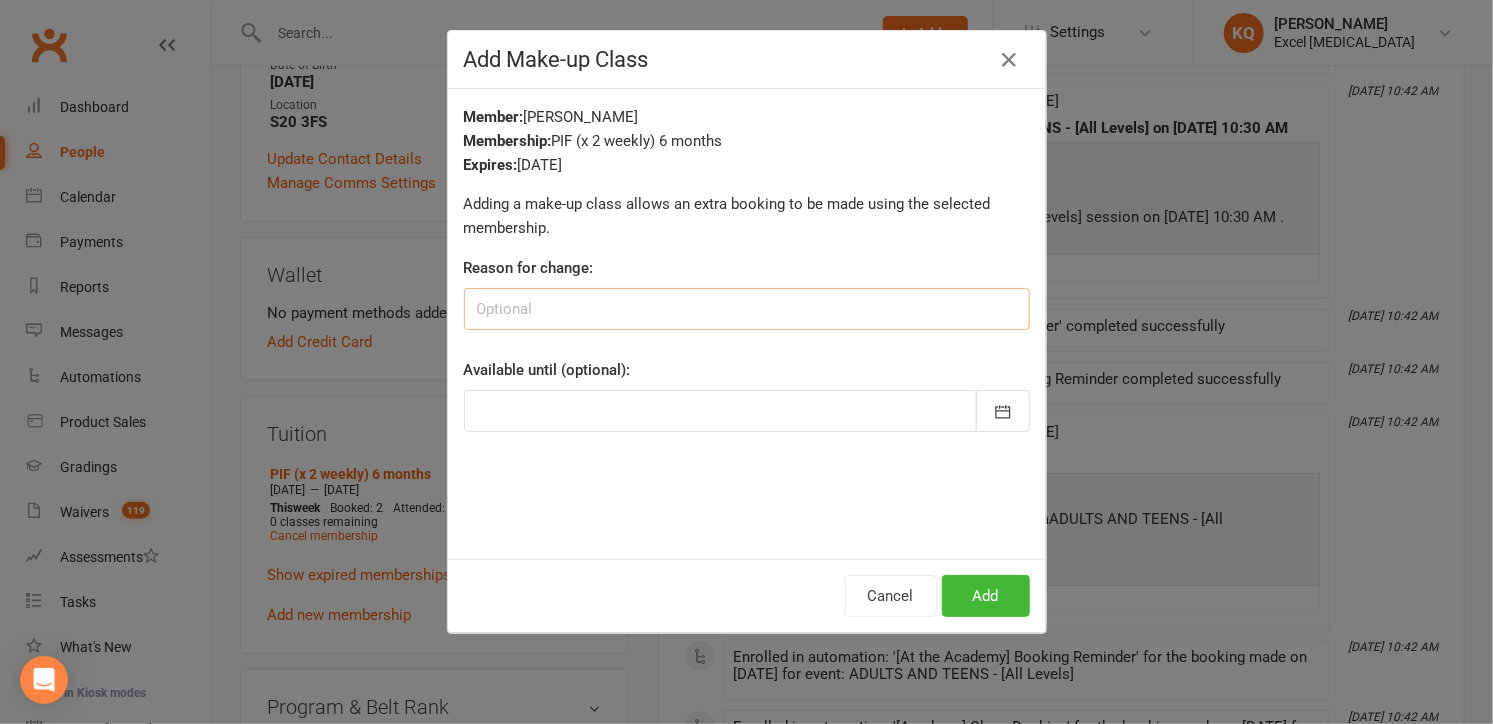 click at bounding box center (747, 309) 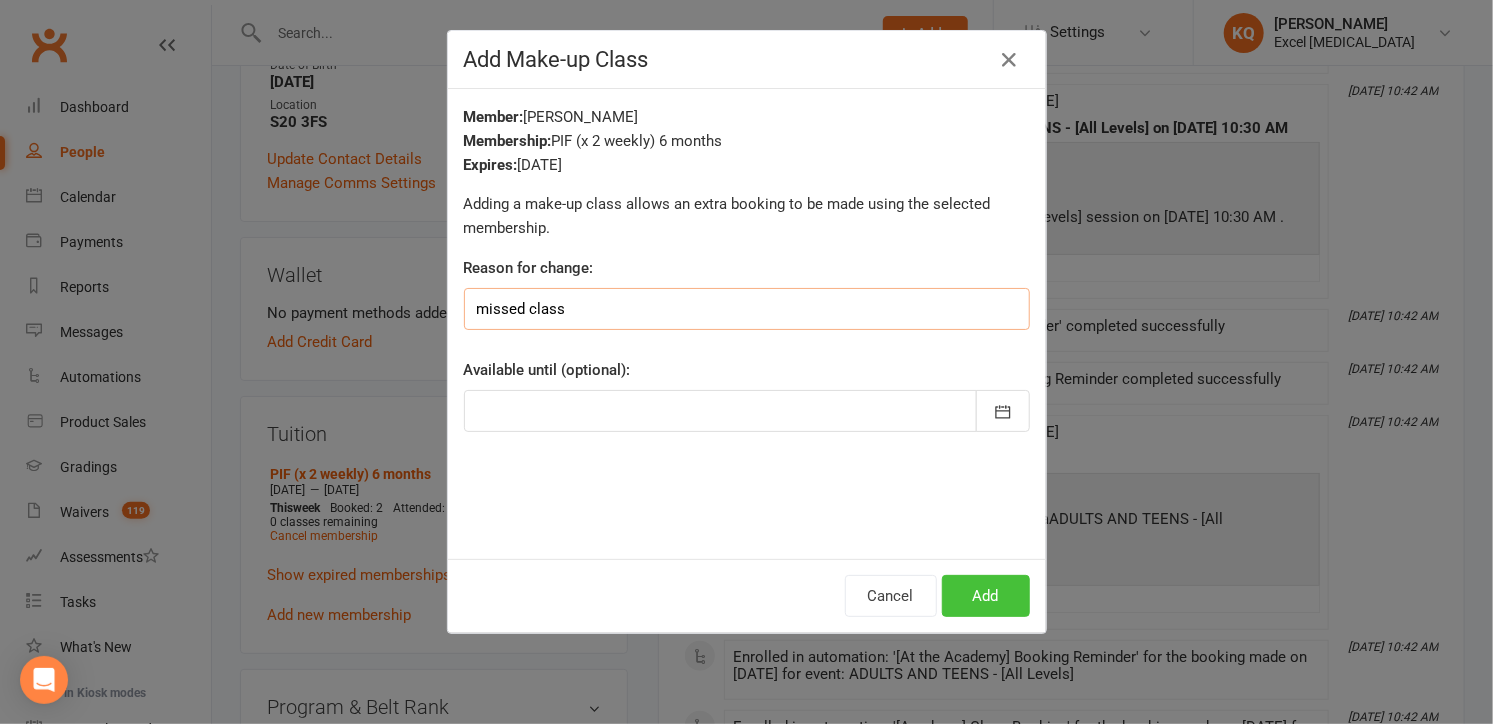 type on "missed class" 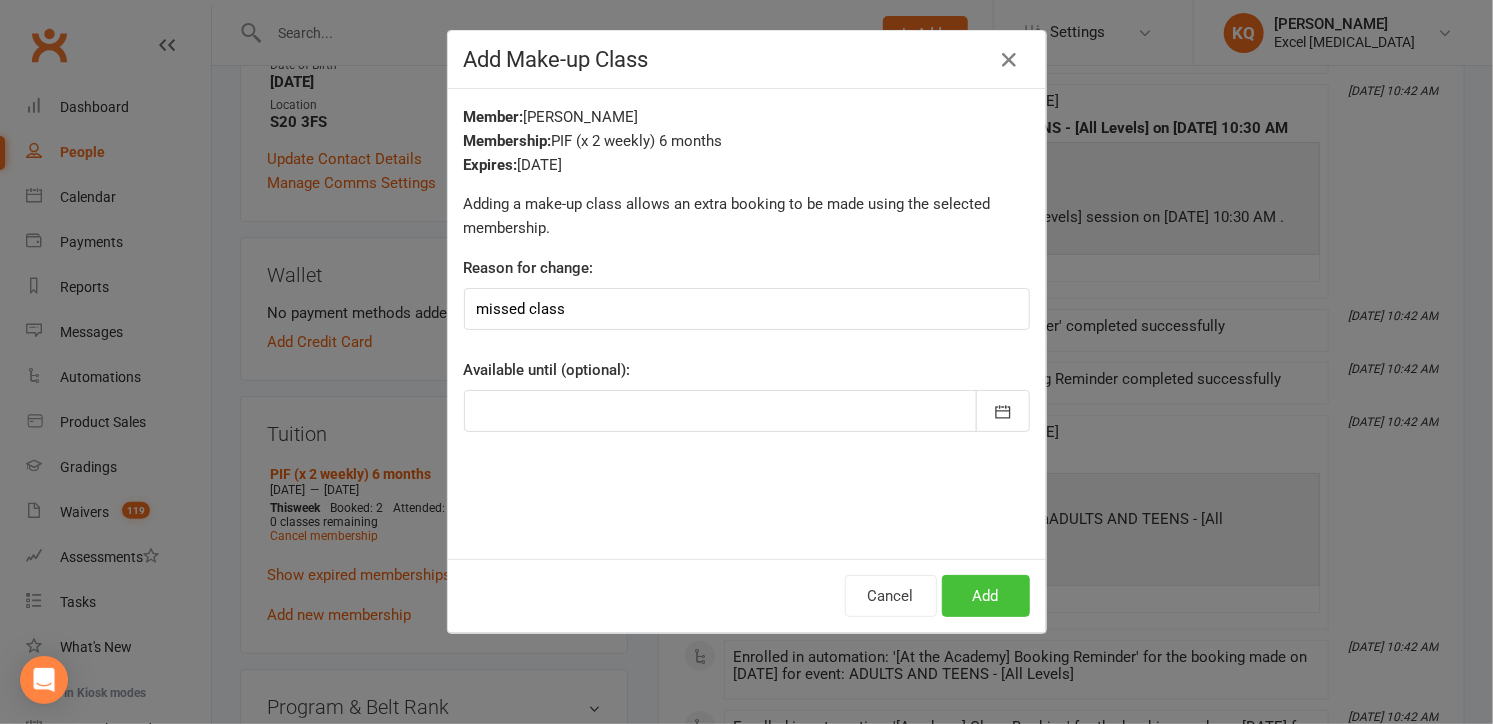 click on "Add" at bounding box center [986, 596] 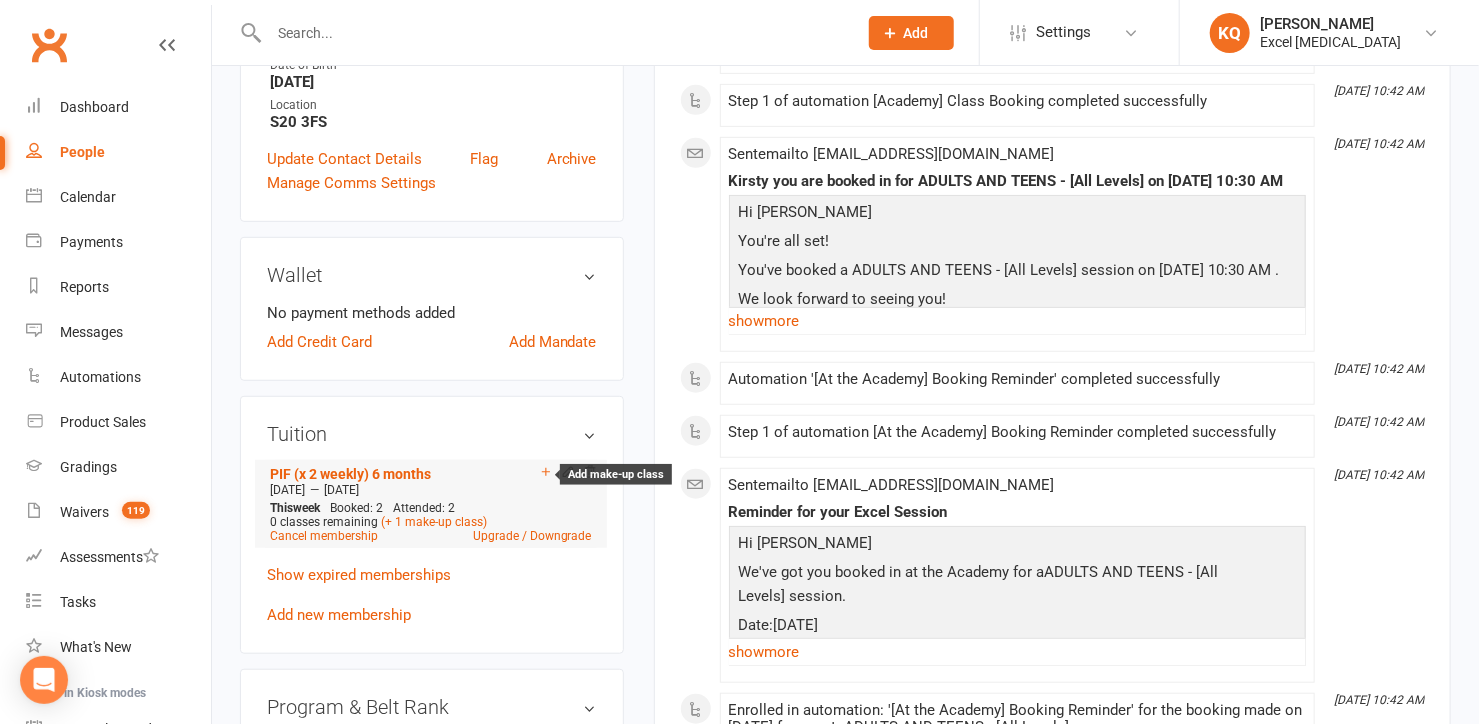 click 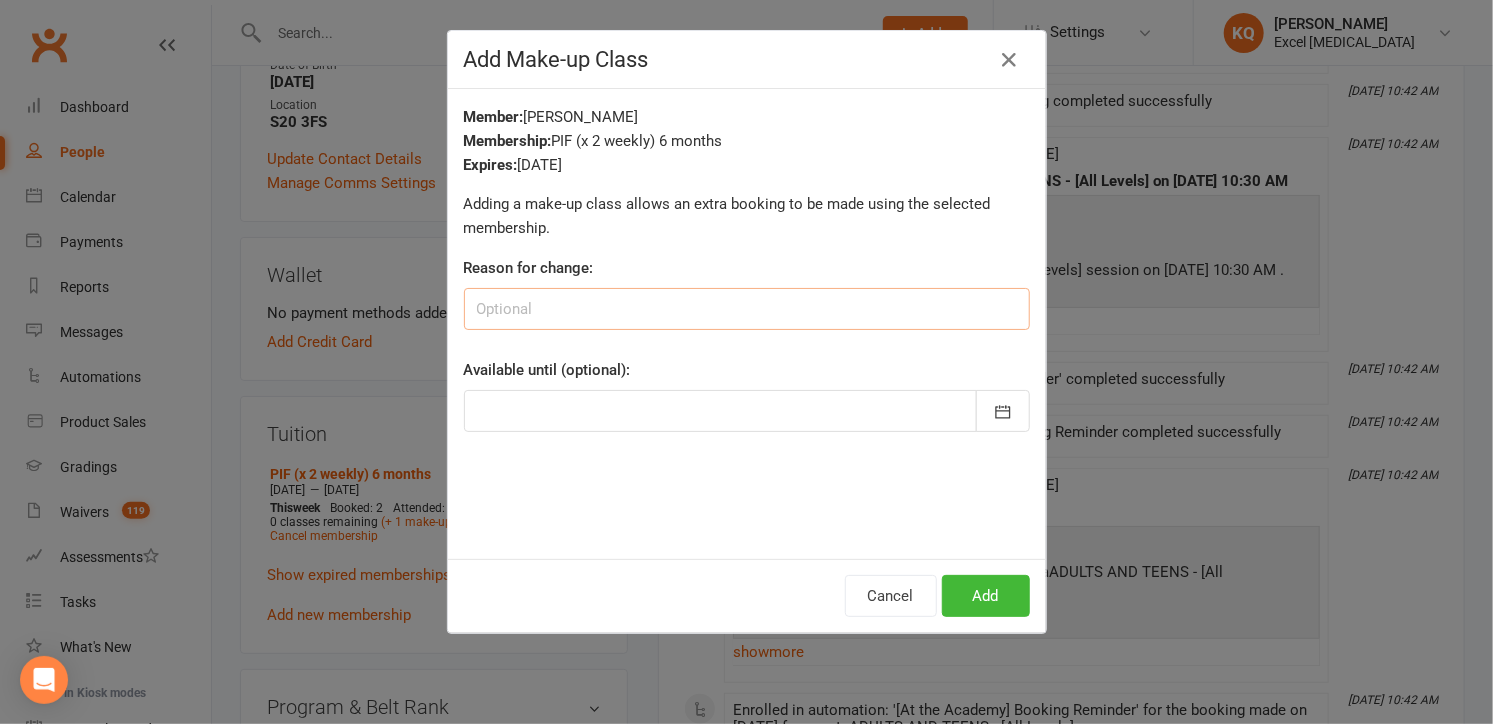 click at bounding box center [747, 309] 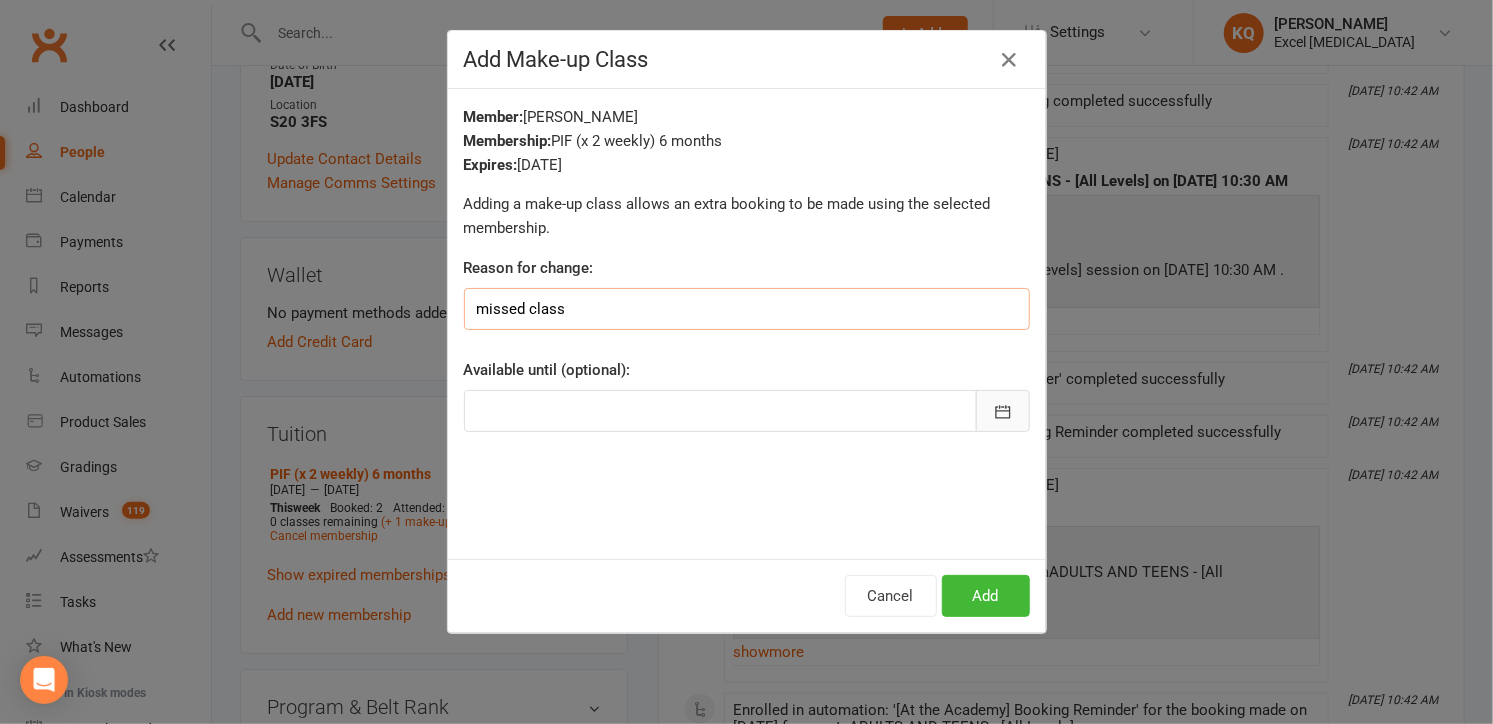 type on "missed class" 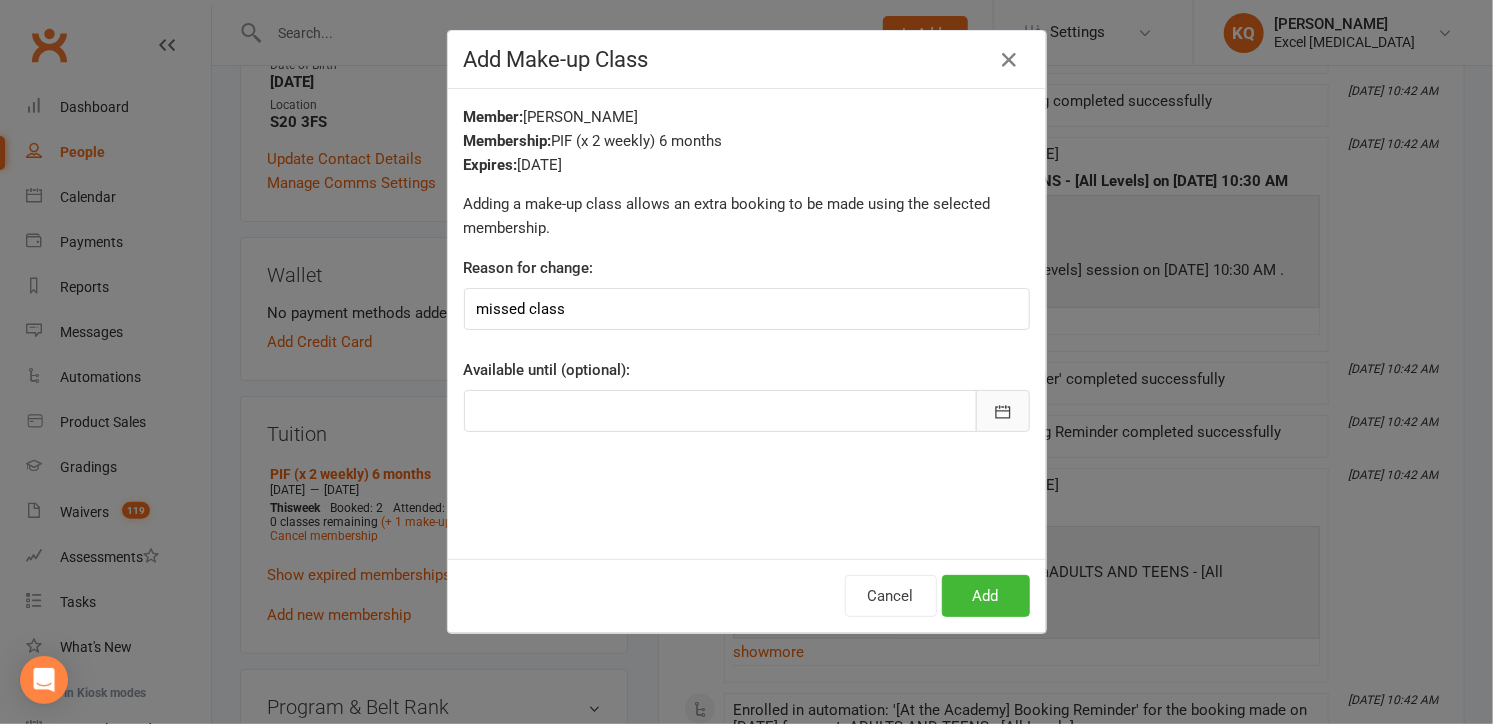 click 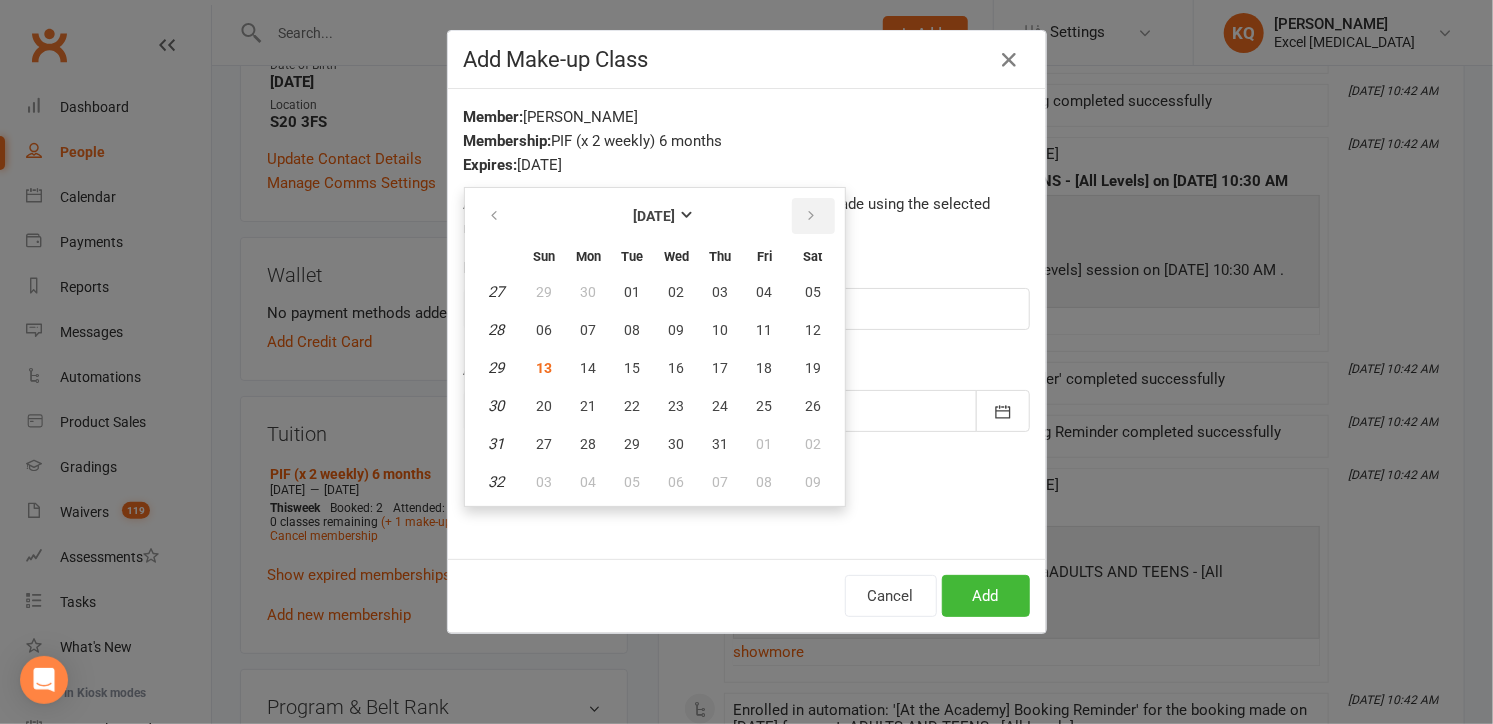 click at bounding box center (812, 216) 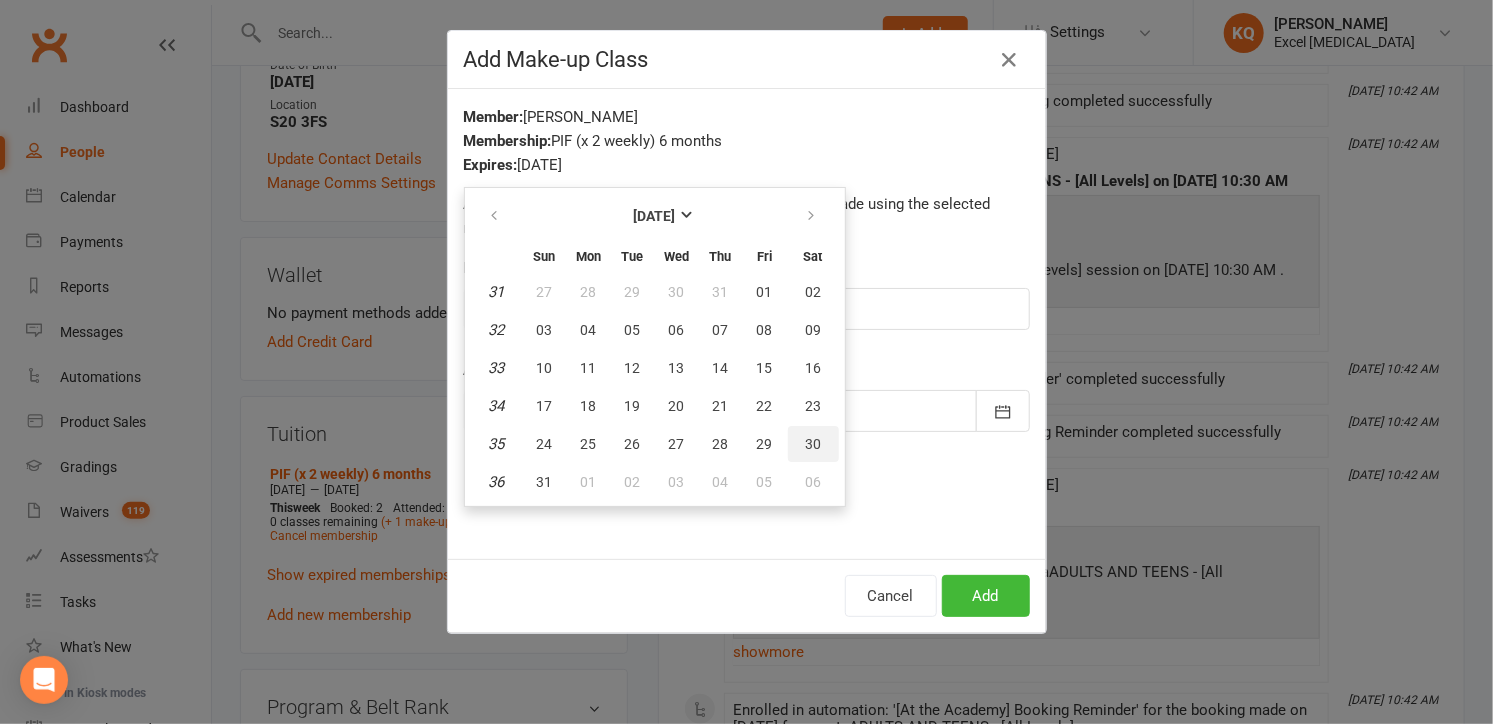 click on "30" at bounding box center [813, 444] 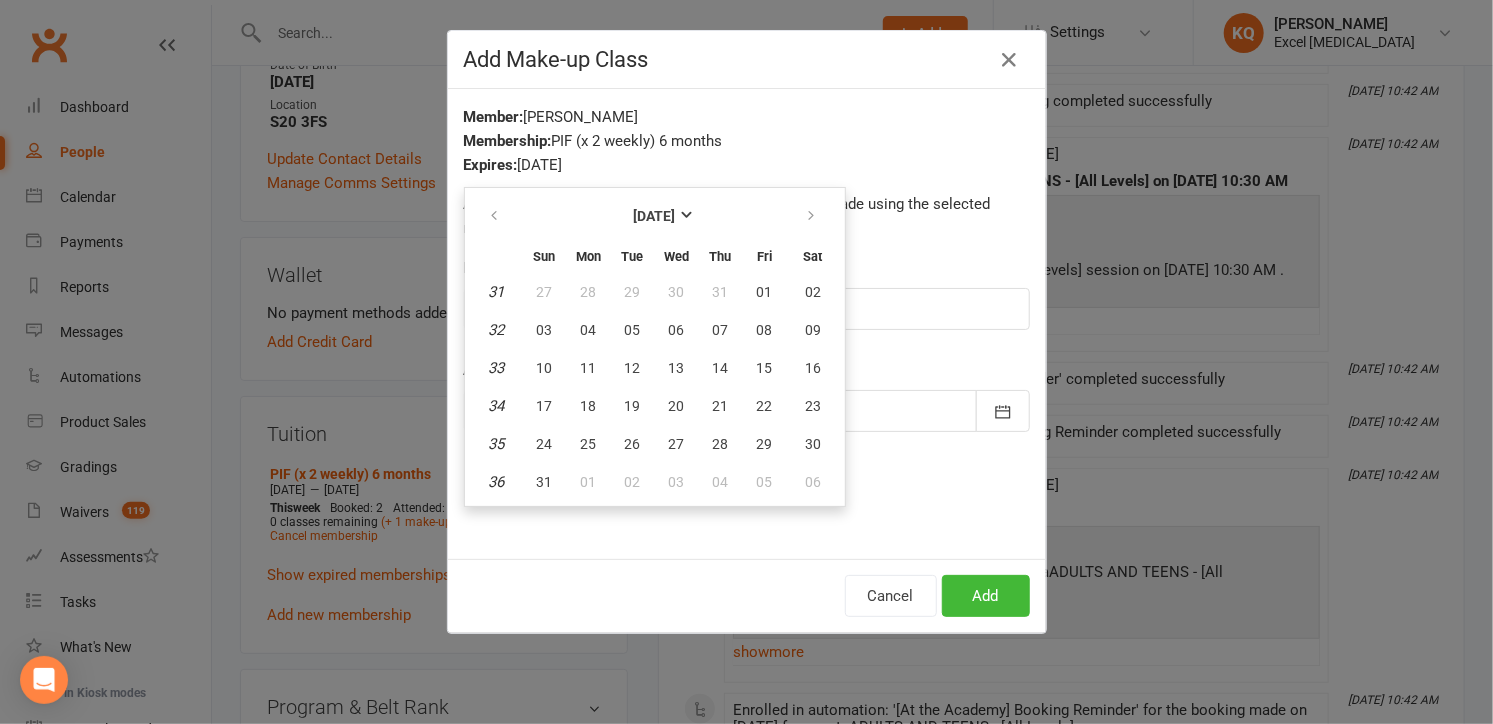 type on "30 Aug 2025" 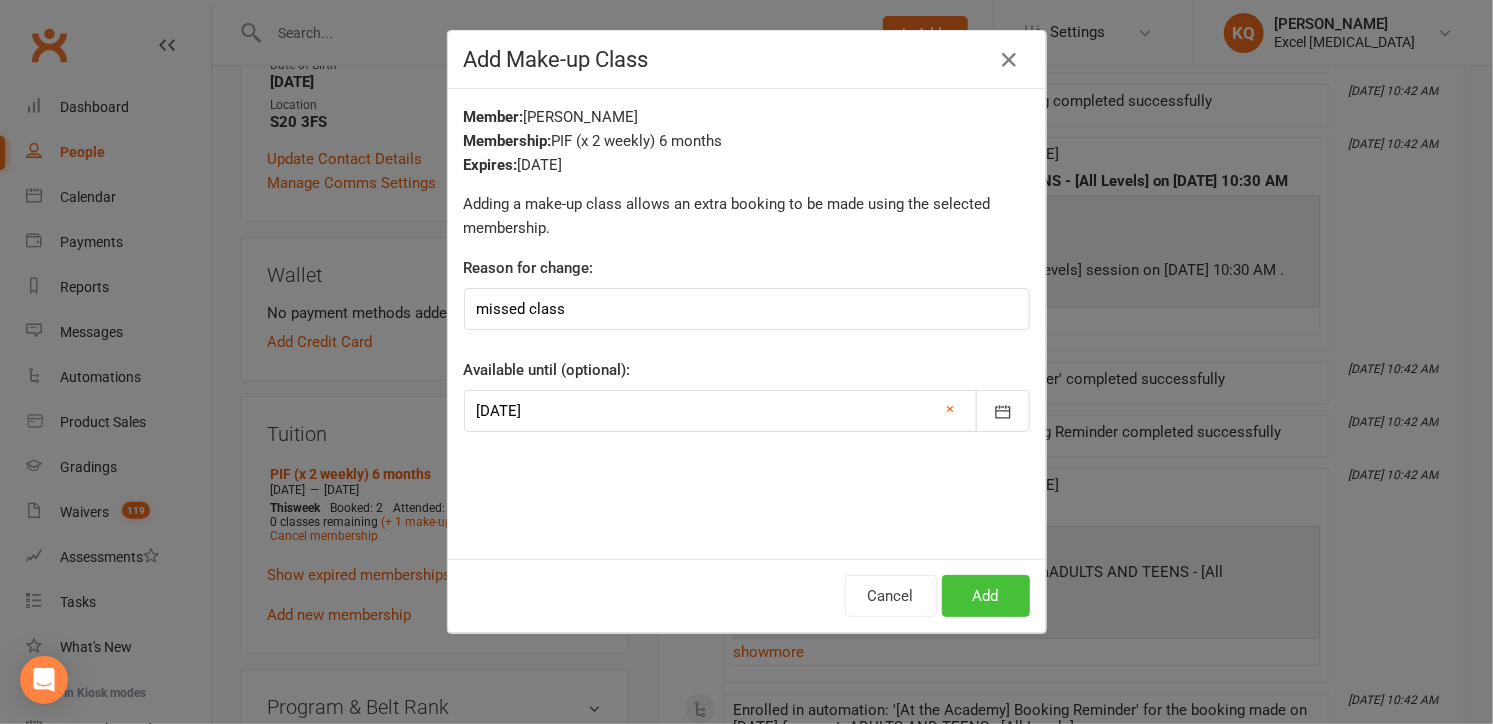 click on "Add" at bounding box center [986, 596] 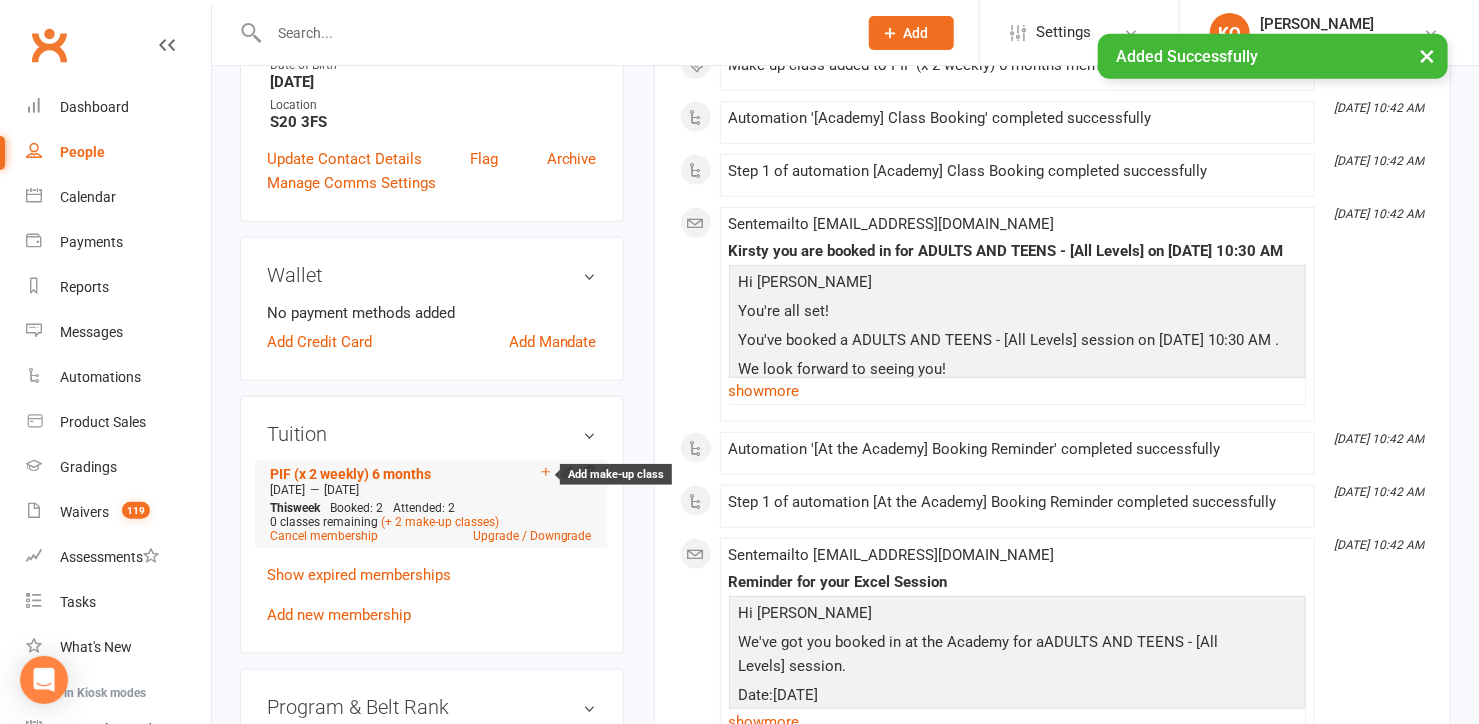 click 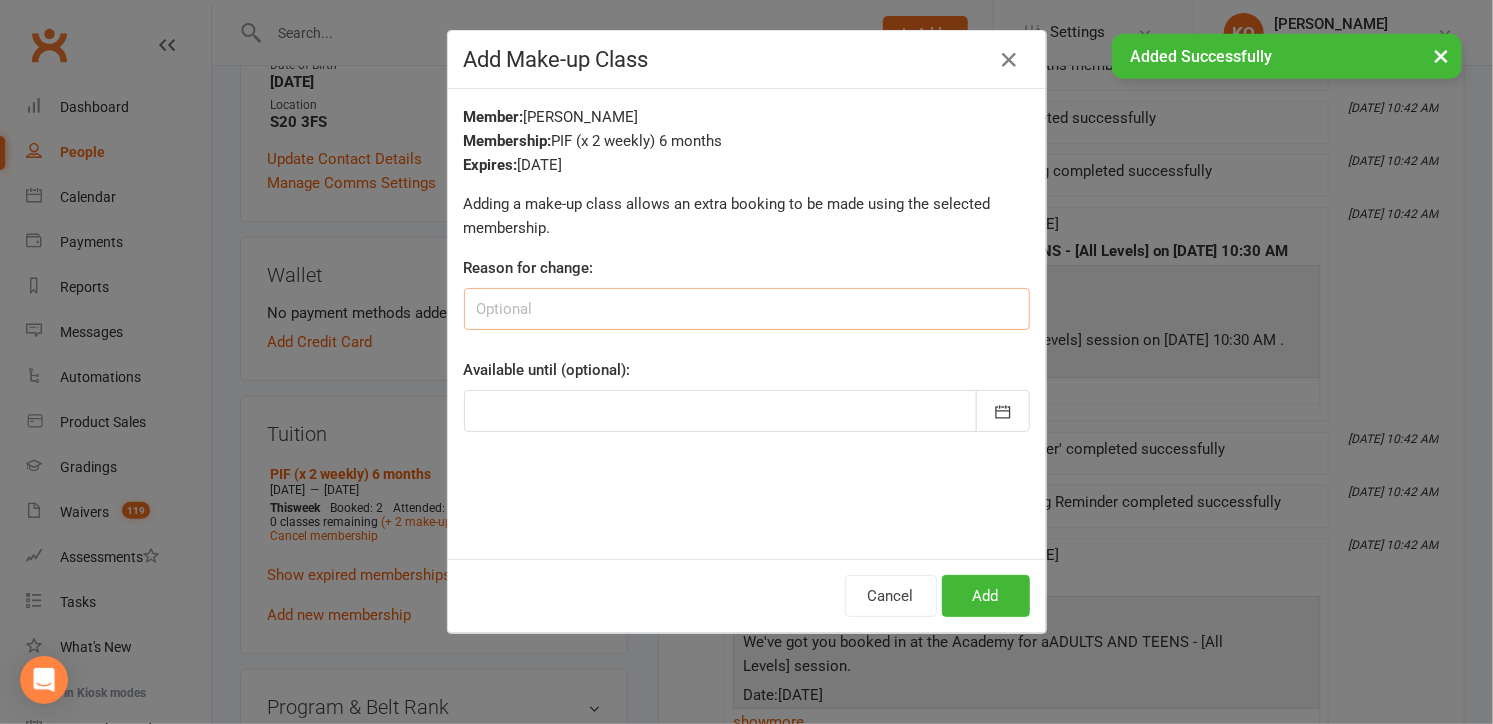 click at bounding box center (747, 309) 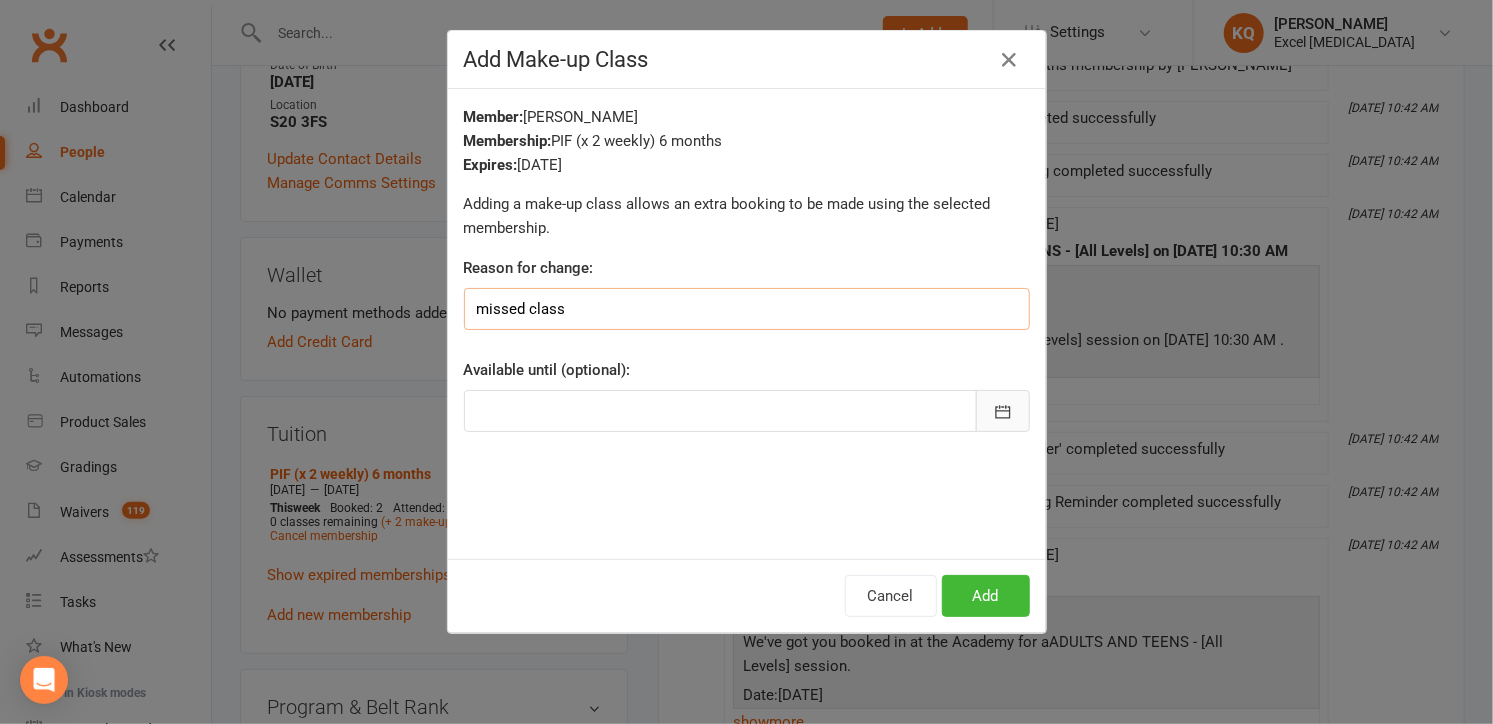 type on "missed class" 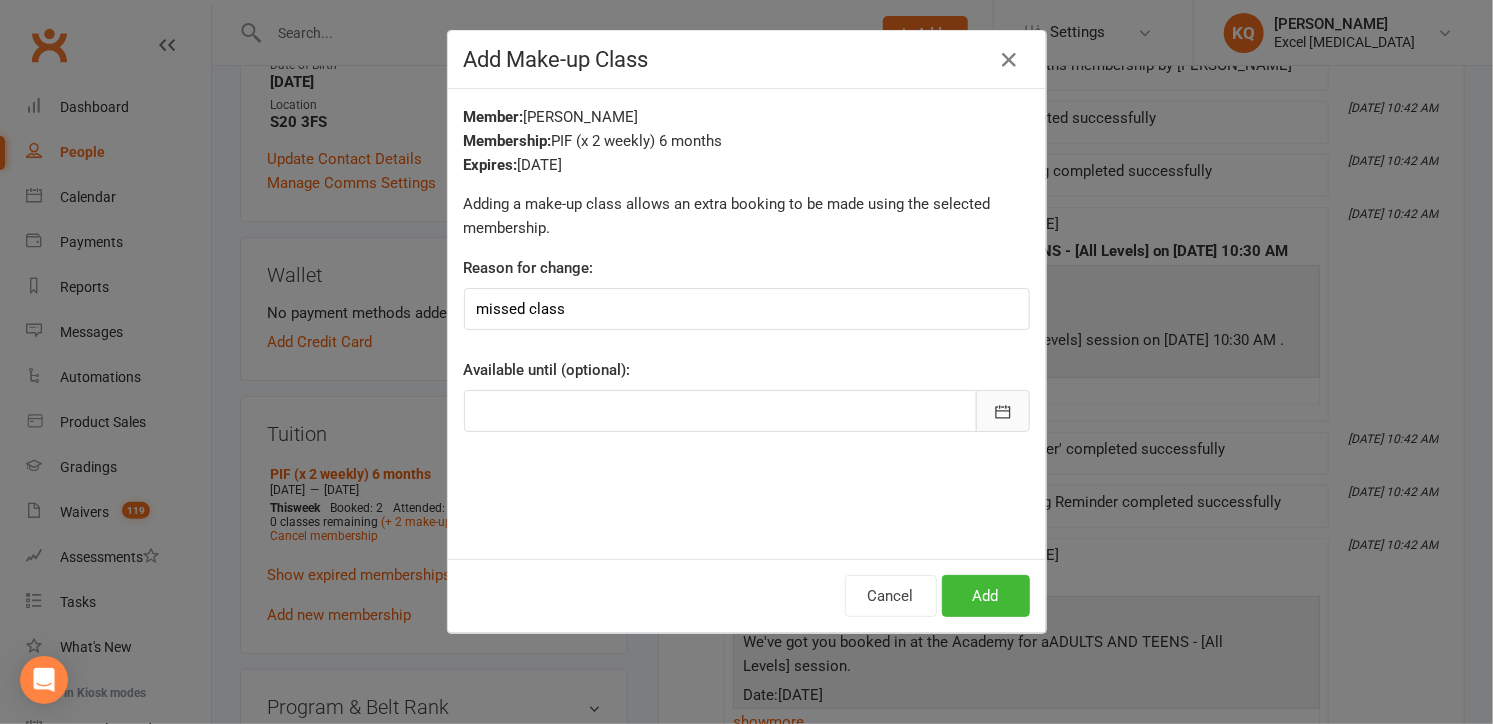 click at bounding box center [1003, 411] 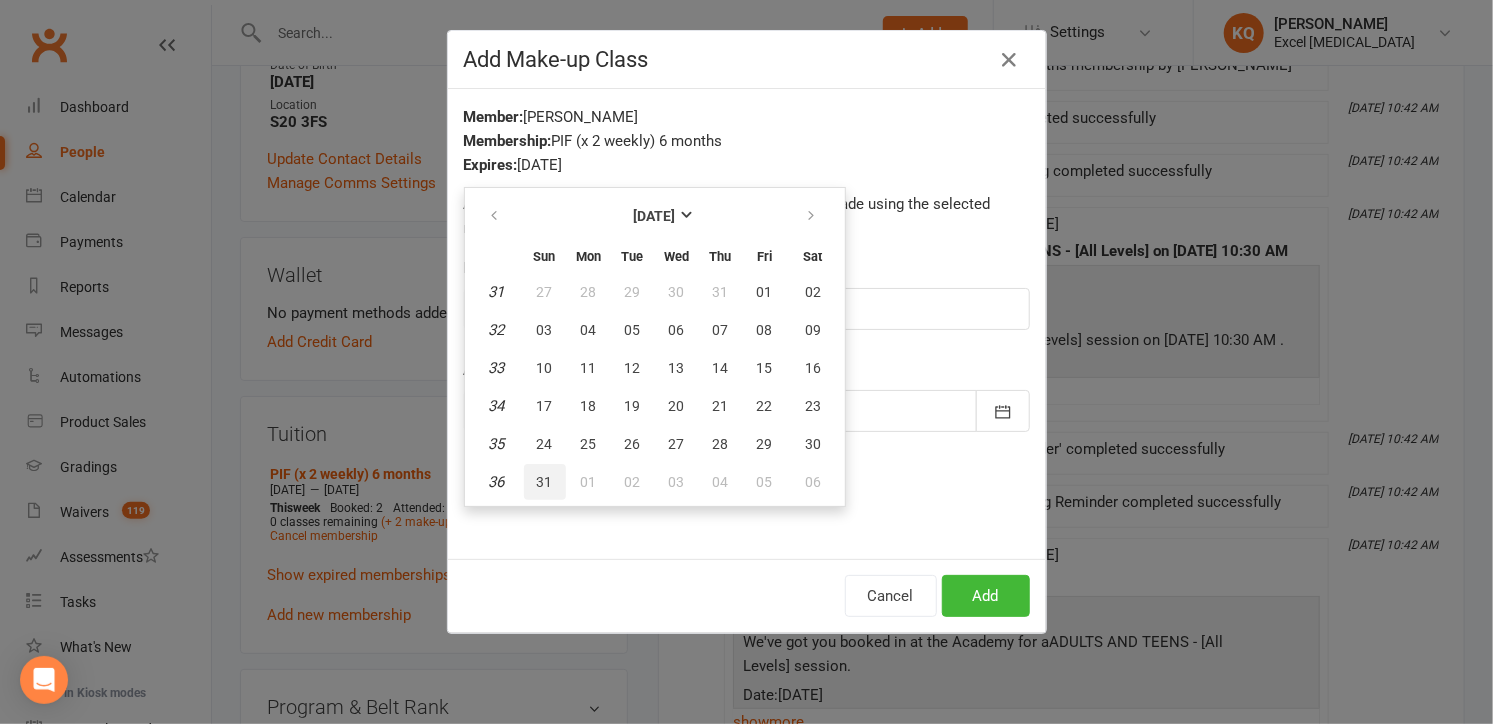 click on "31" at bounding box center (545, 482) 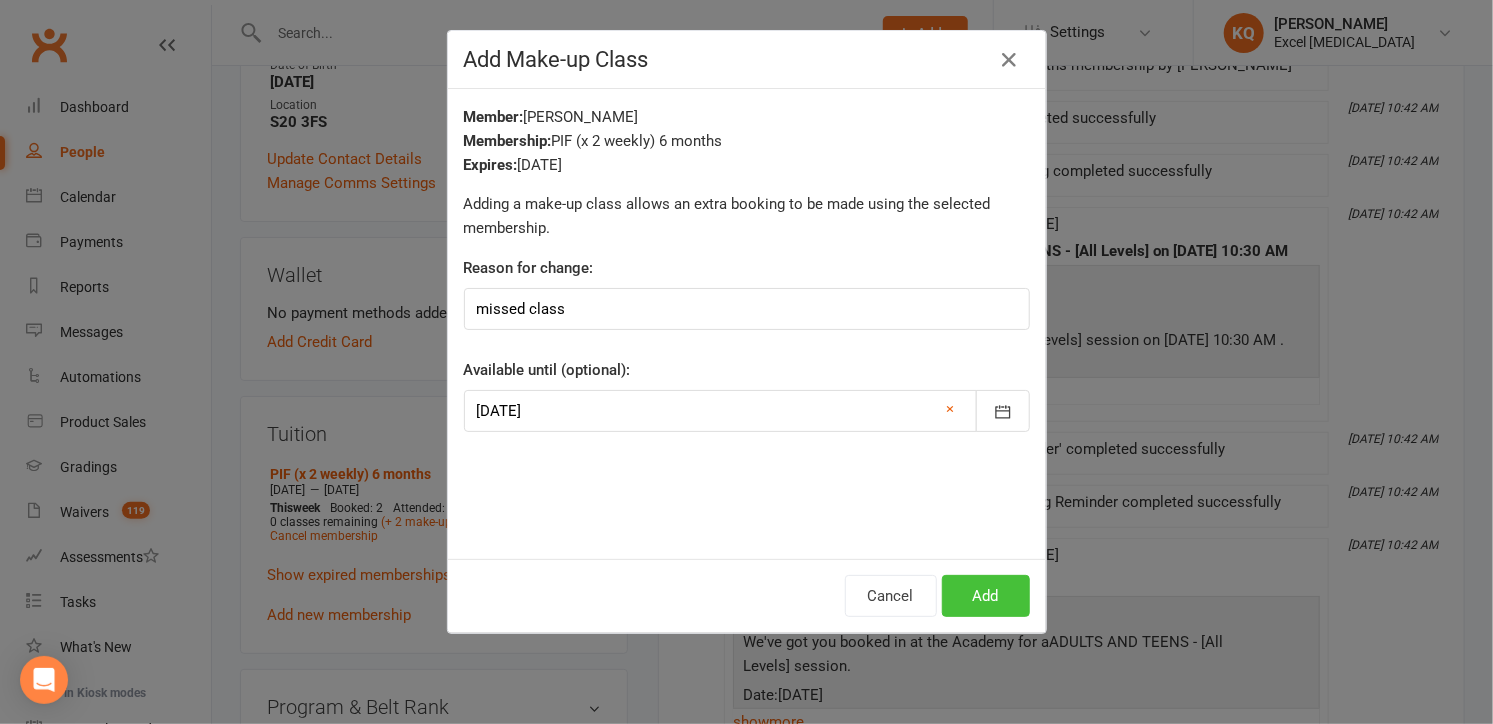 click on "Add" at bounding box center [986, 596] 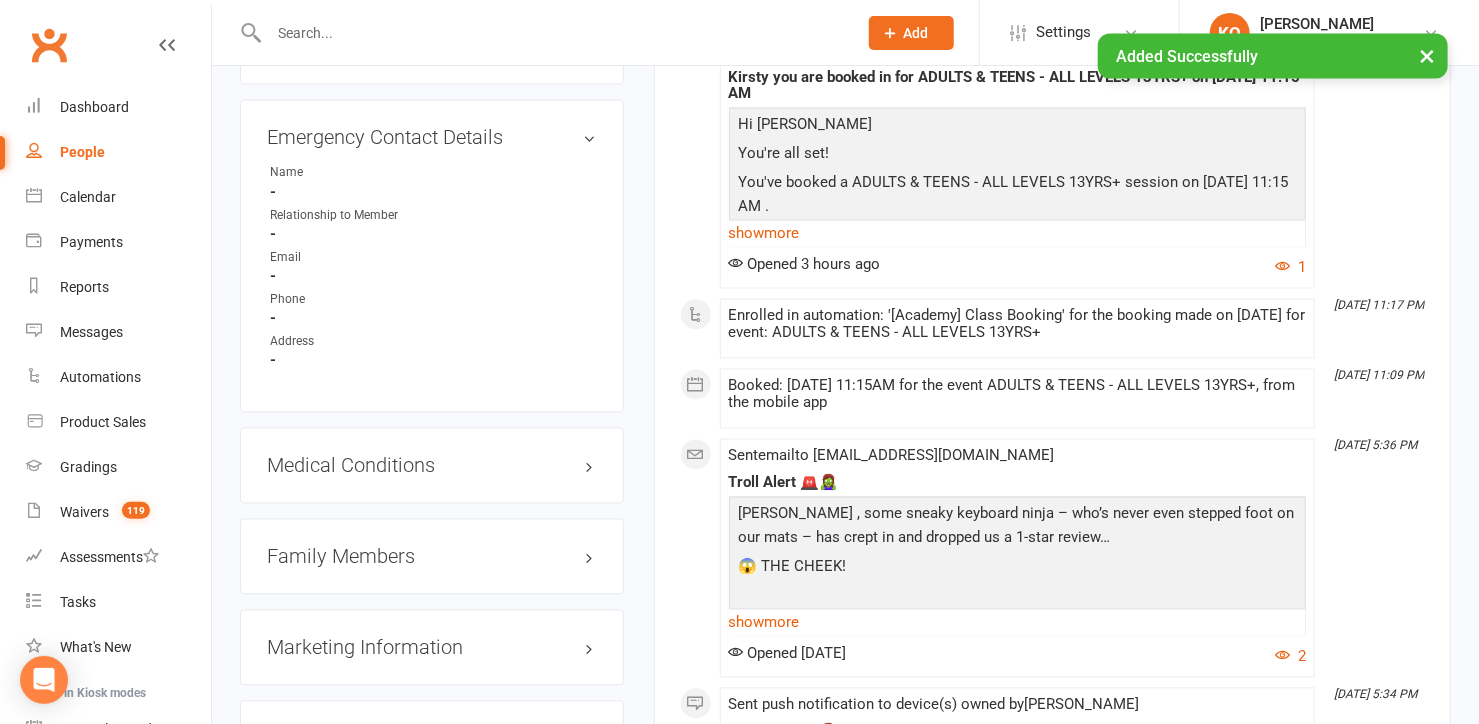 scroll, scrollTop: 1727, scrollLeft: 0, axis: vertical 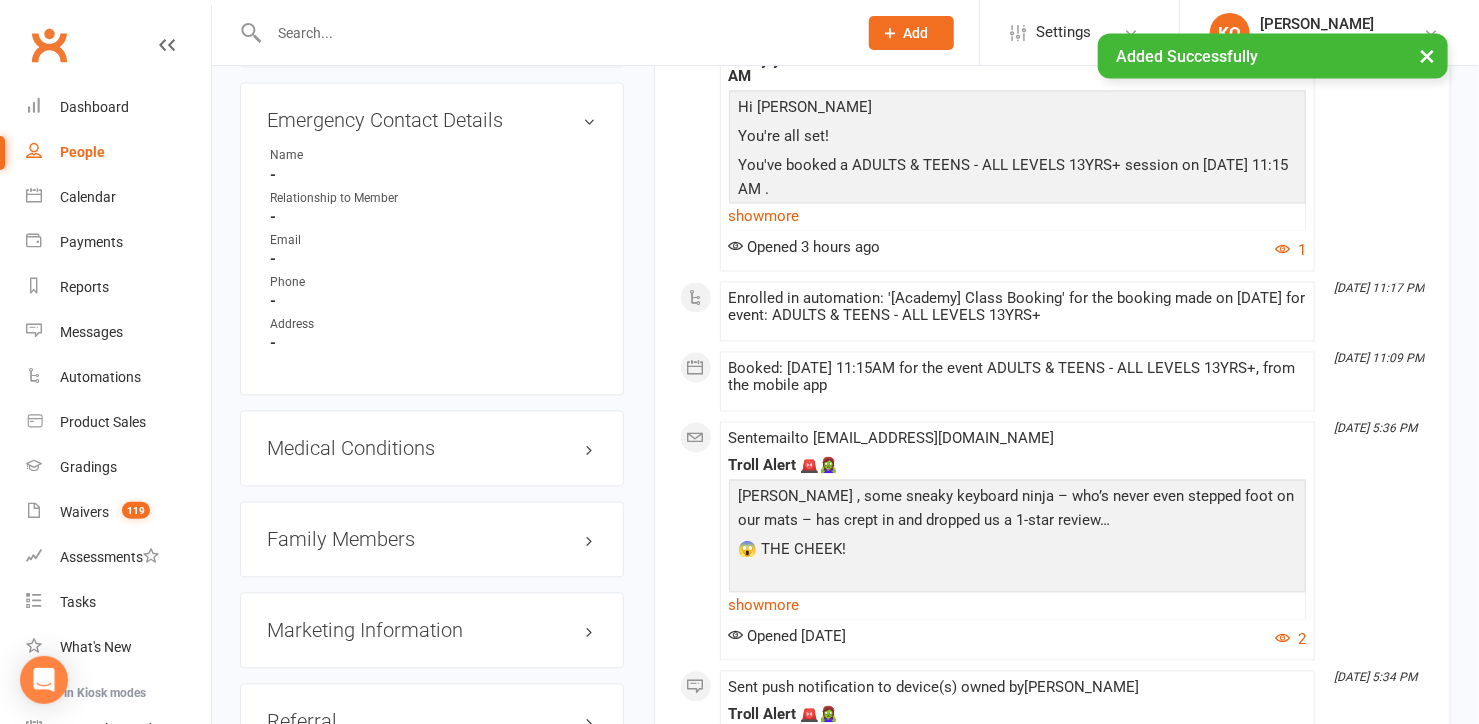 click on "Family Members" at bounding box center (432, 540) 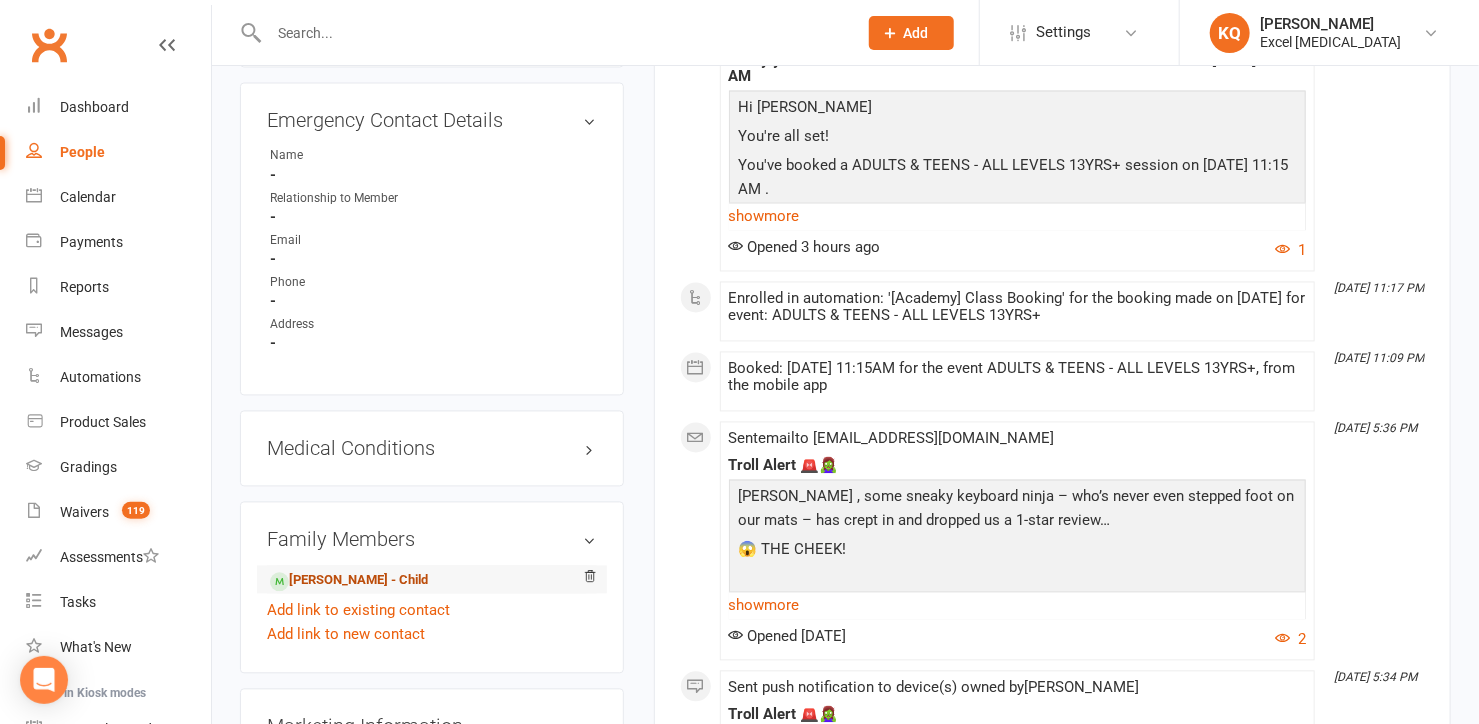 click on "Aurelia Pemberton - Brown - Child" at bounding box center [349, 581] 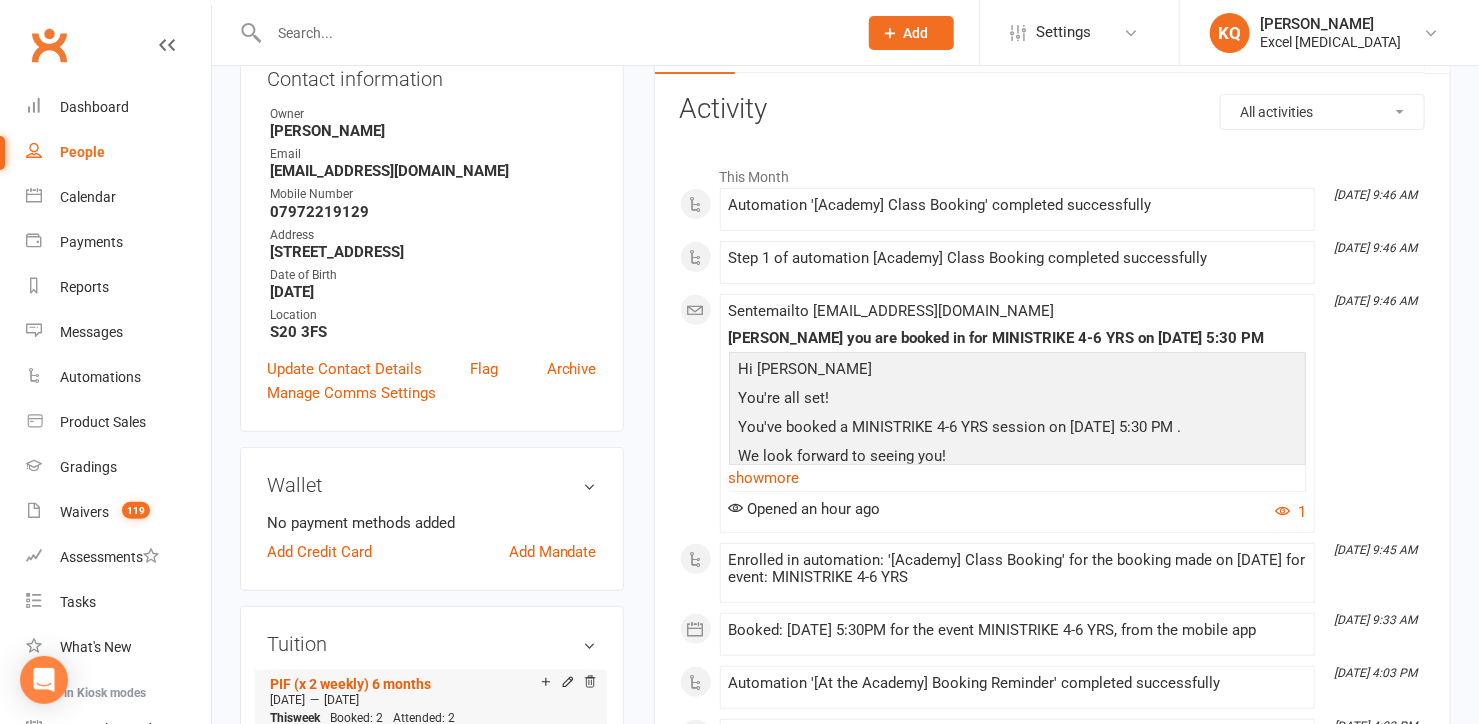 scroll, scrollTop: 454, scrollLeft: 0, axis: vertical 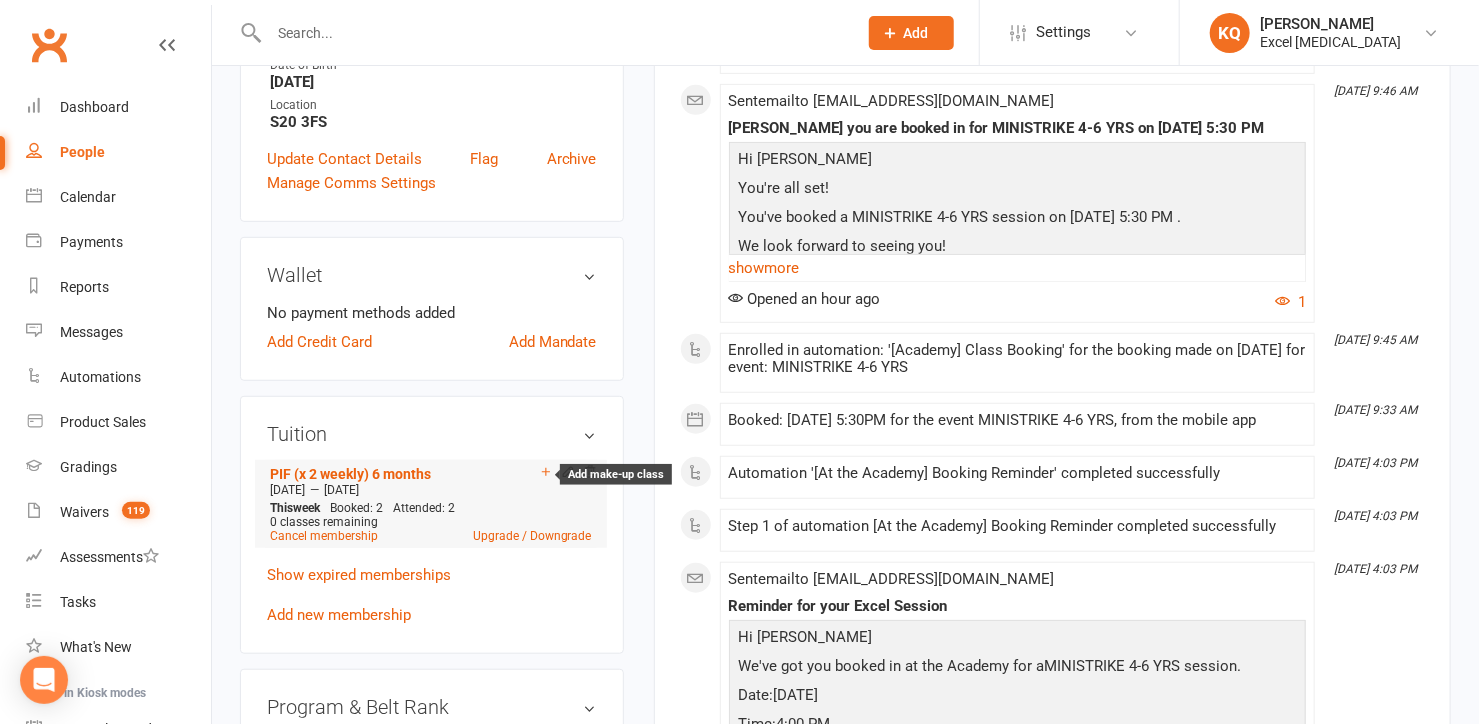 click 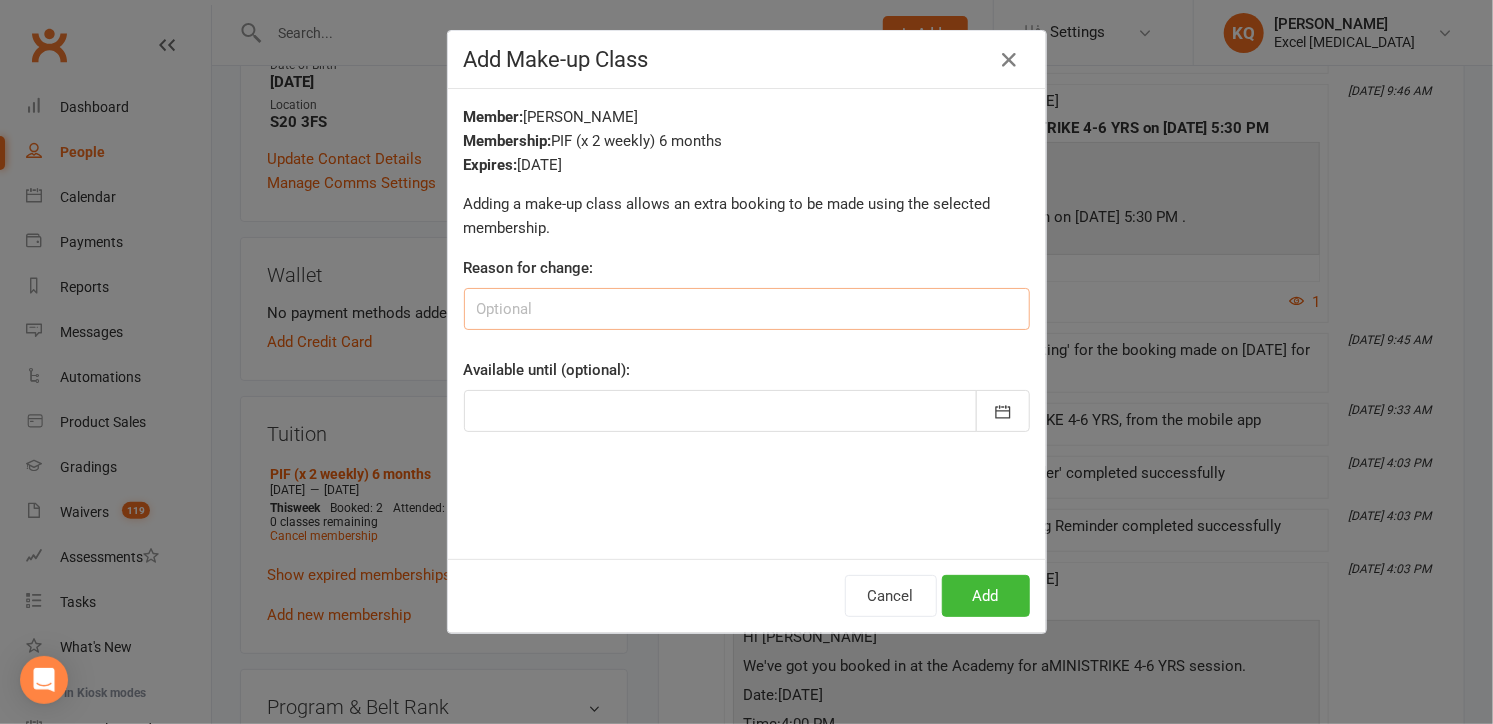click at bounding box center [747, 309] 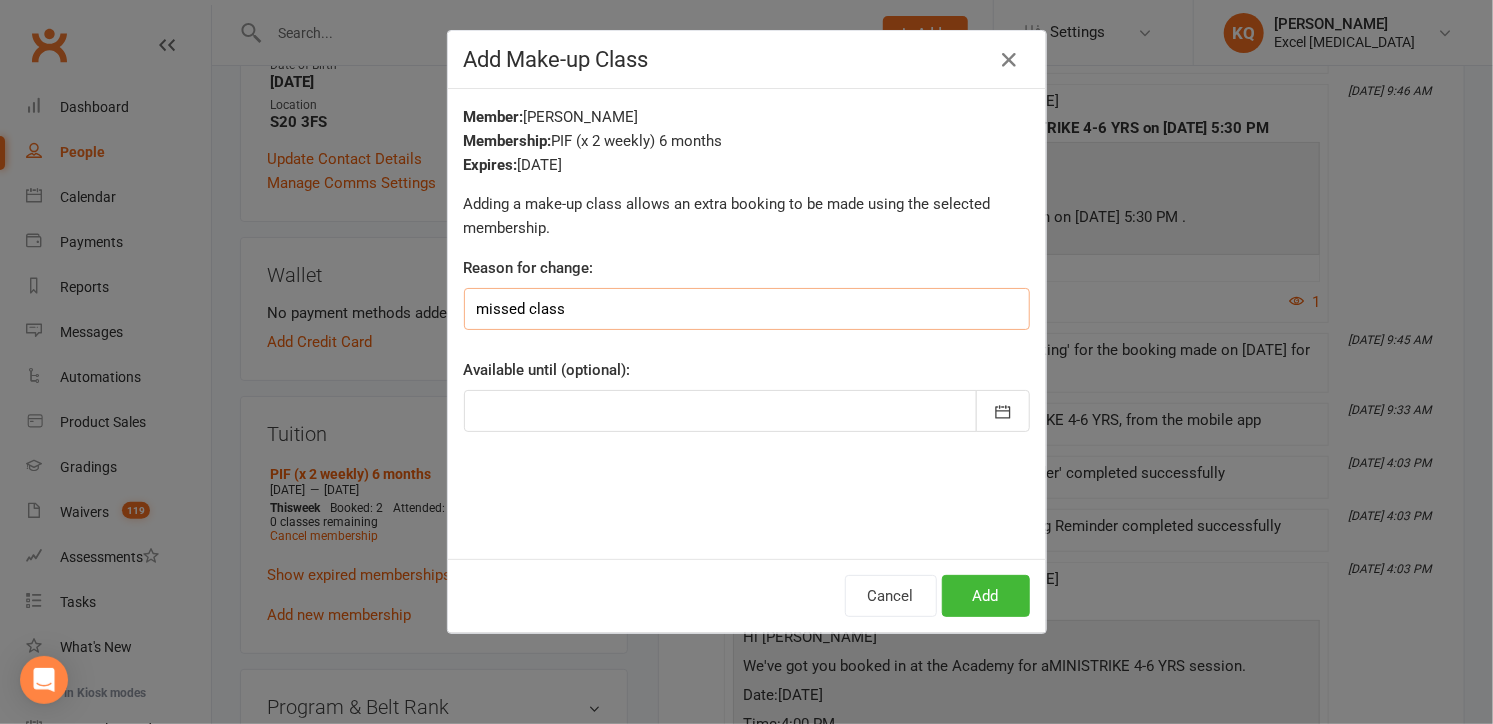 type on "missed class" 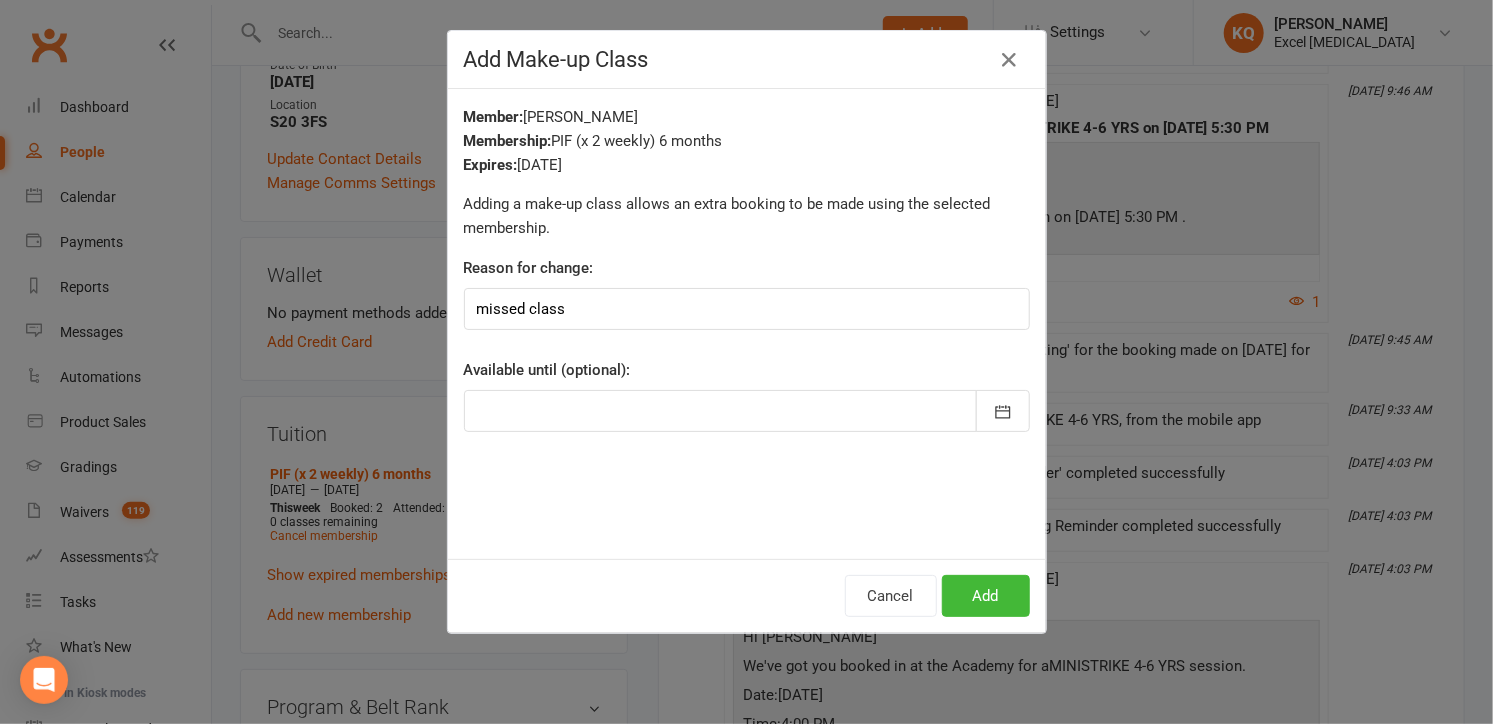 click at bounding box center (747, 411) 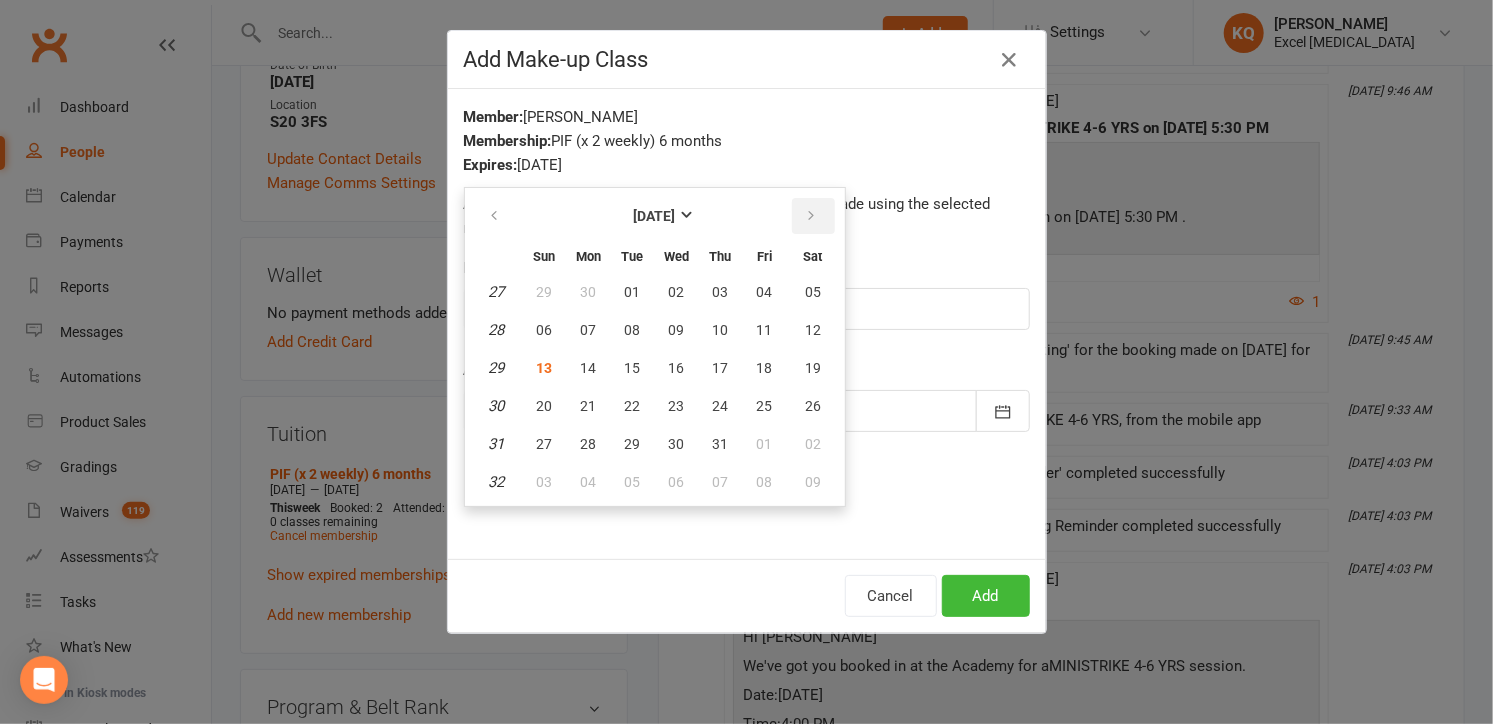 click at bounding box center (812, 216) 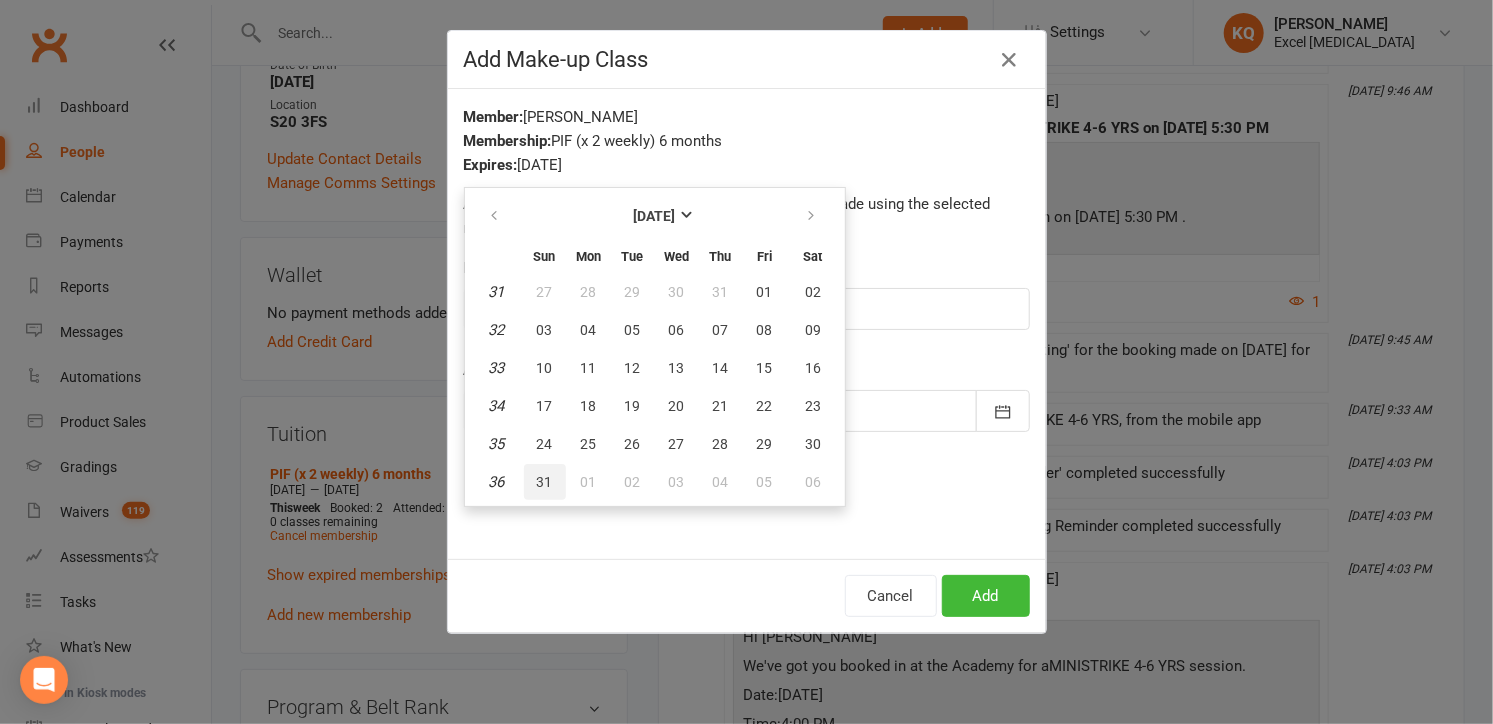 click on "31" at bounding box center [545, 482] 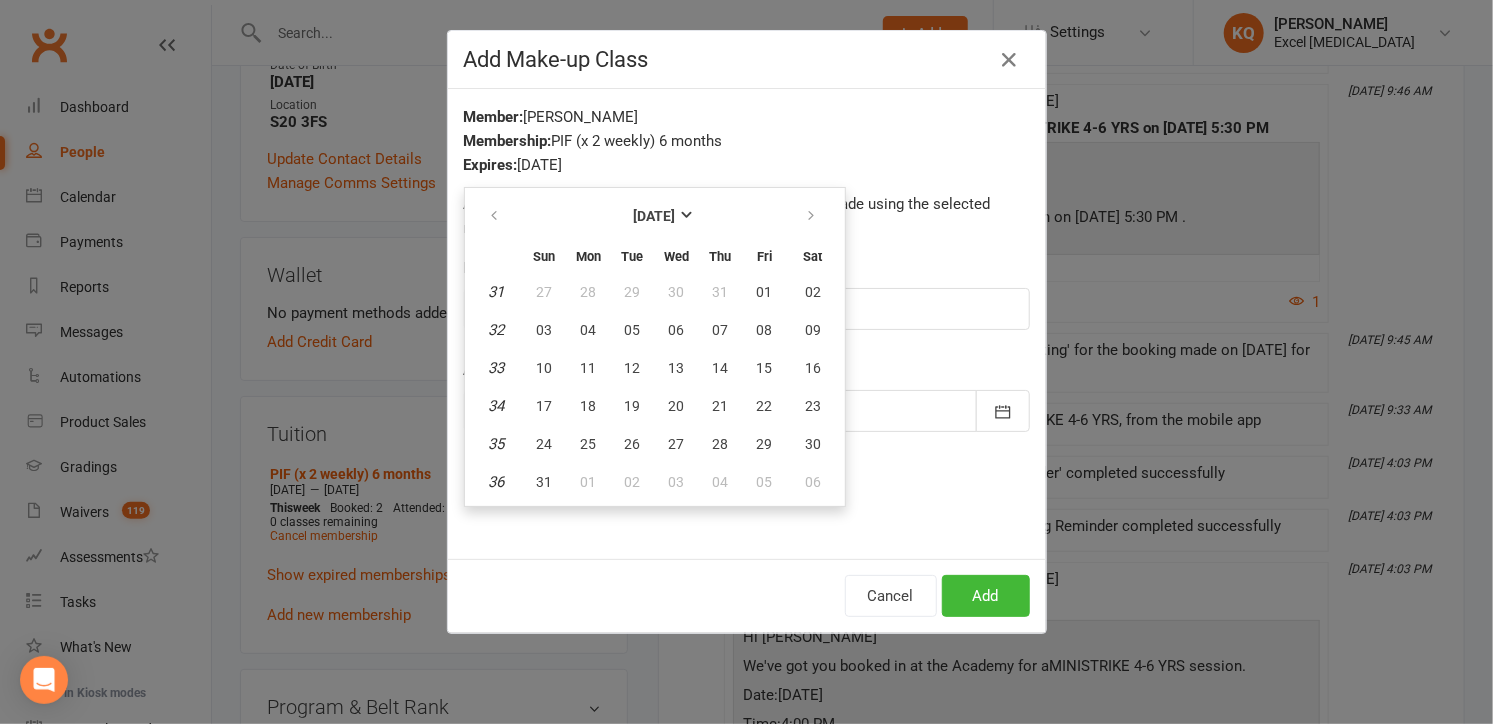 type on "31 Aug 2025" 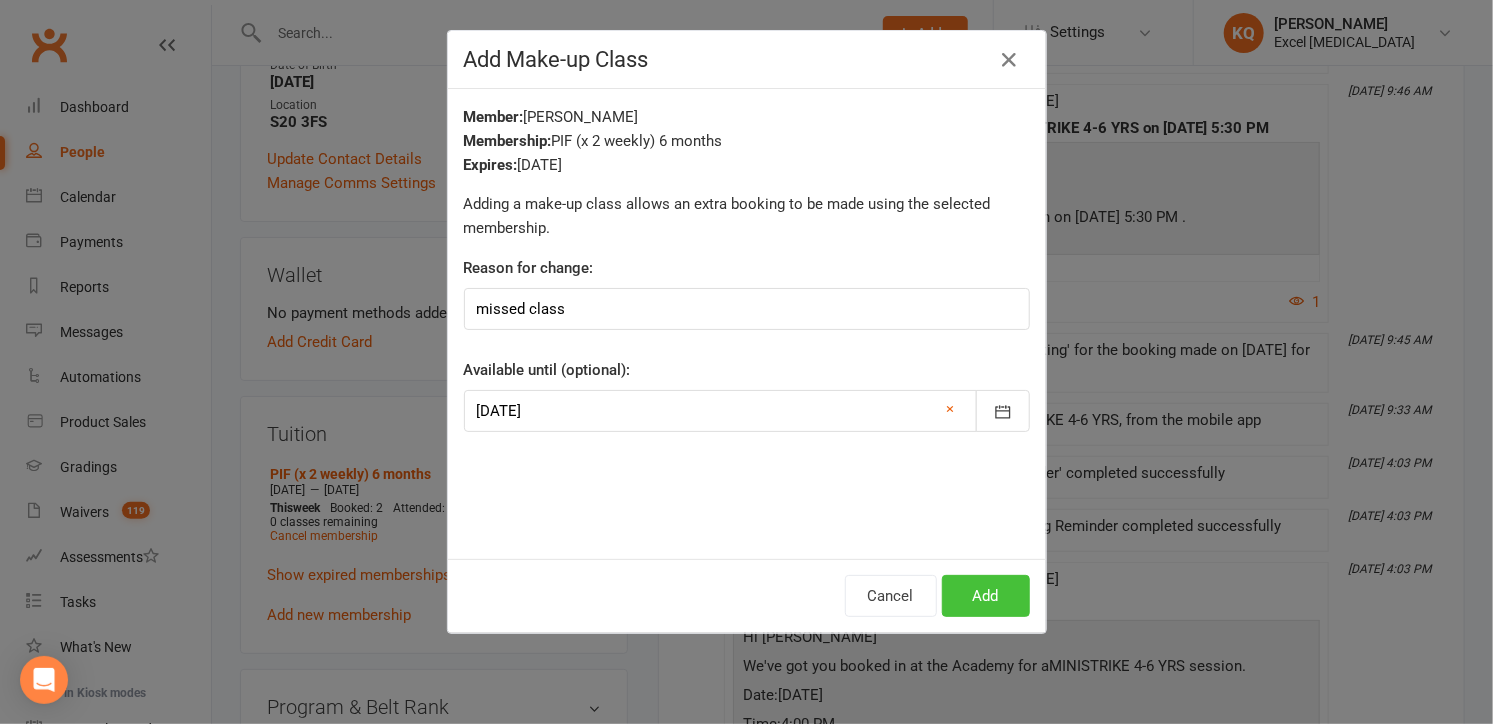 click on "Add" at bounding box center (986, 596) 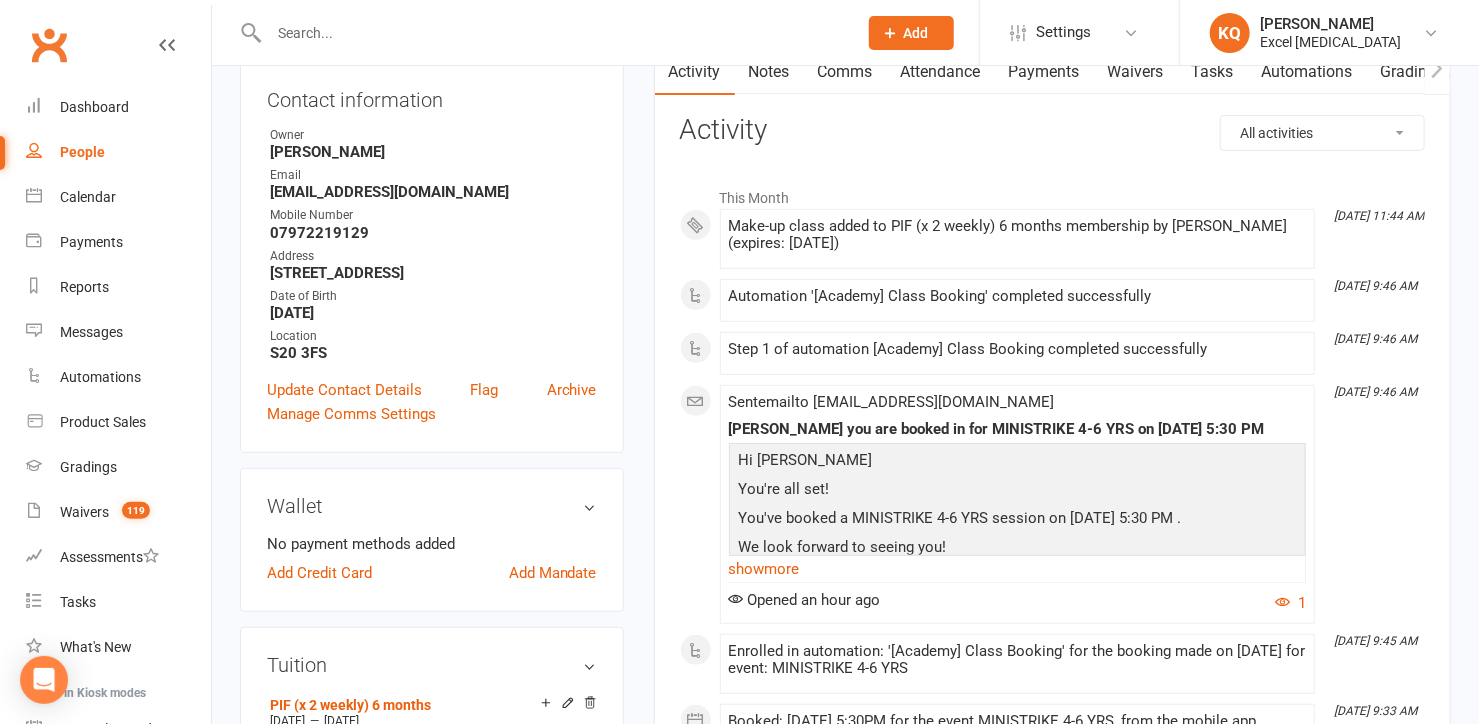 scroll, scrollTop: 0, scrollLeft: 0, axis: both 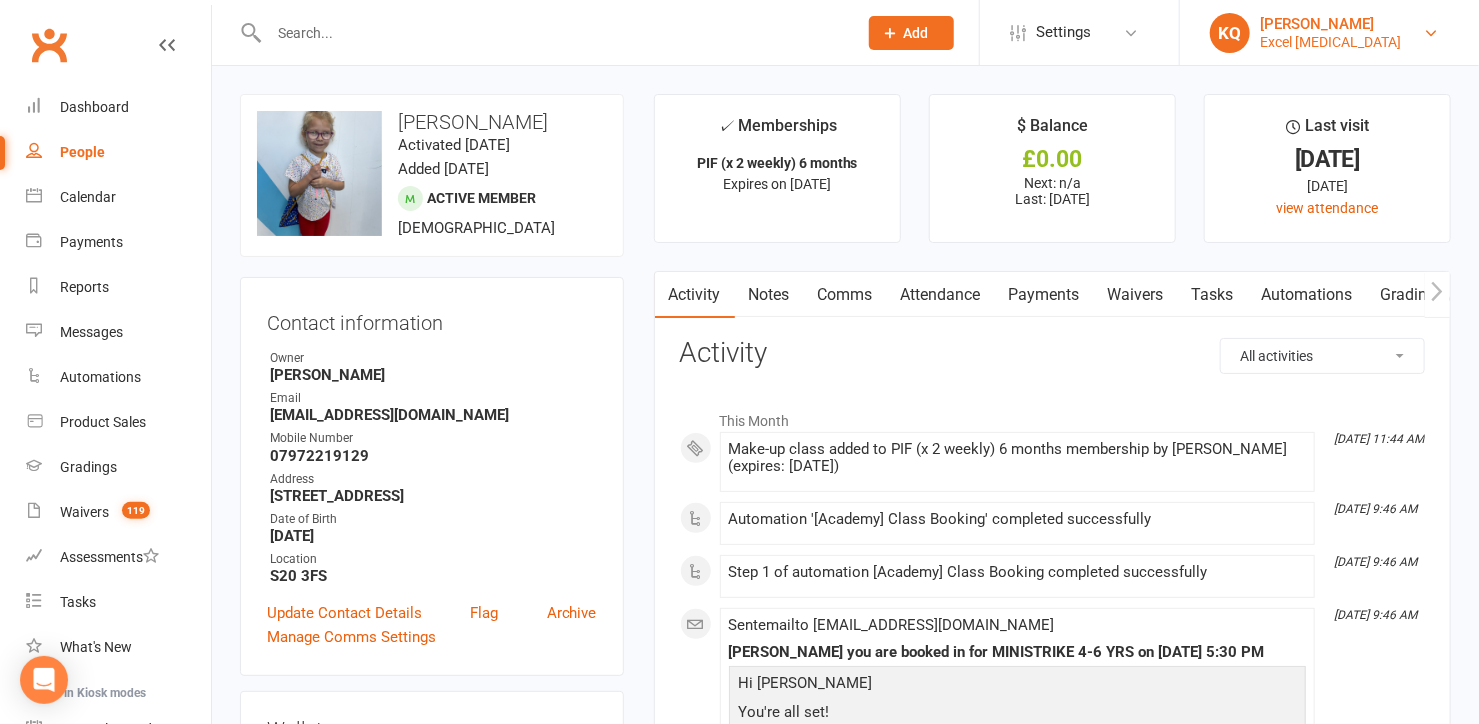 click on "KQ Katie Quirke Excel Martial Arts" at bounding box center (1329, 33) 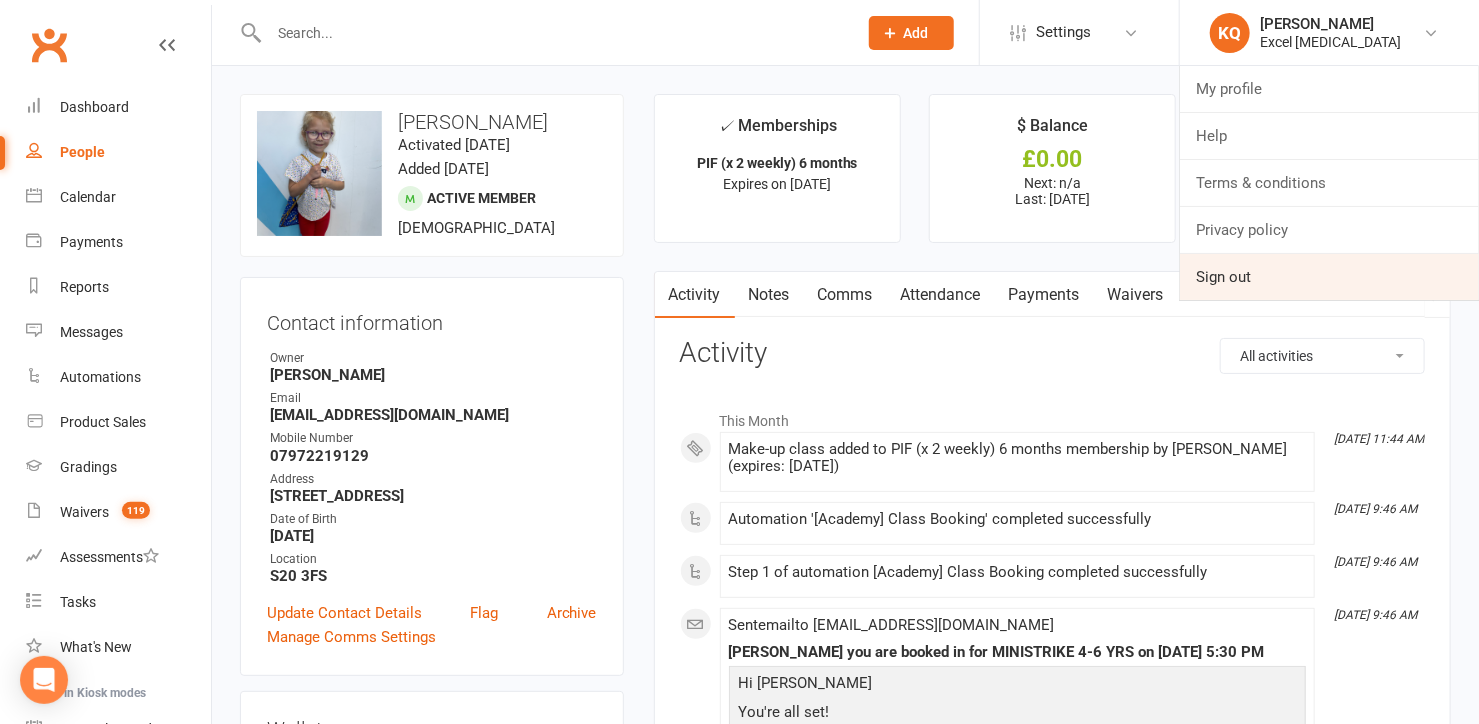 click on "Sign out" at bounding box center (1329, 277) 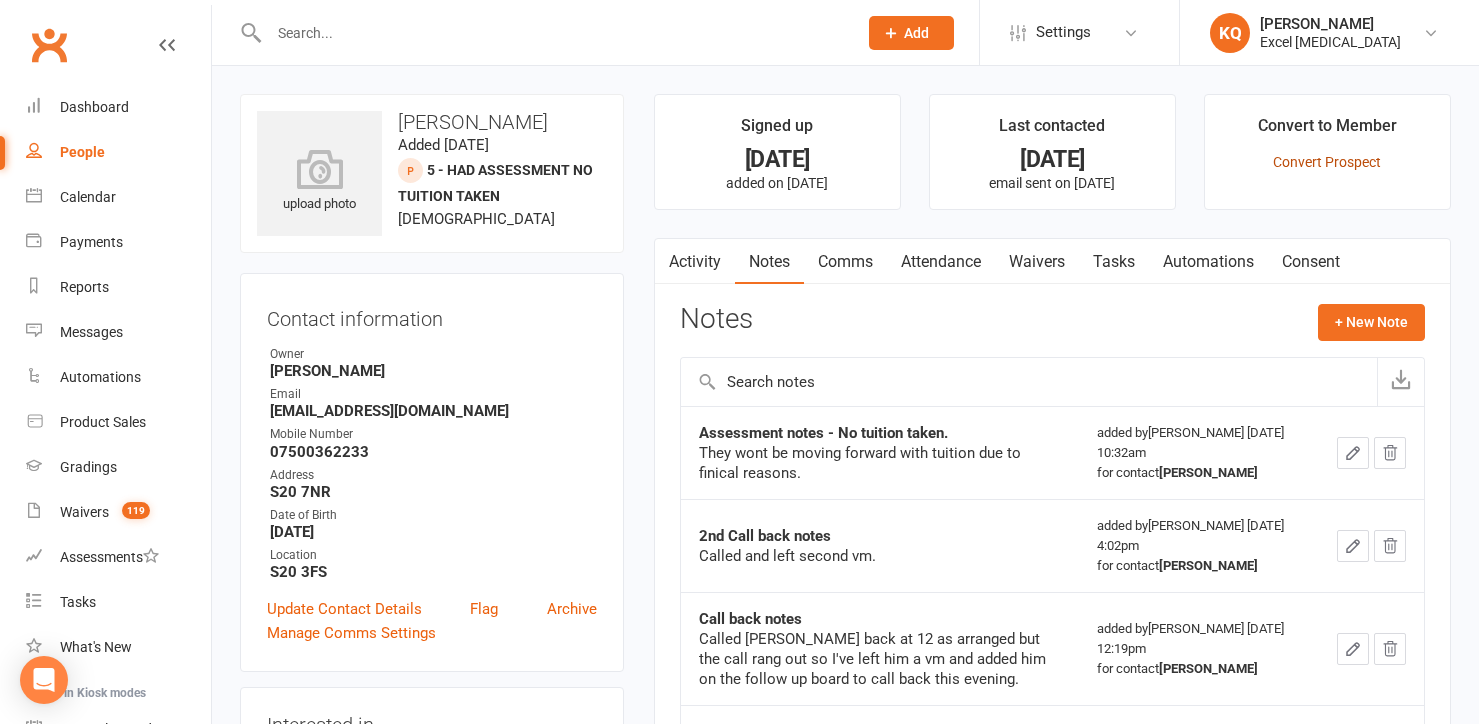 scroll, scrollTop: 0, scrollLeft: 0, axis: both 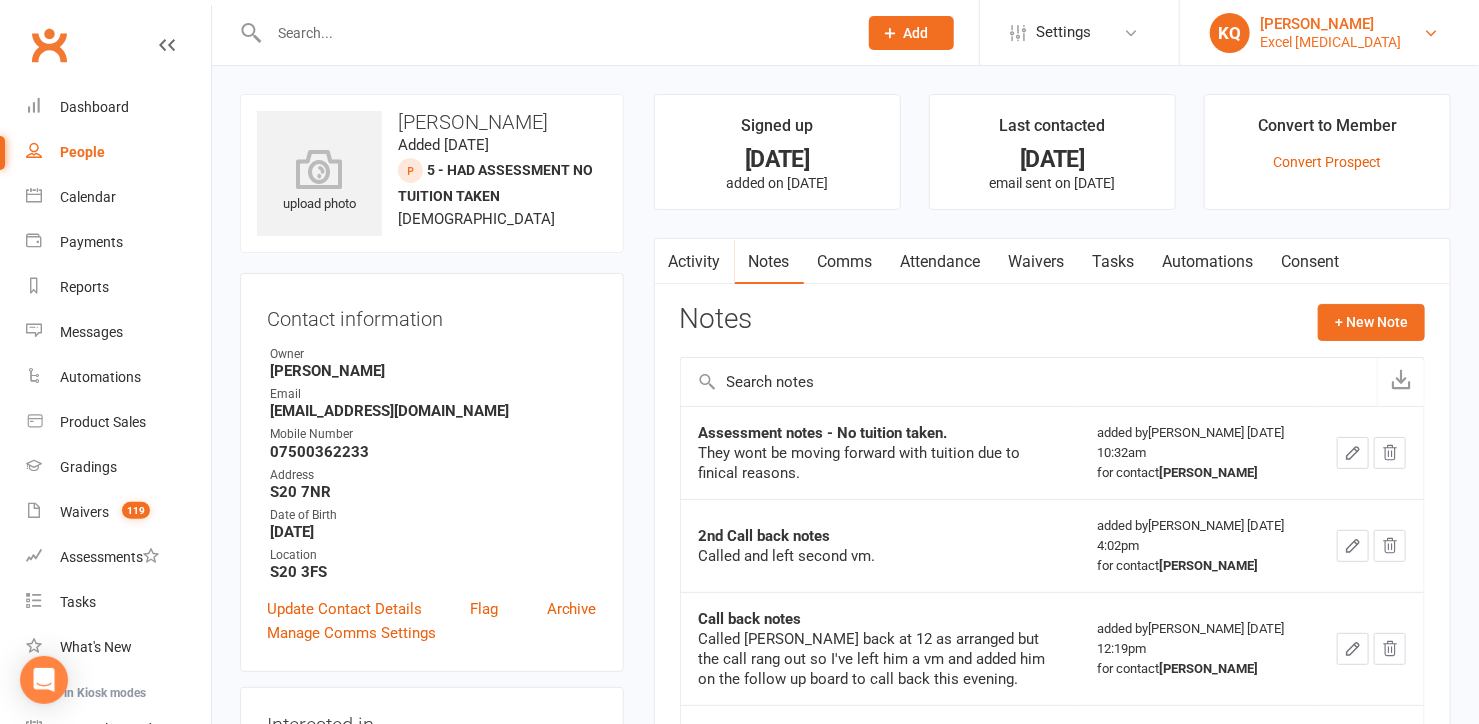click on "Excel [MEDICAL_DATA]" at bounding box center [1330, 42] 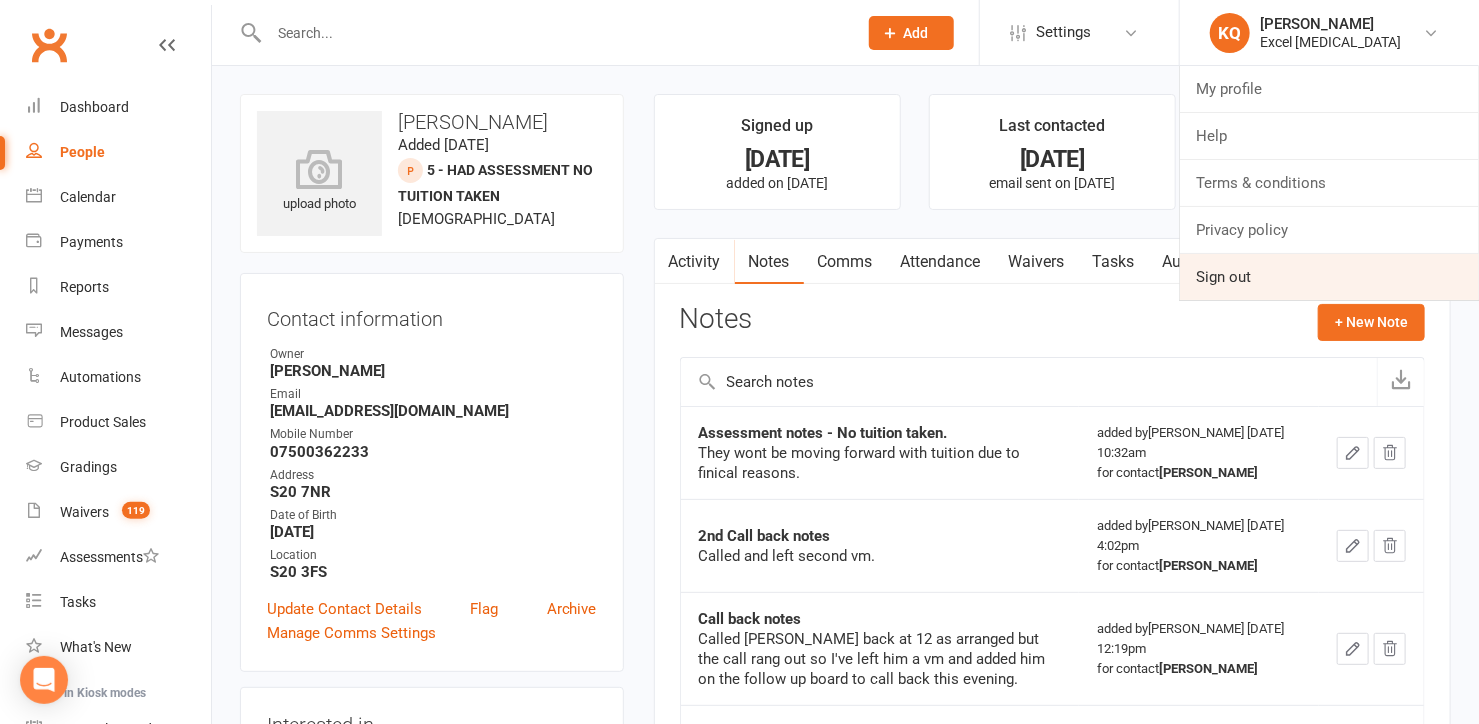 click on "Sign out" at bounding box center [1329, 277] 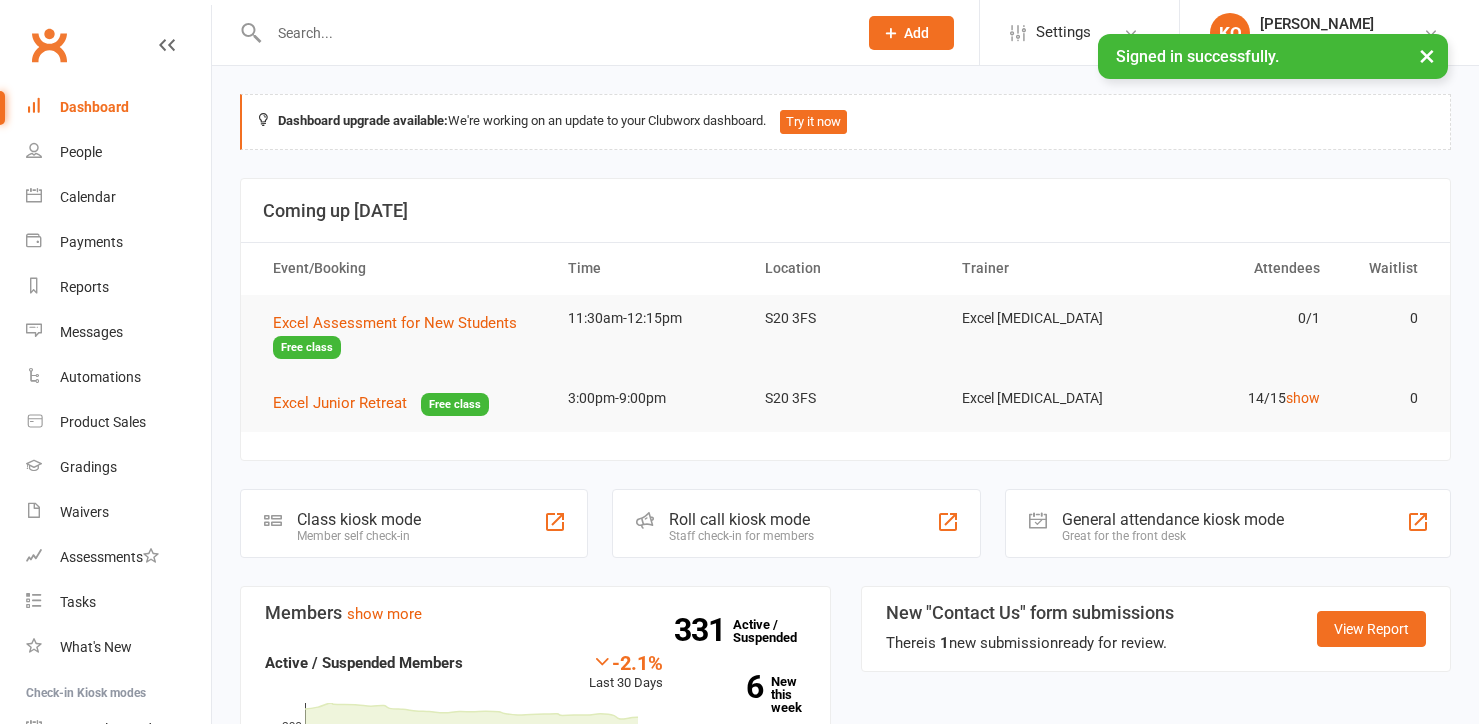 scroll, scrollTop: 0, scrollLeft: 0, axis: both 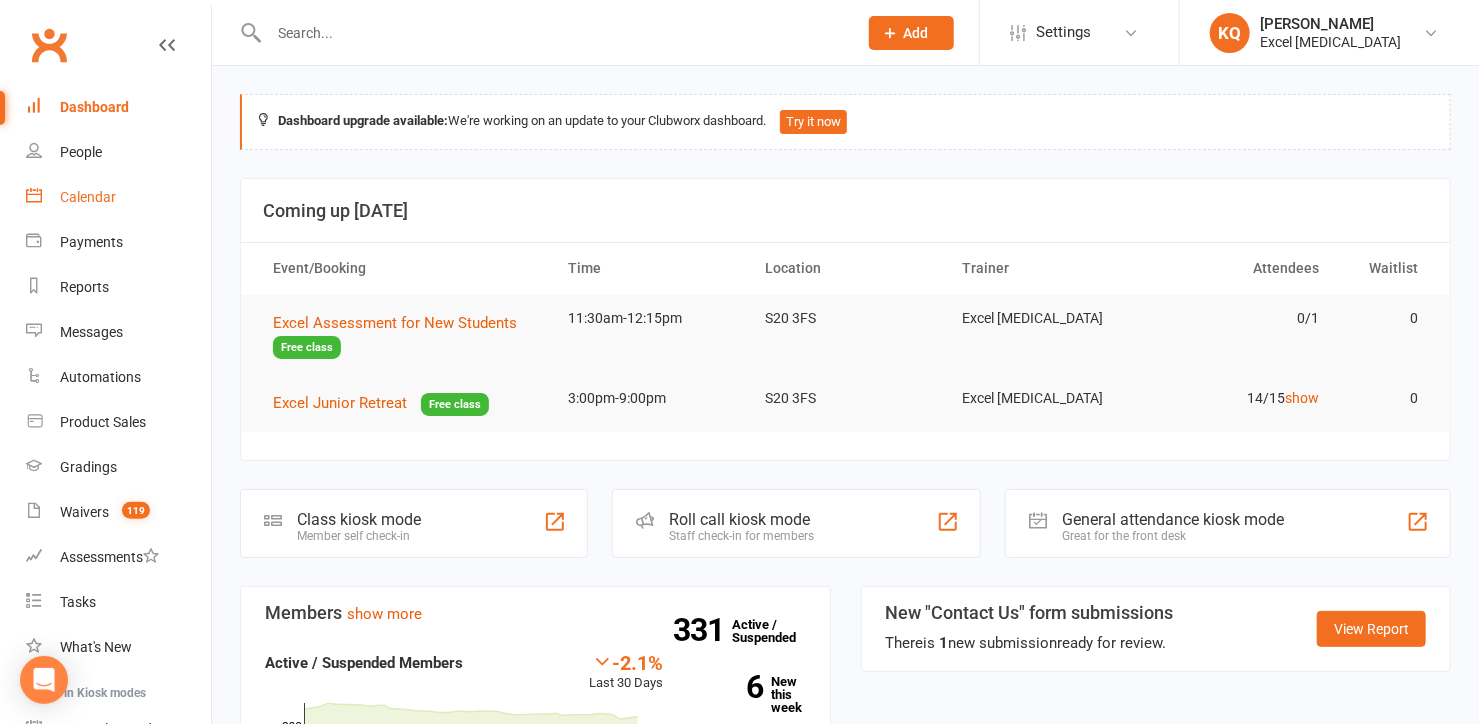 click on "Calendar" at bounding box center [118, 197] 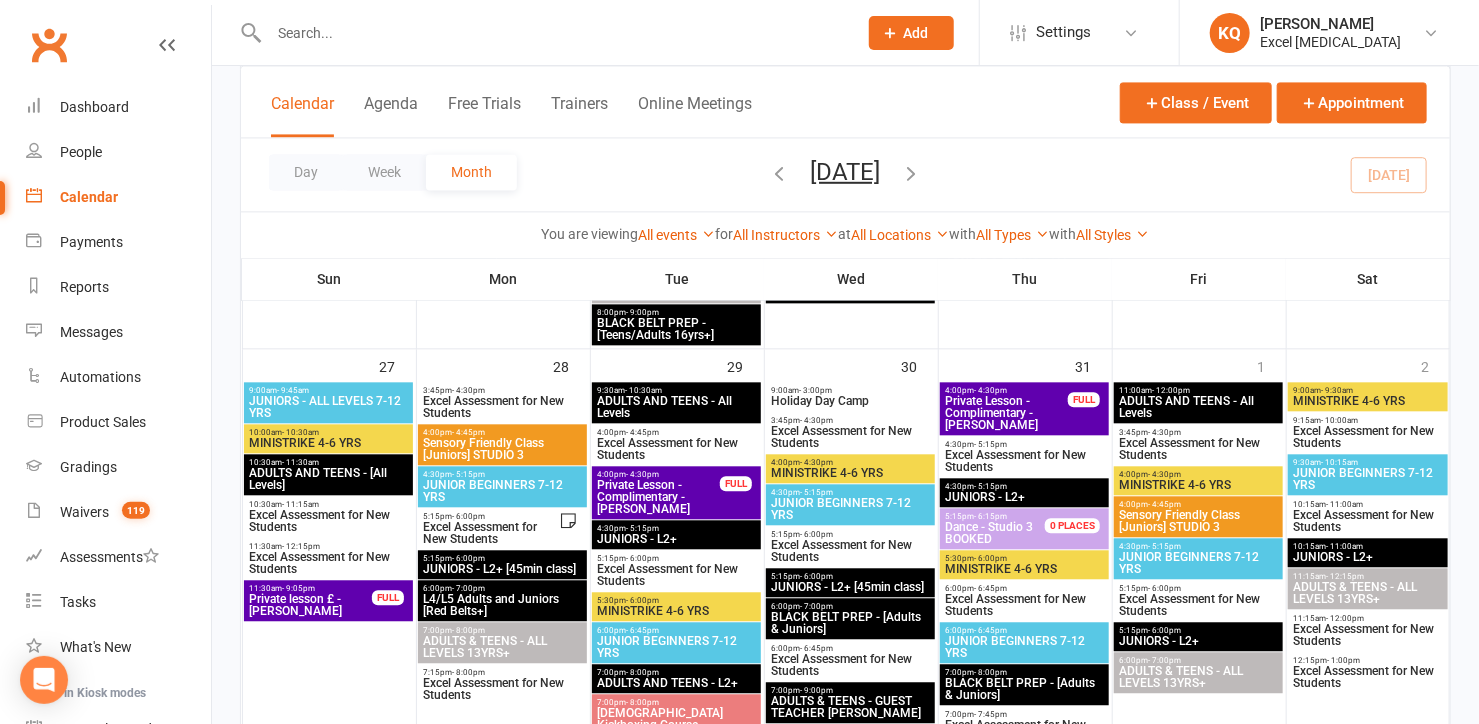 scroll, scrollTop: 2000, scrollLeft: 0, axis: vertical 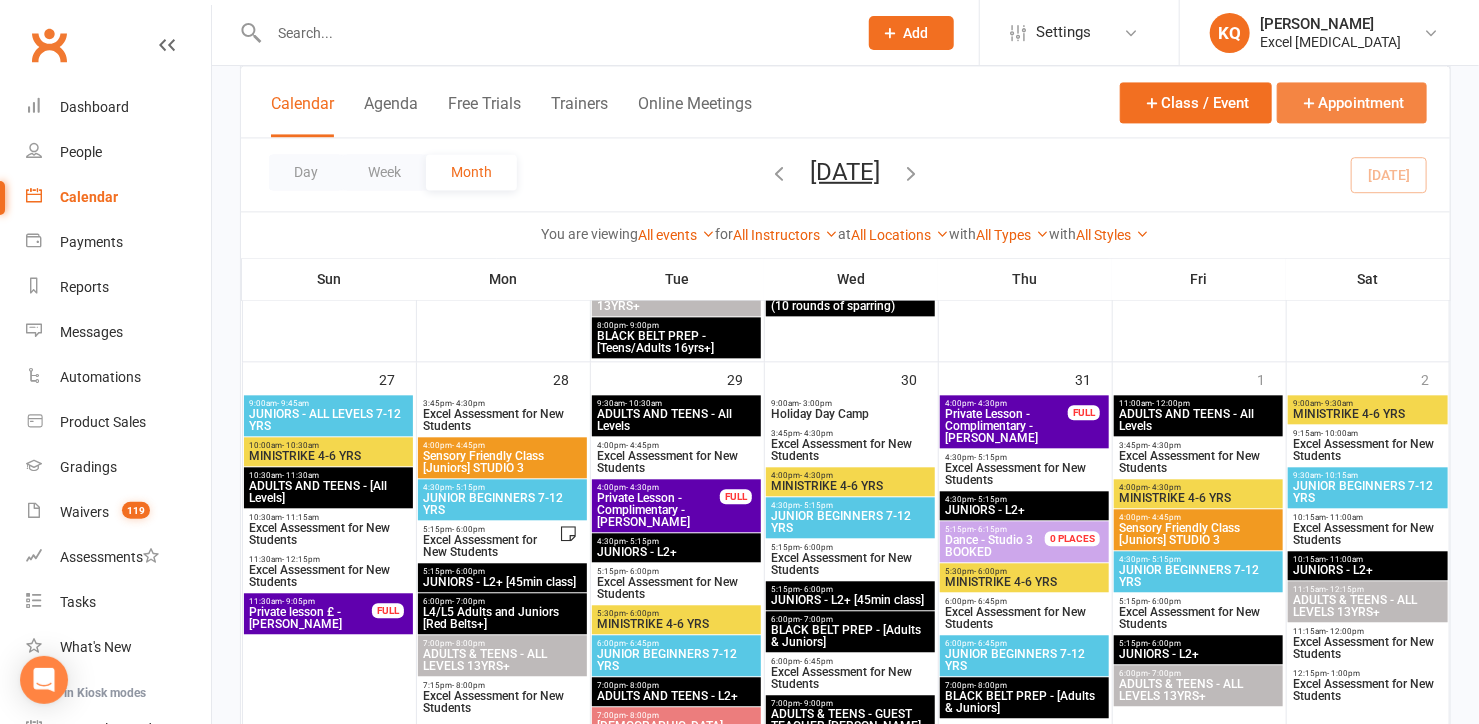 click on "Appointment" at bounding box center (1352, 102) 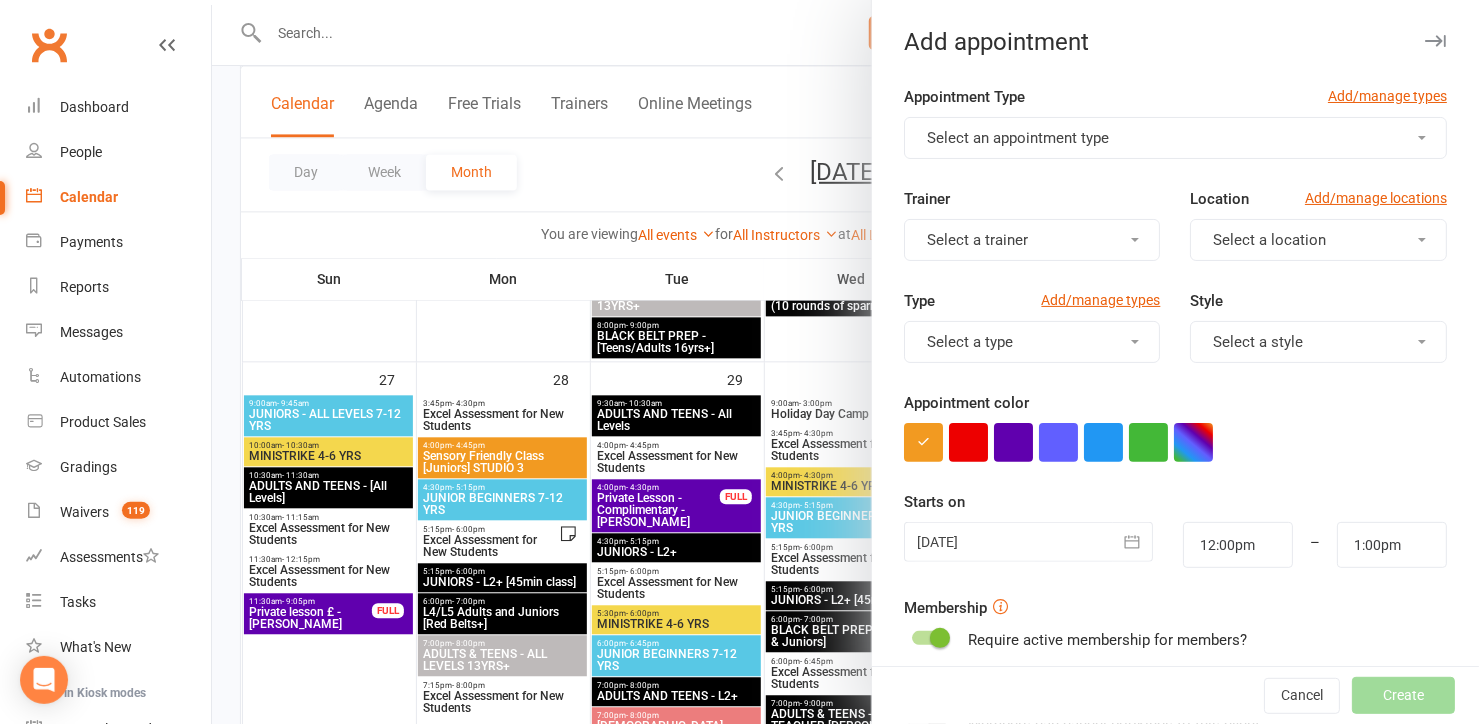 click at bounding box center (845, 362) 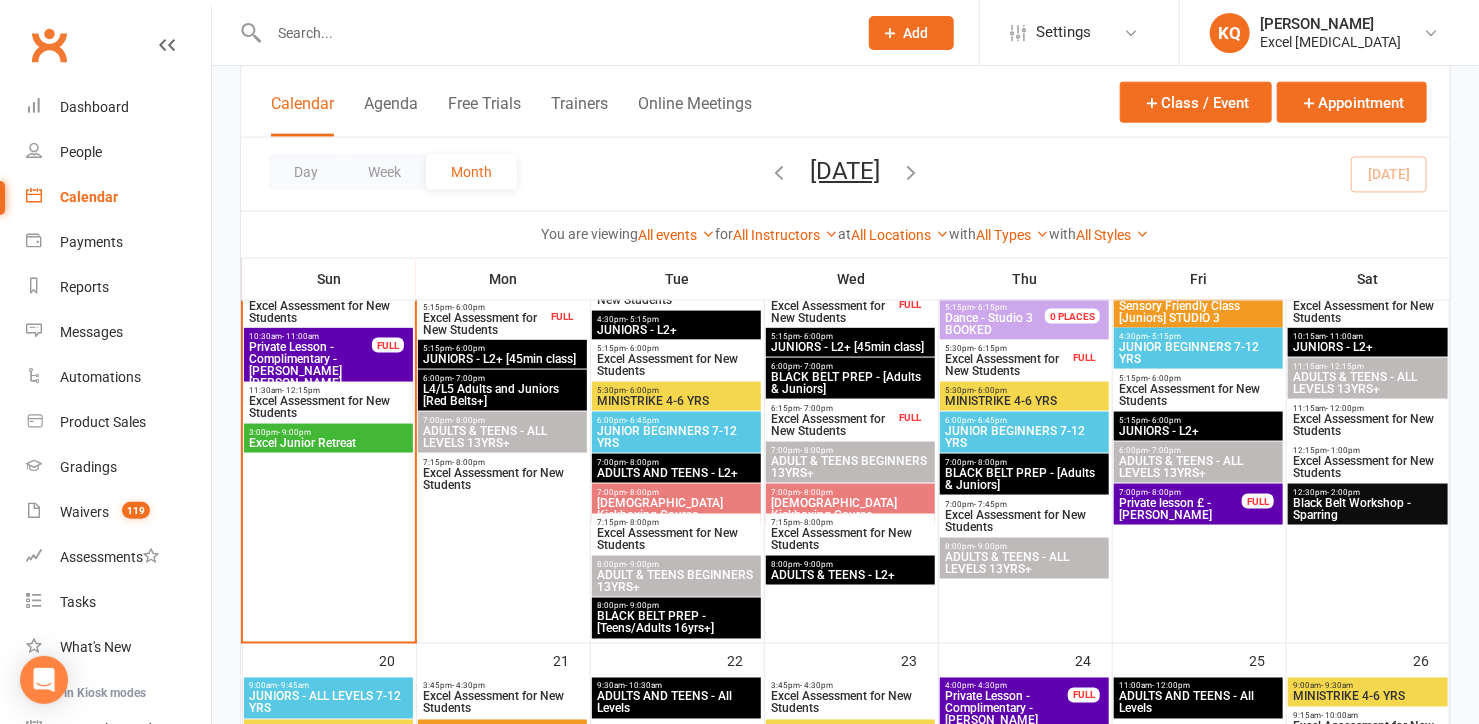 scroll, scrollTop: 1181, scrollLeft: 0, axis: vertical 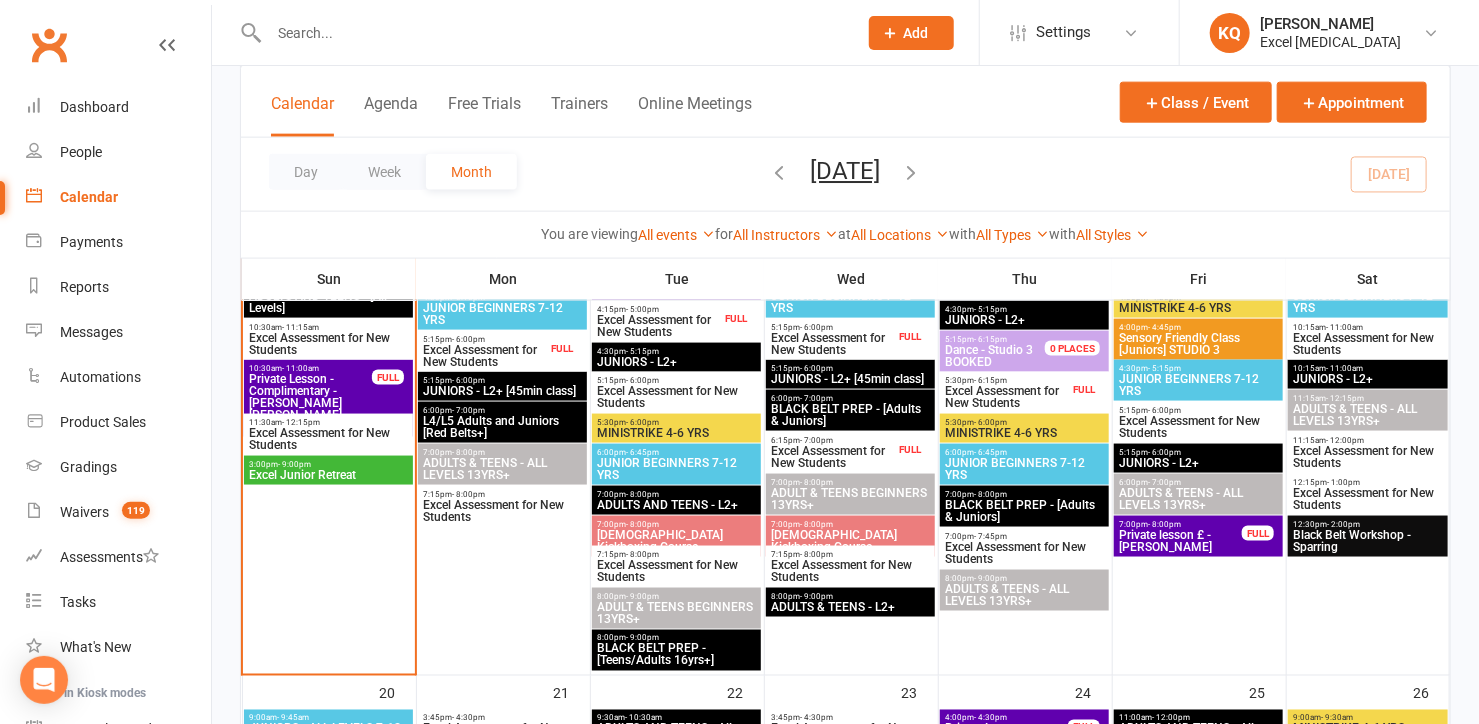 click on "Private Lesson - Complimentary - [PERSON_NAME] [PERSON_NAME] Chest..." at bounding box center [310, 403] 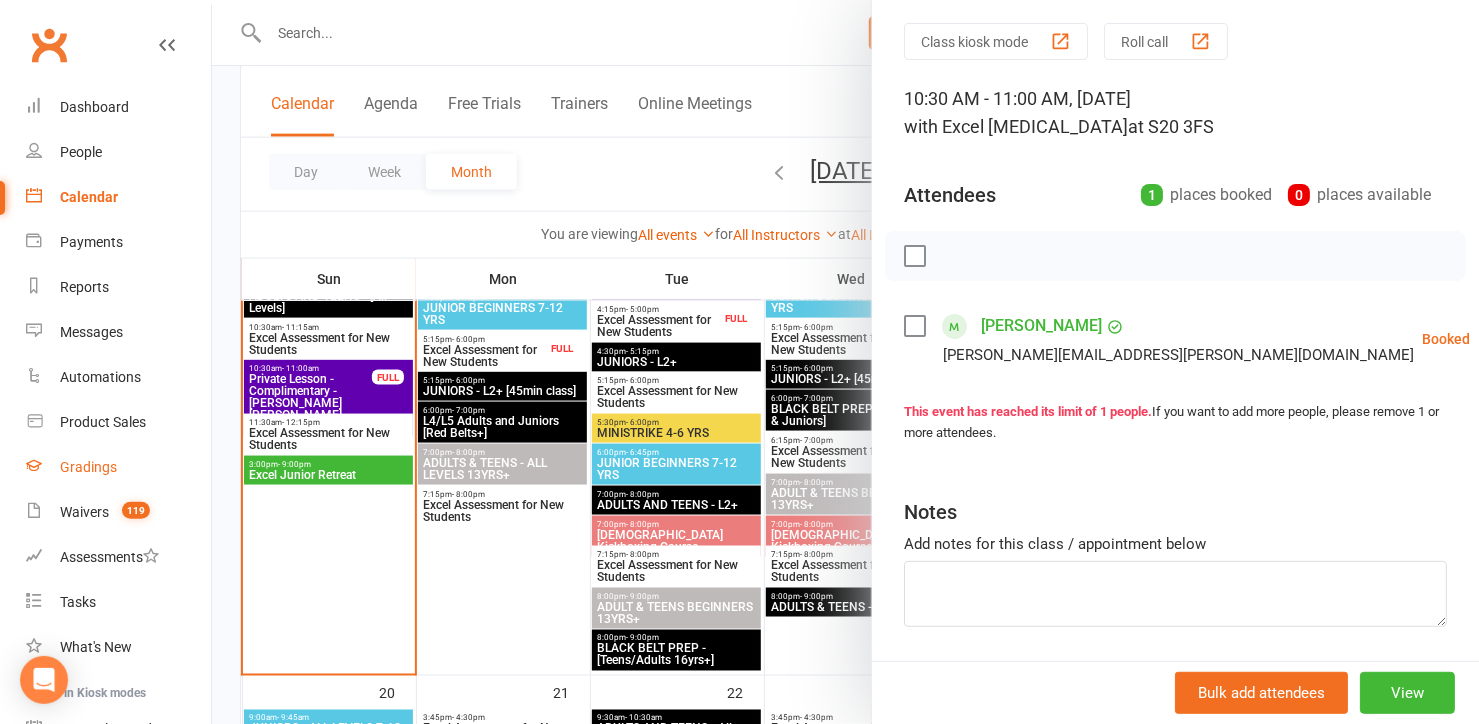 scroll, scrollTop: 0, scrollLeft: 0, axis: both 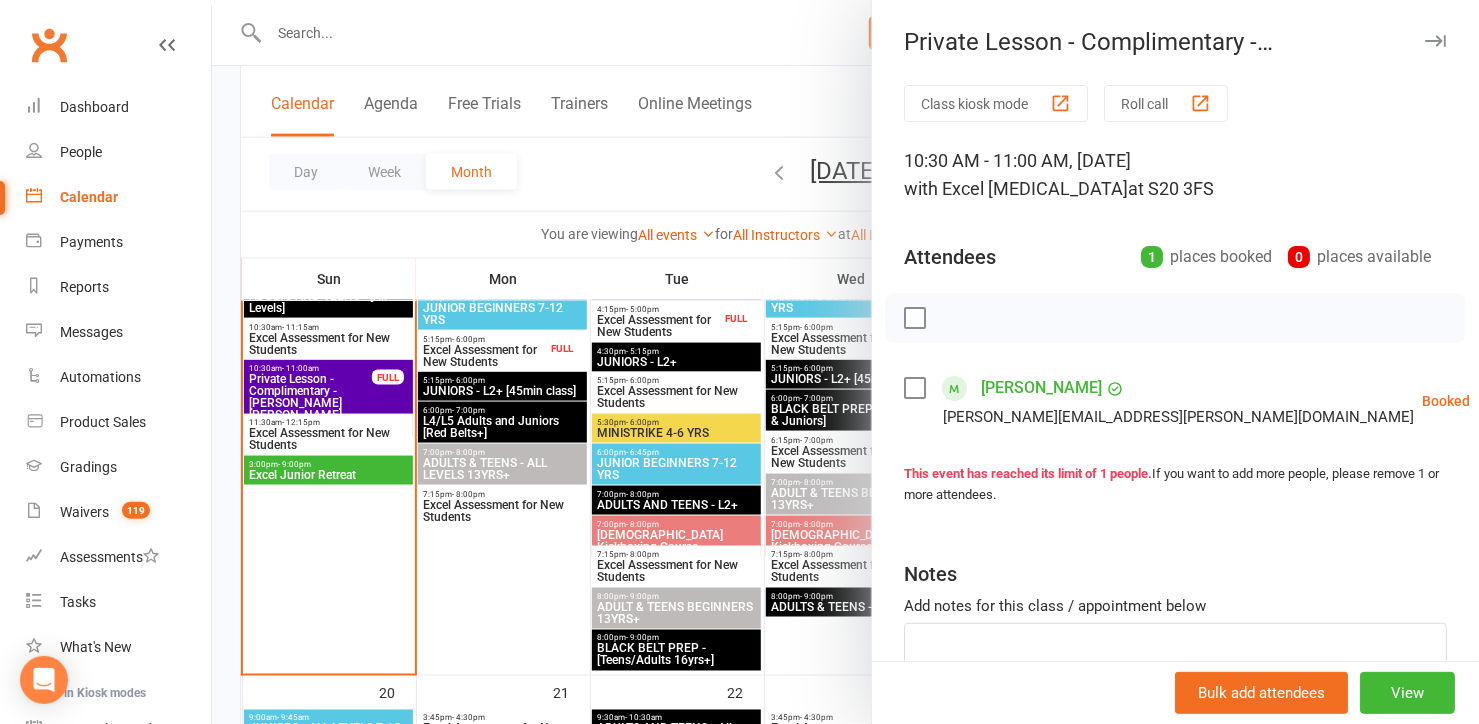 click at bounding box center [845, 362] 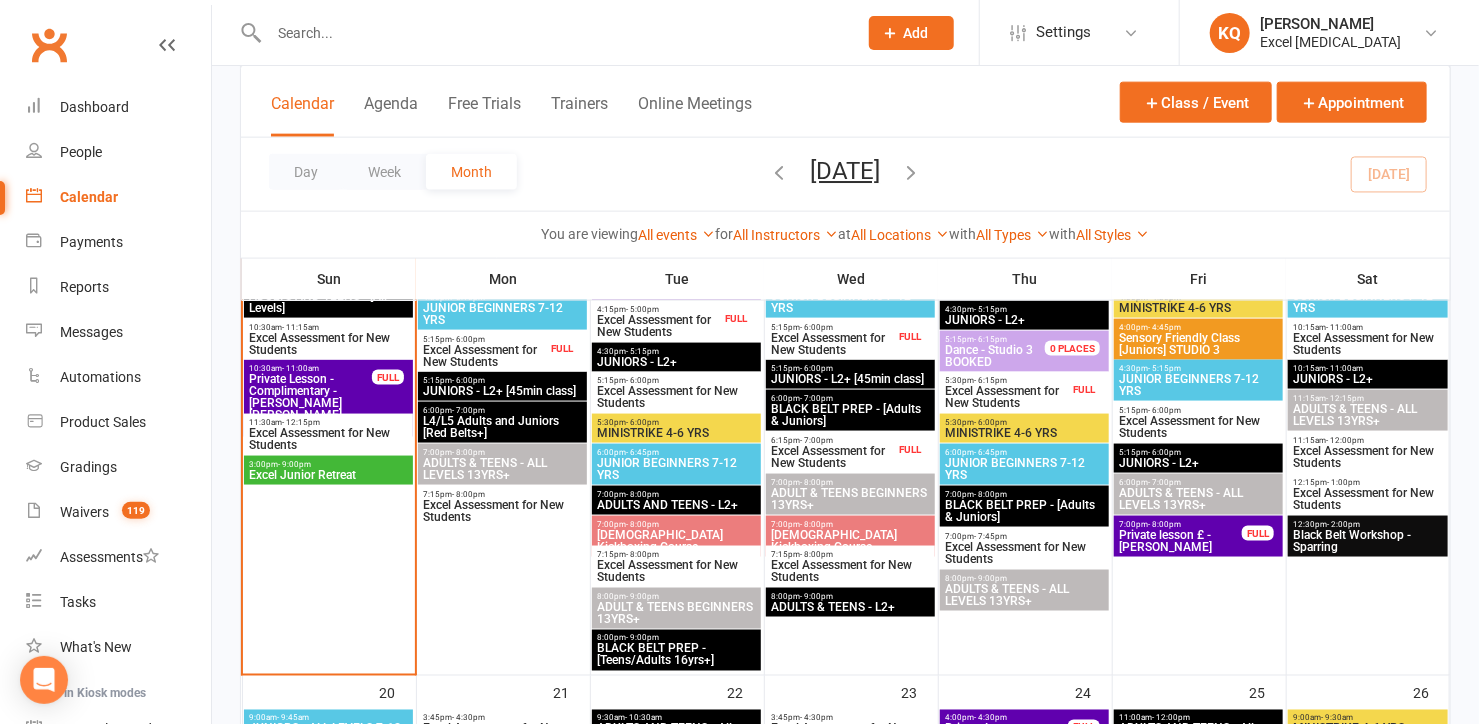 click on "Private lesson £ - [PERSON_NAME]" at bounding box center [1180, 541] 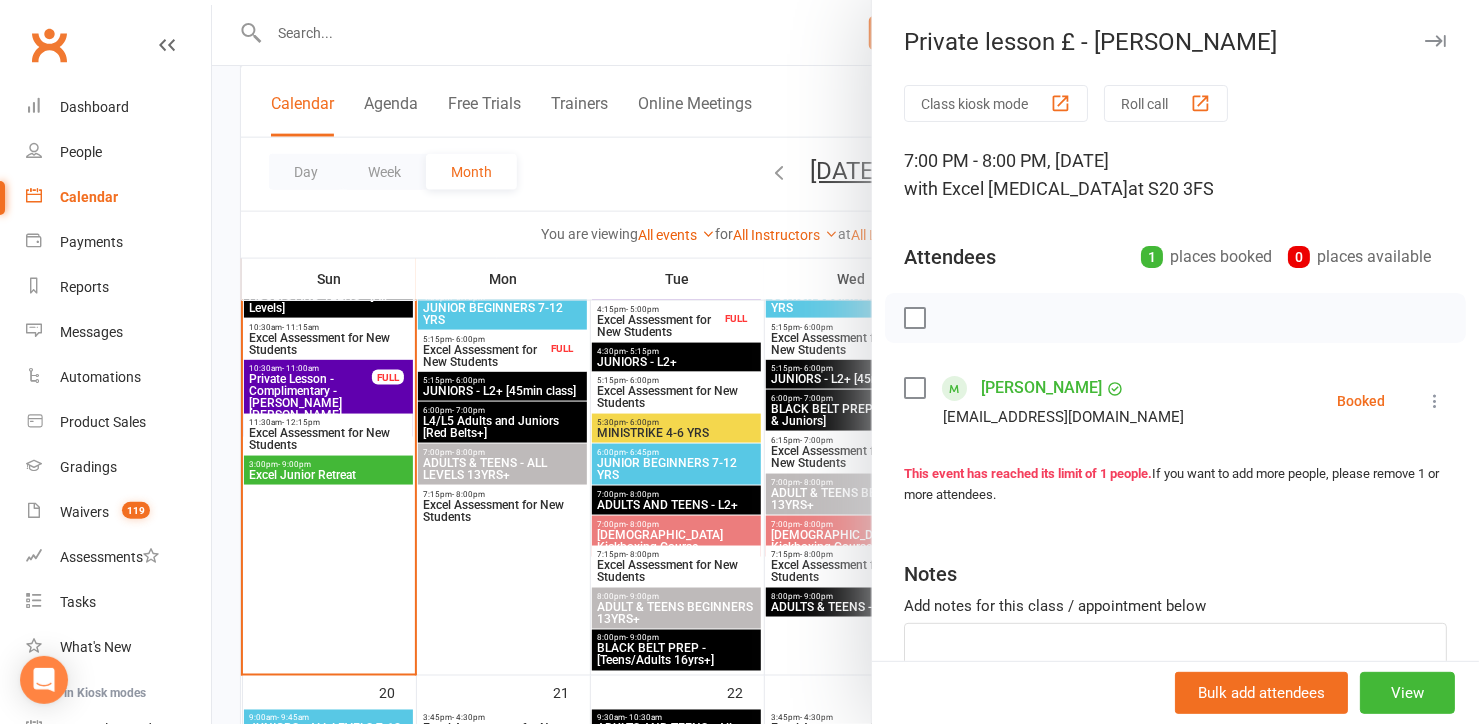 drag, startPoint x: 442, startPoint y: 624, endPoint x: 396, endPoint y: 578, distance: 65.053825 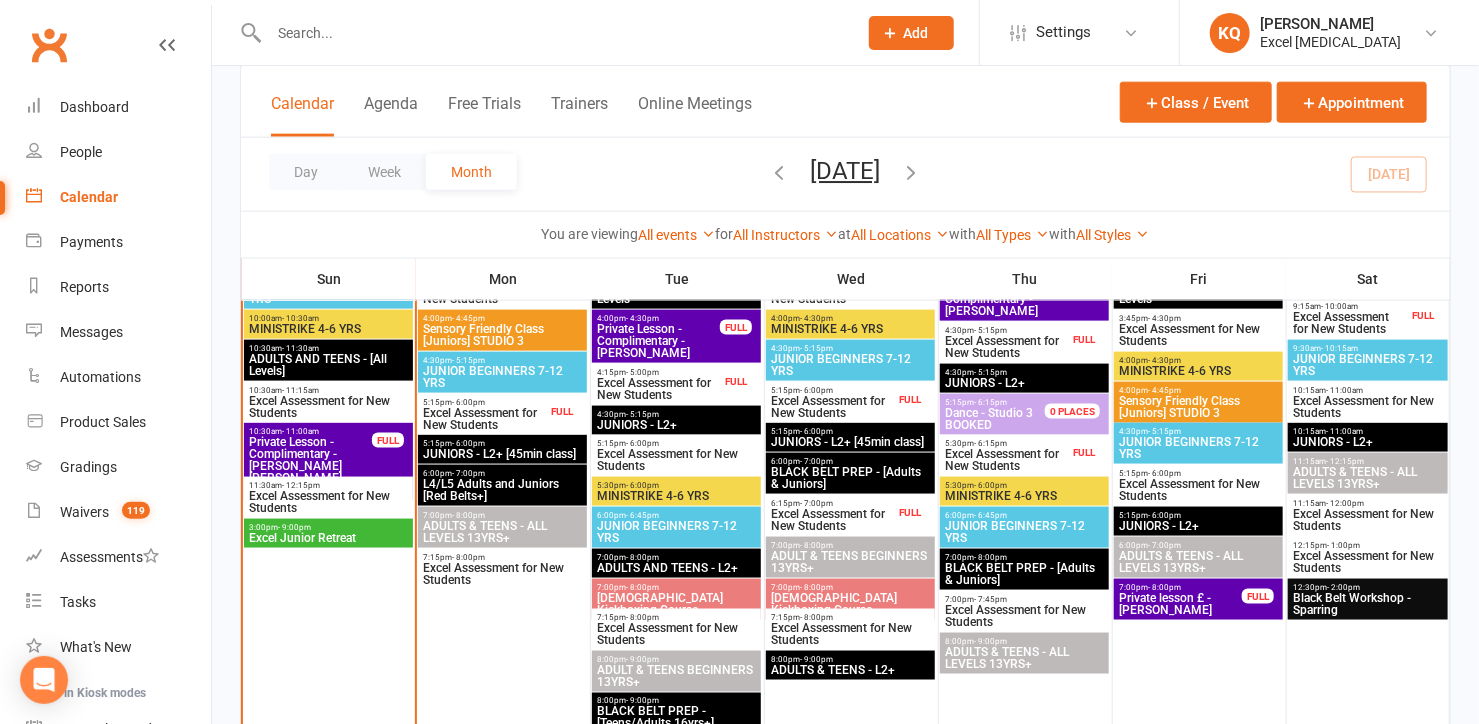 scroll, scrollTop: 1090, scrollLeft: 0, axis: vertical 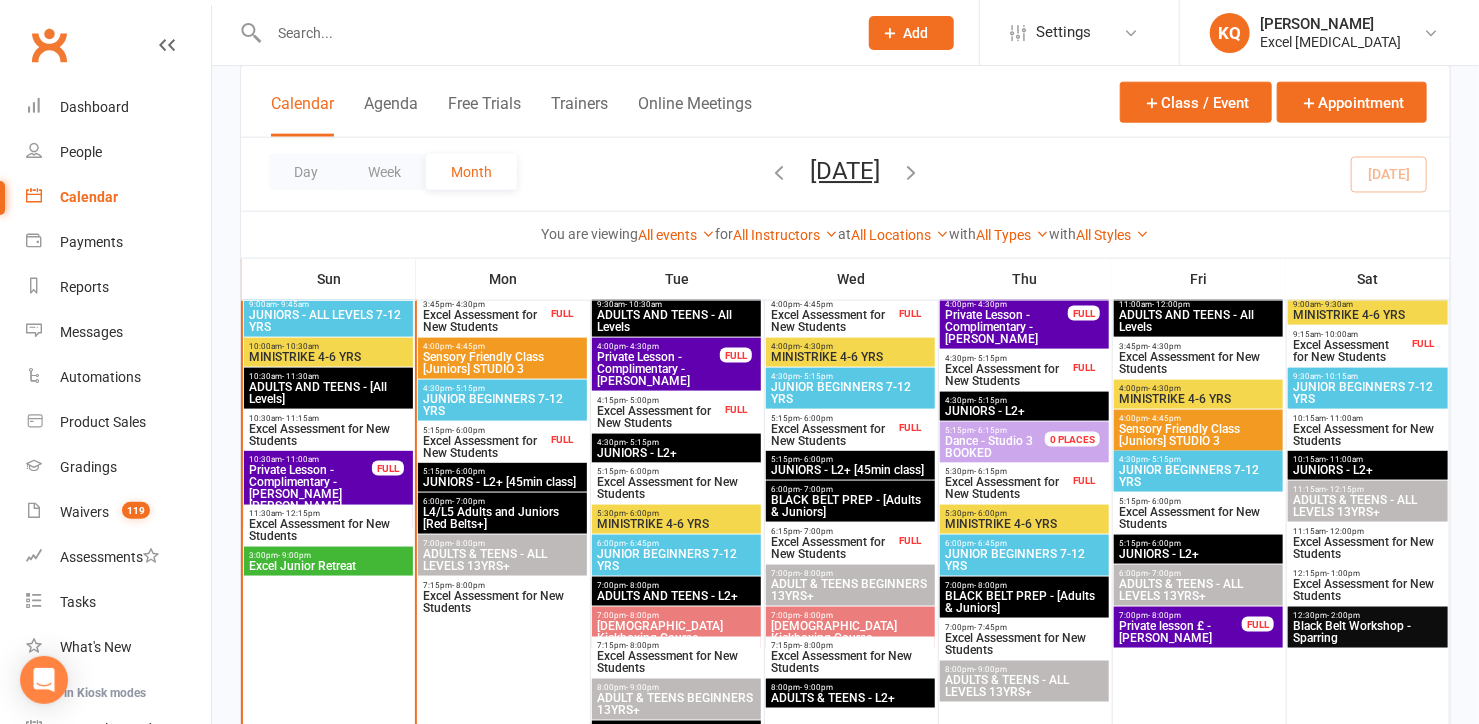 drag, startPoint x: 334, startPoint y: 505, endPoint x: 285, endPoint y: 499, distance: 49.365982 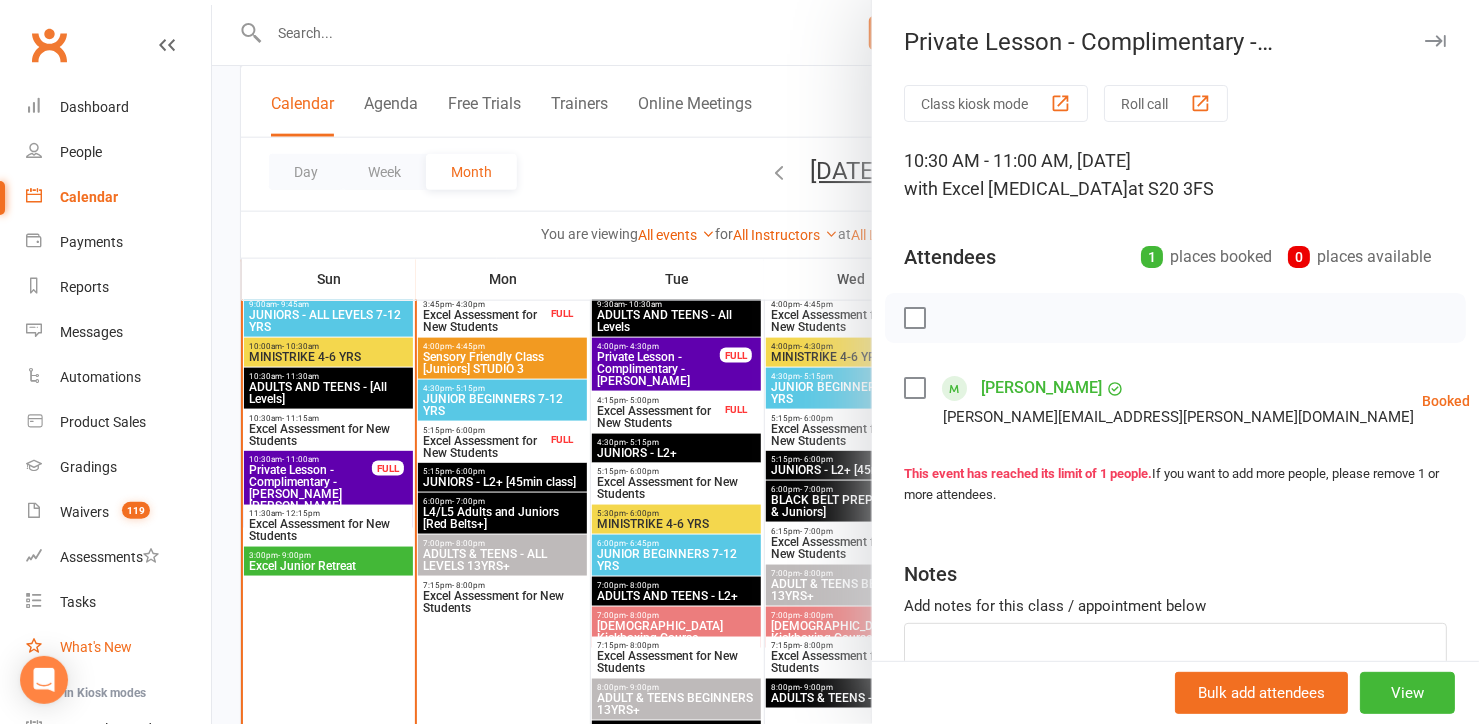 click on "What's New" at bounding box center [118, 647] 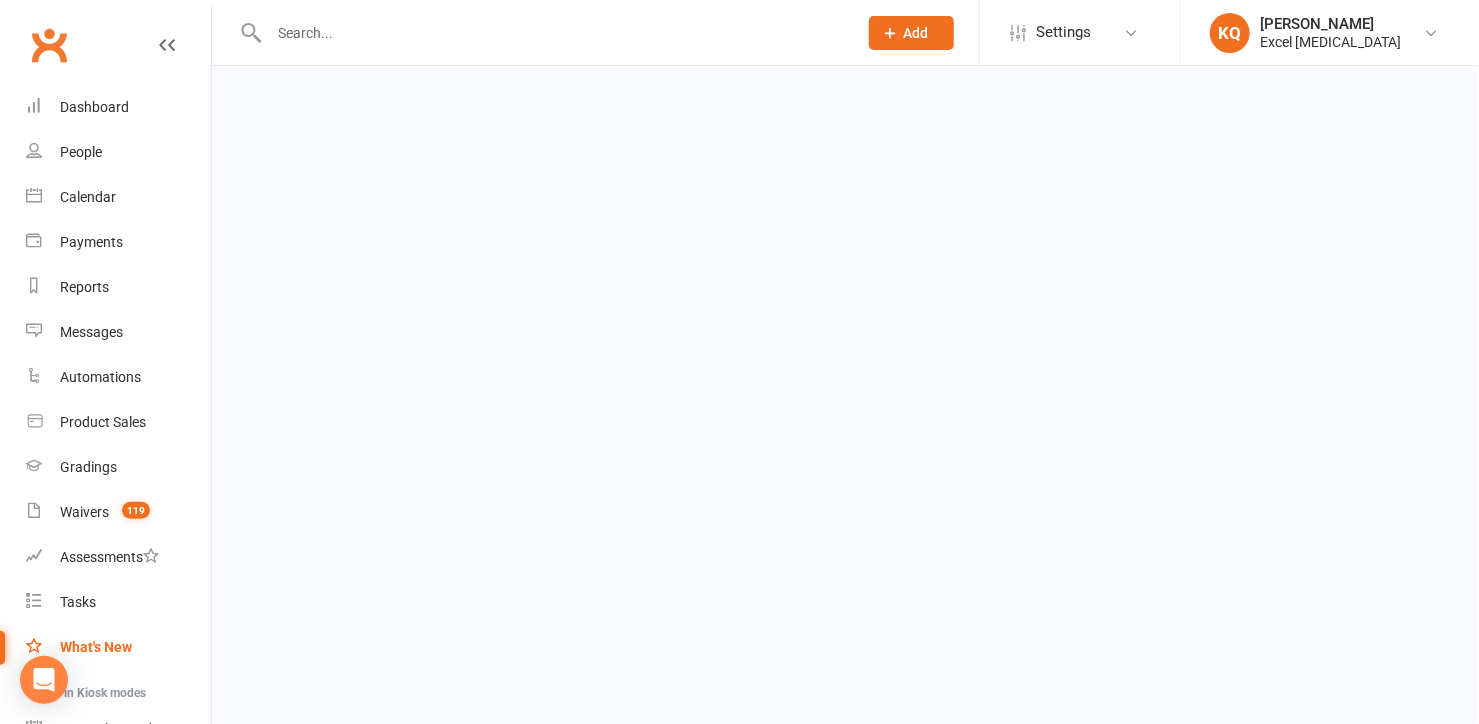 scroll, scrollTop: 0, scrollLeft: 0, axis: both 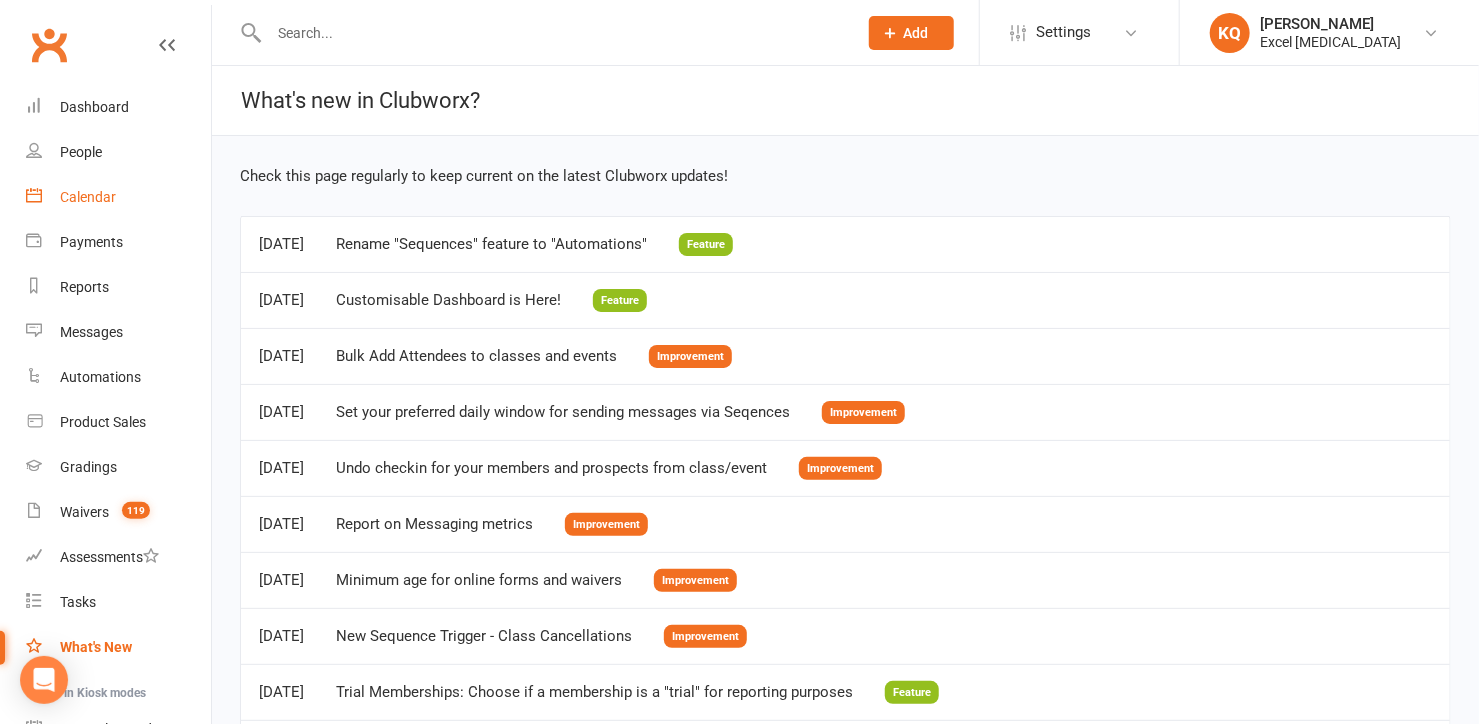 click on "Calendar" at bounding box center (88, 197) 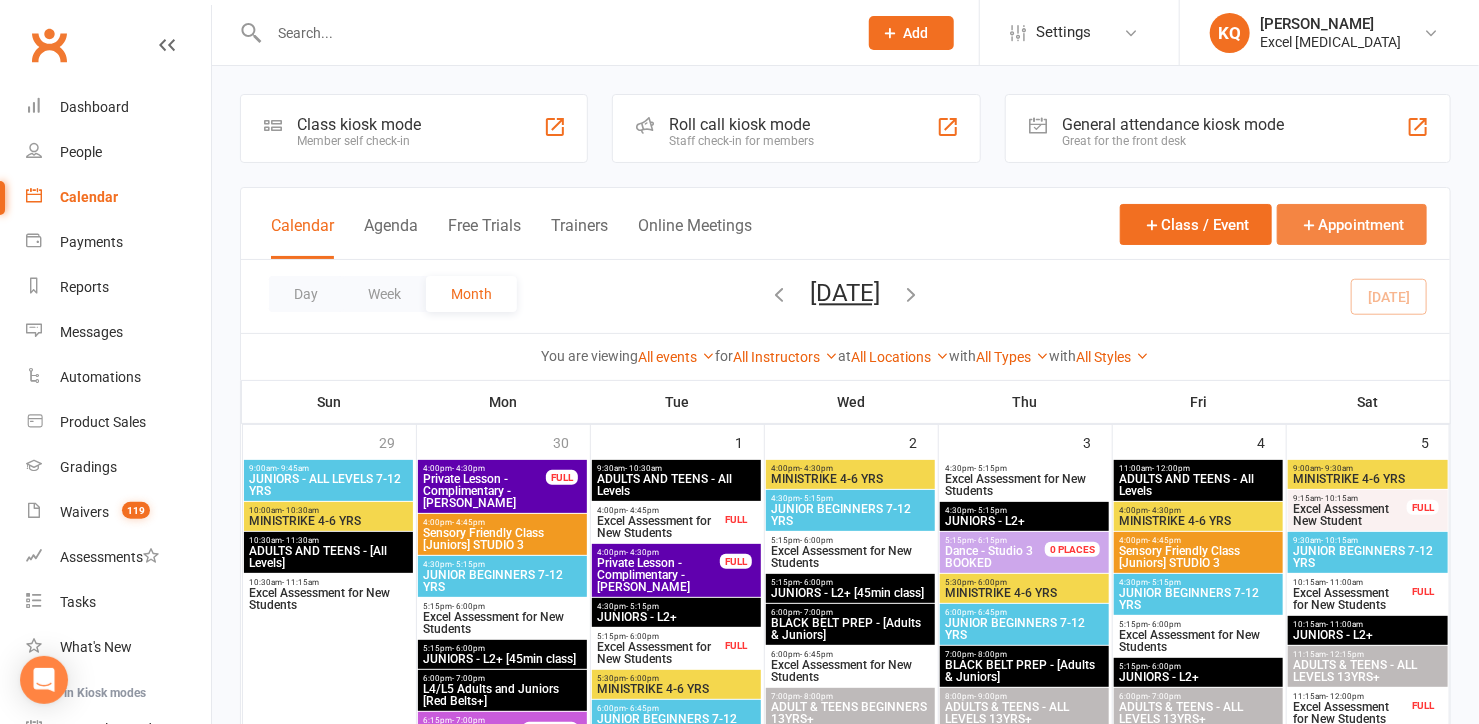 click at bounding box center [1309, 225] 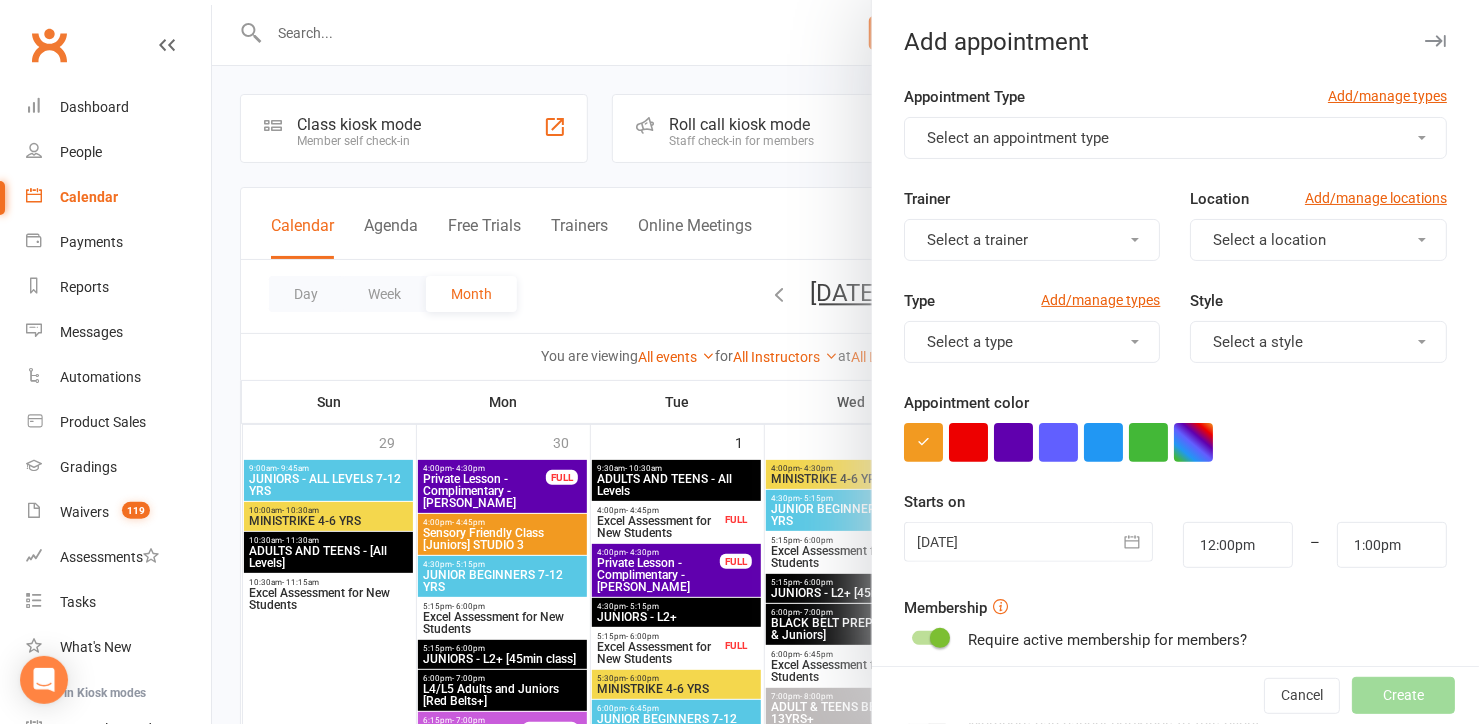 click on "Select an appointment type" at bounding box center (1175, 138) 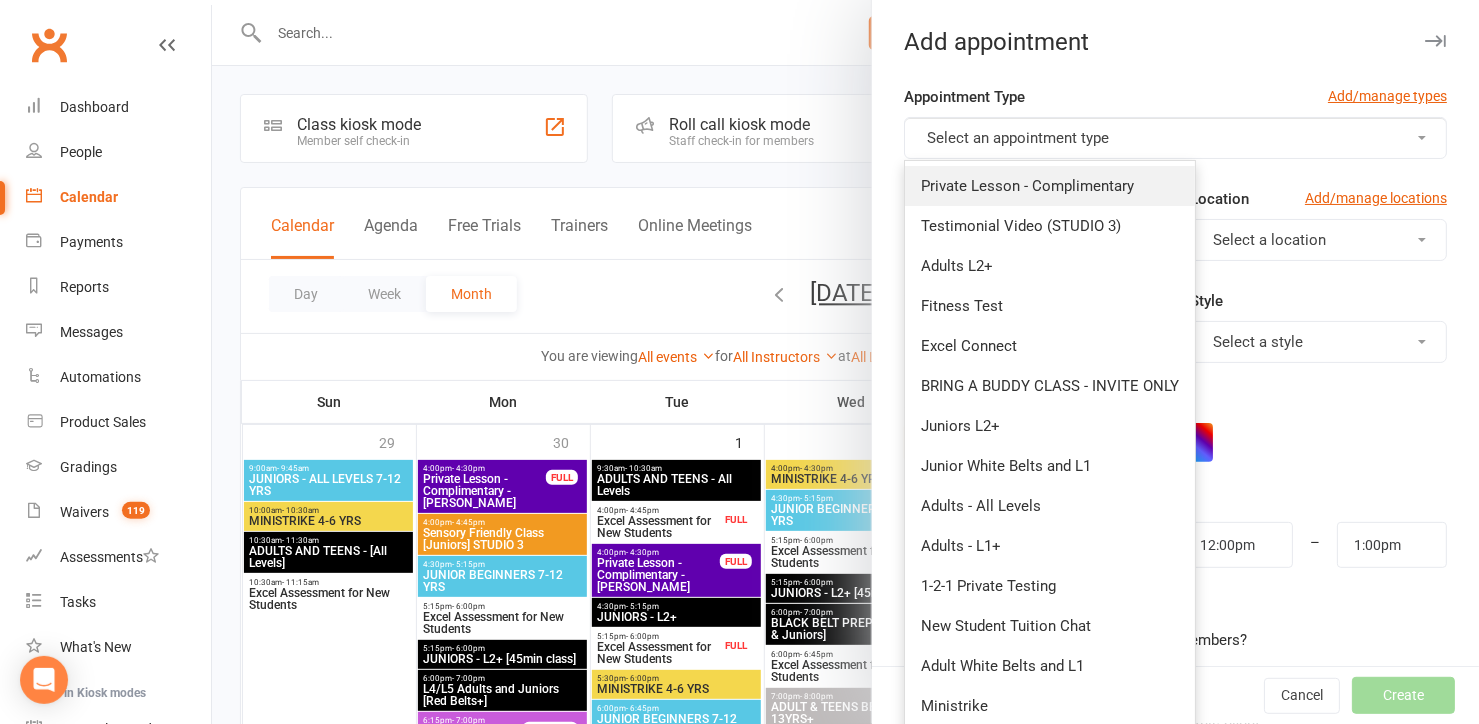 click on "Private Lesson - Complimentary" at bounding box center [1027, 186] 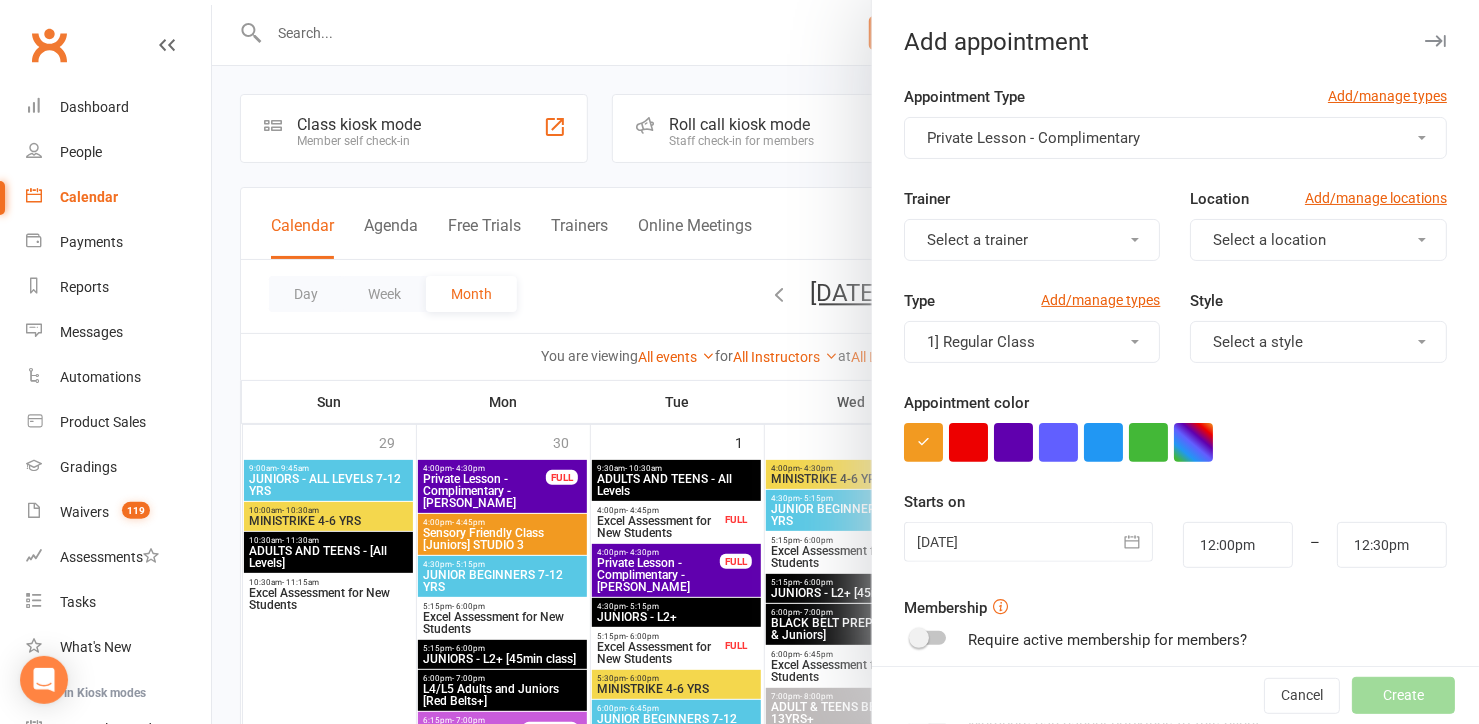 click on "Select a trainer" at bounding box center (1032, 240) 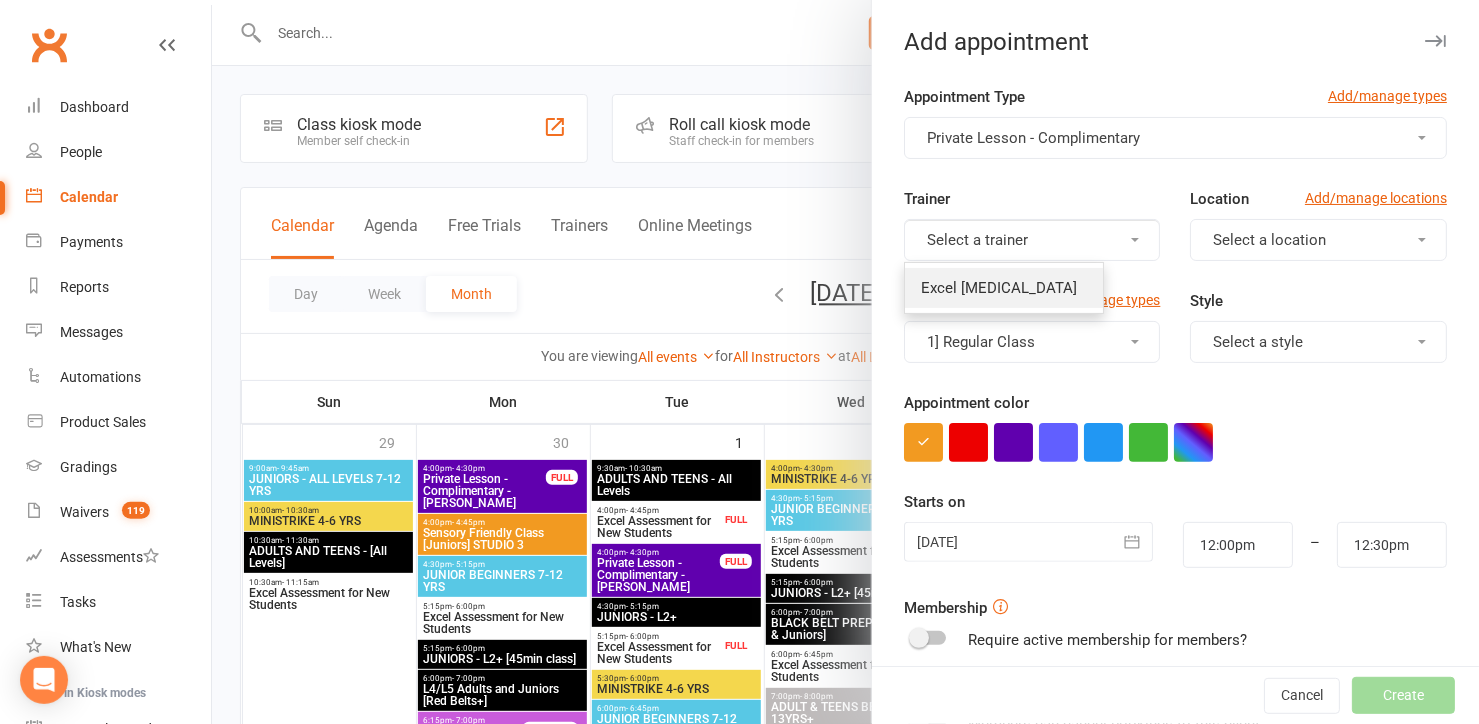 click on "Excel [MEDICAL_DATA]" at bounding box center [1004, 288] 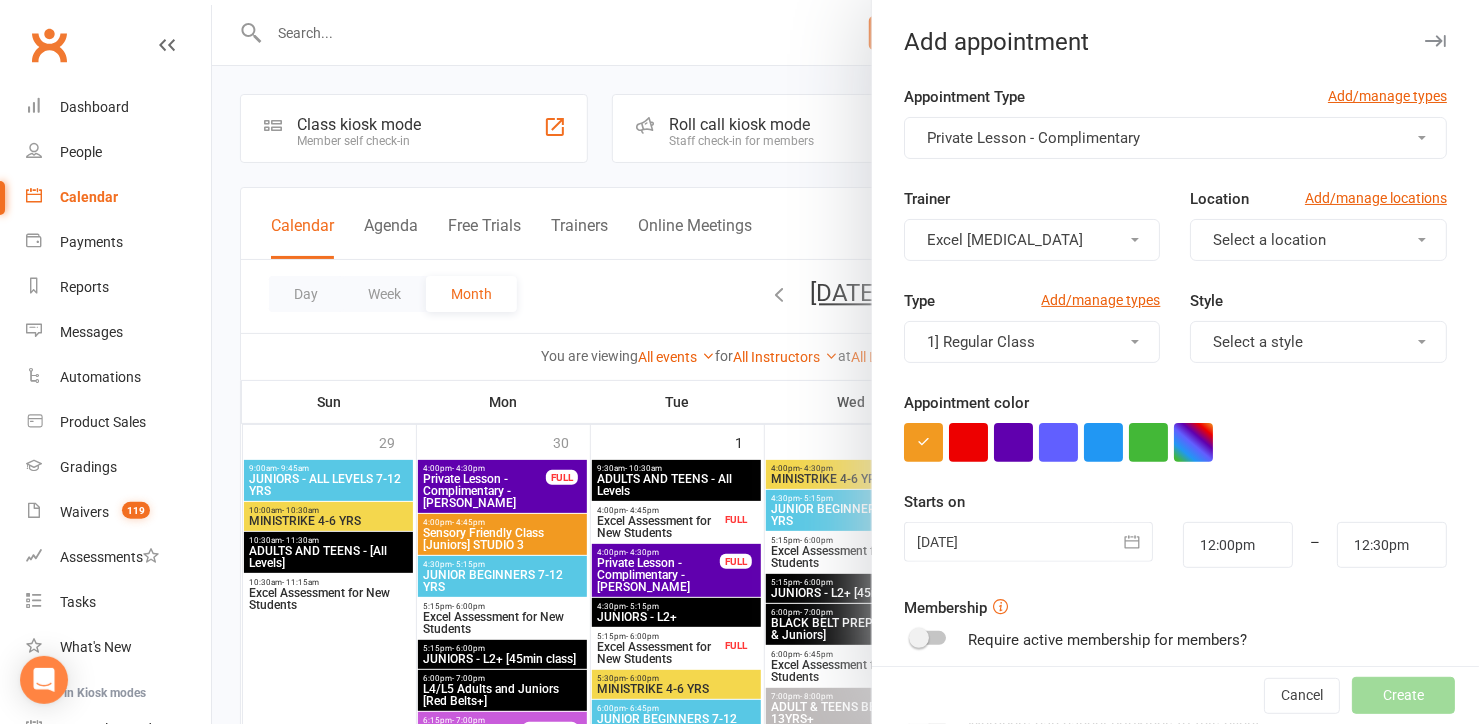 click on "Select a location" at bounding box center (1269, 240) 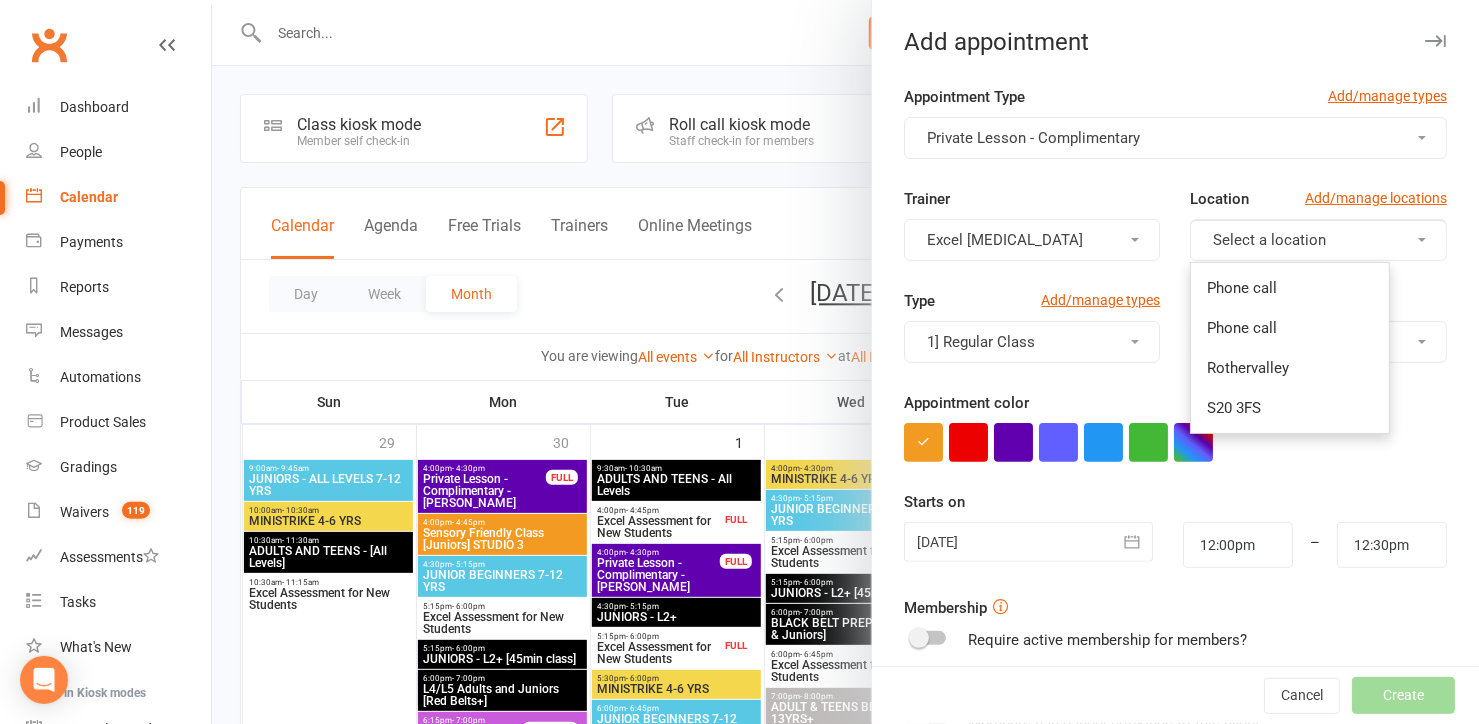 click on "Select a location" at bounding box center [1269, 240] 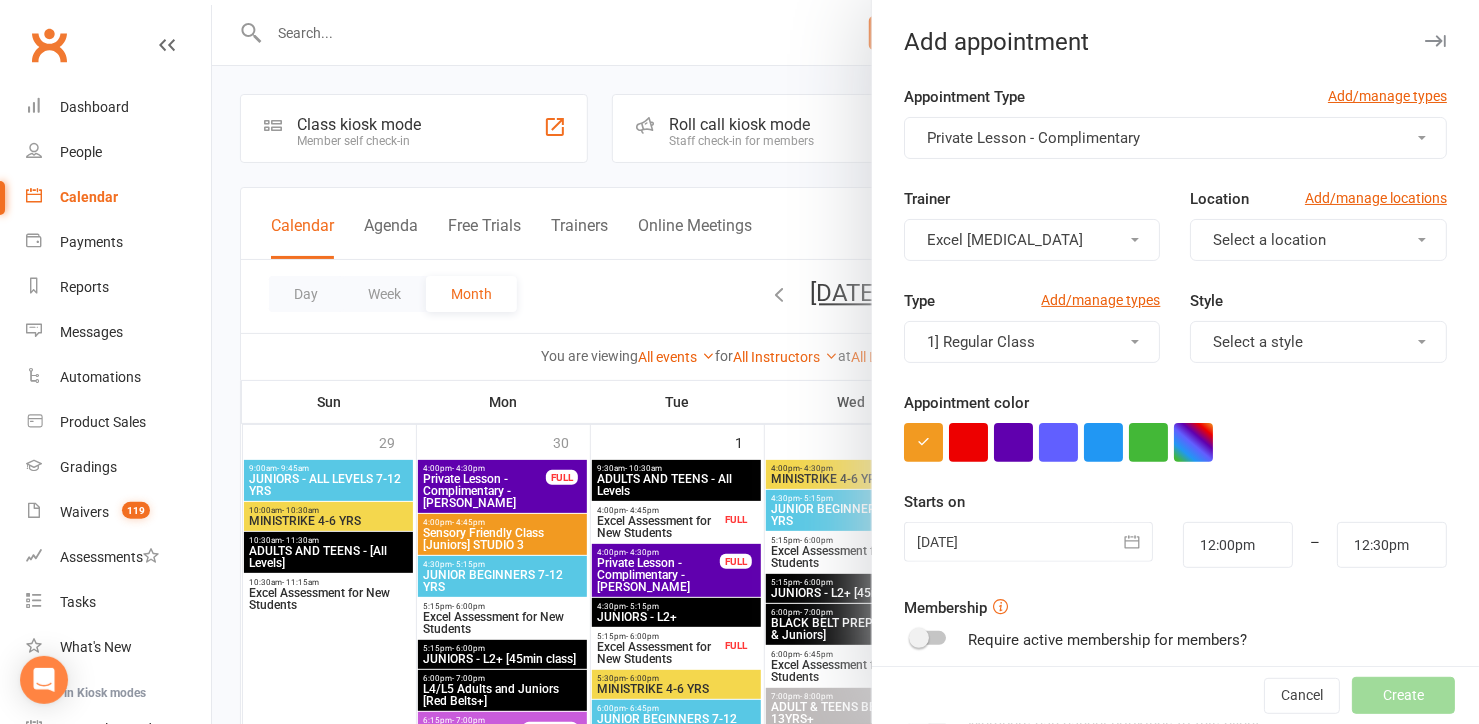 click on "1] Regular Class" at bounding box center [1032, 342] 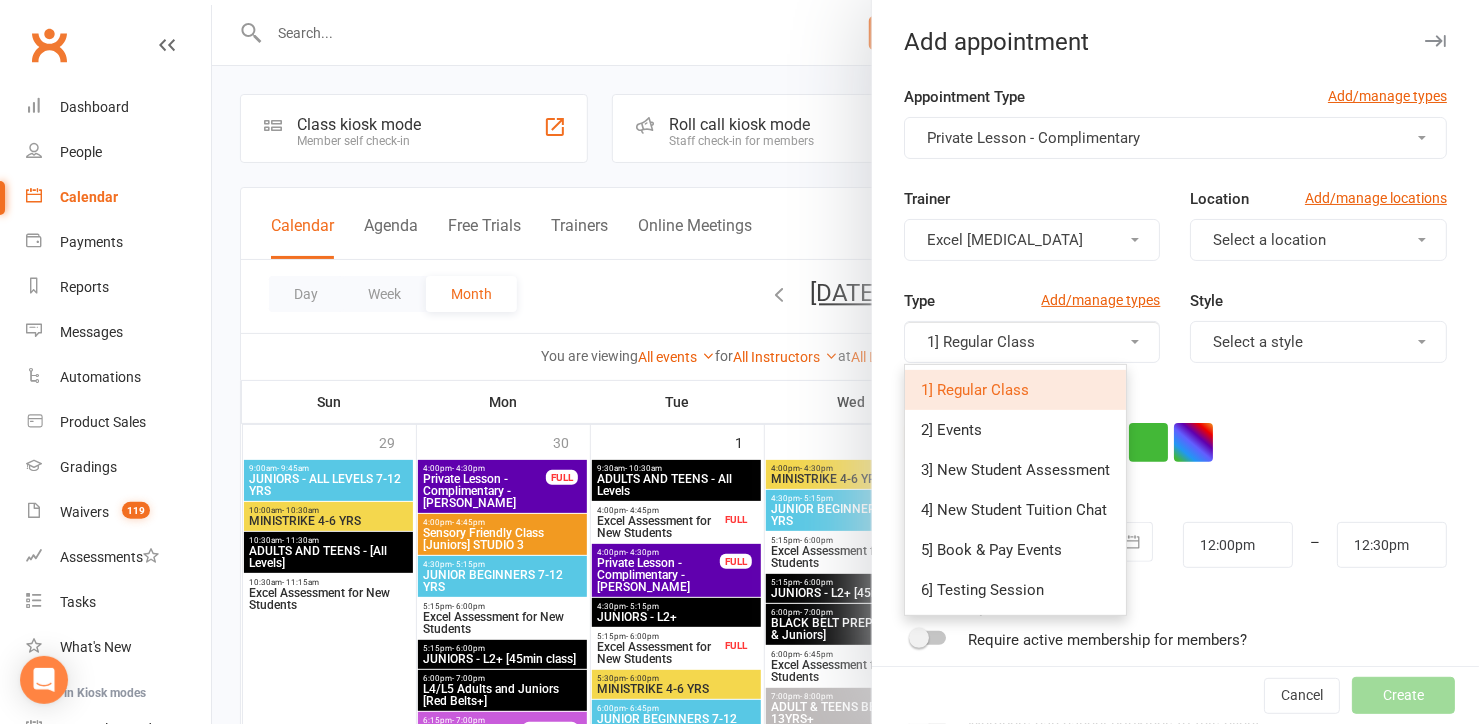 click on "1] Regular Class" at bounding box center [1032, 342] 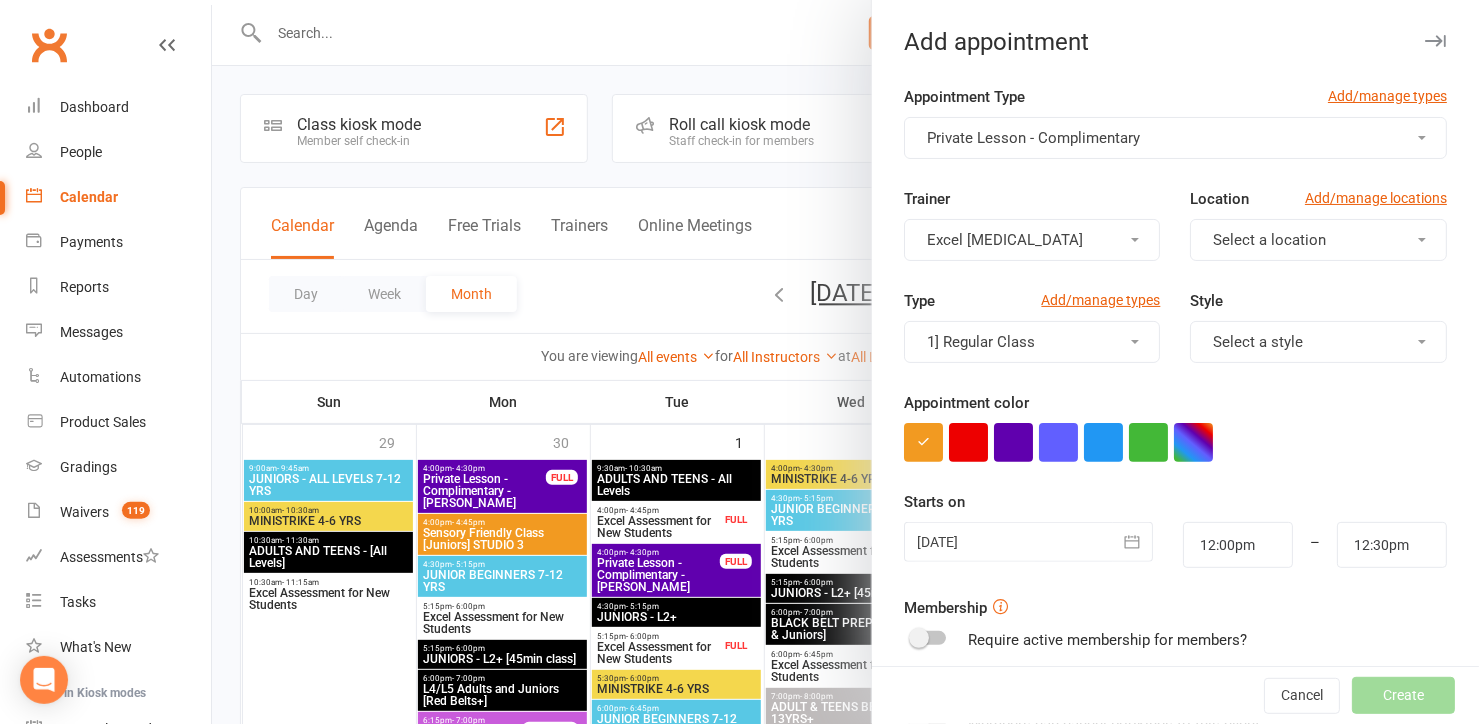 click on "Select a style" at bounding box center (1258, 342) 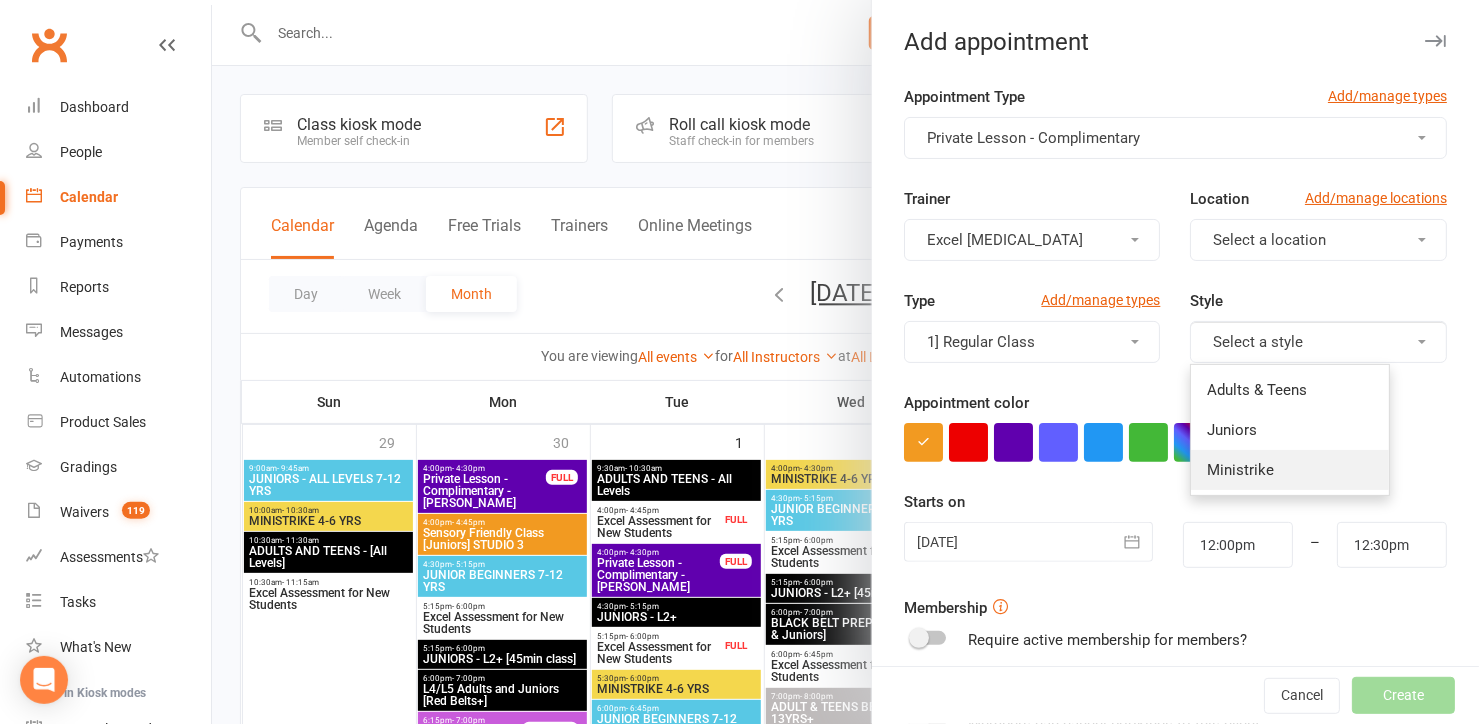 click on "Ministrike" at bounding box center [1240, 470] 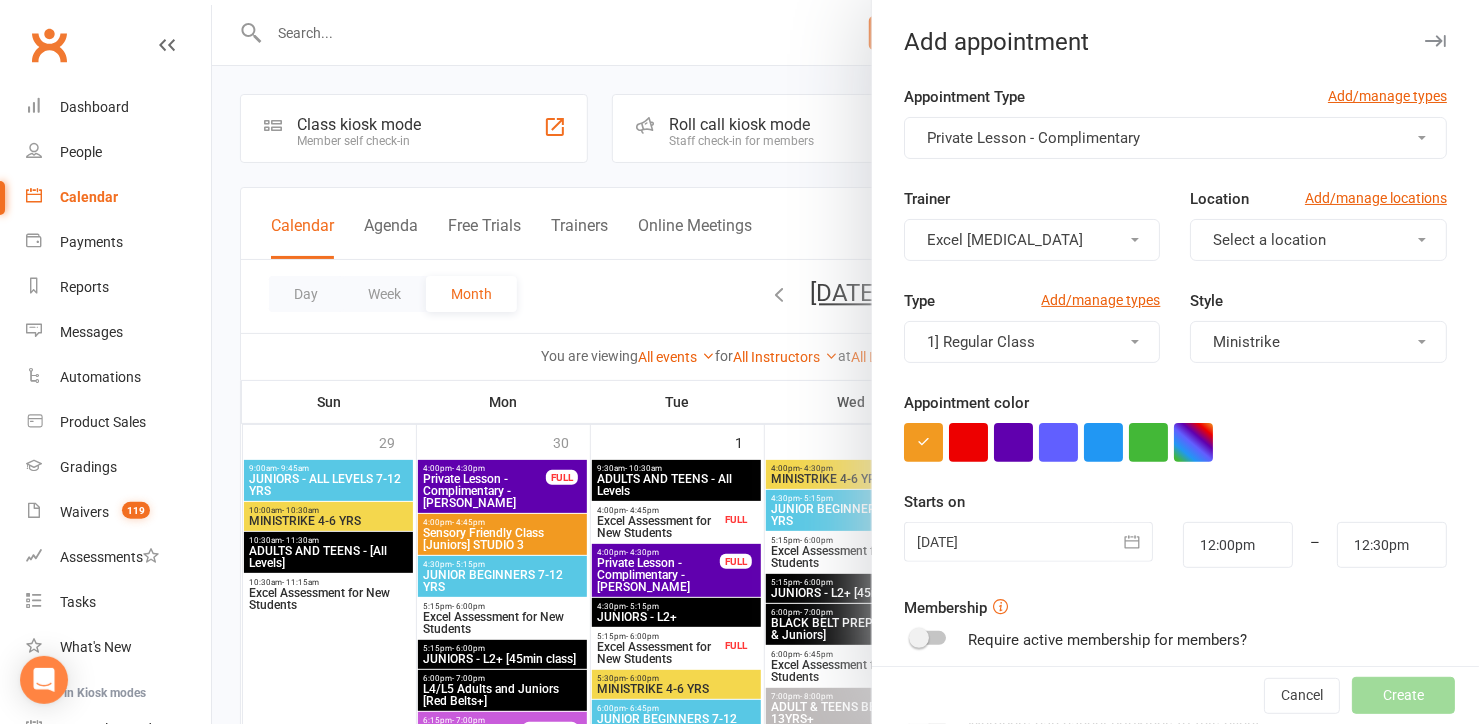 click on "Ministrike" at bounding box center (1318, 342) 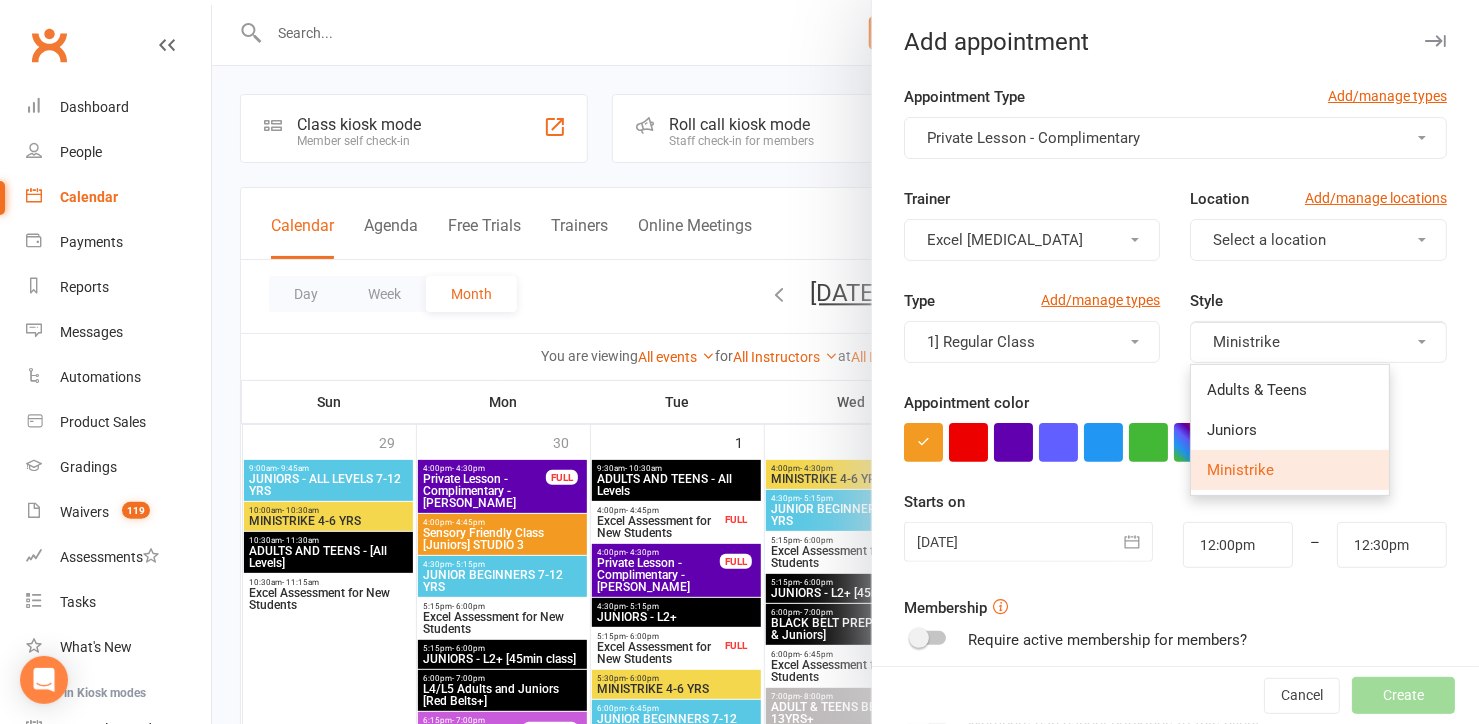 click on "Ministrike" at bounding box center (1290, 470) 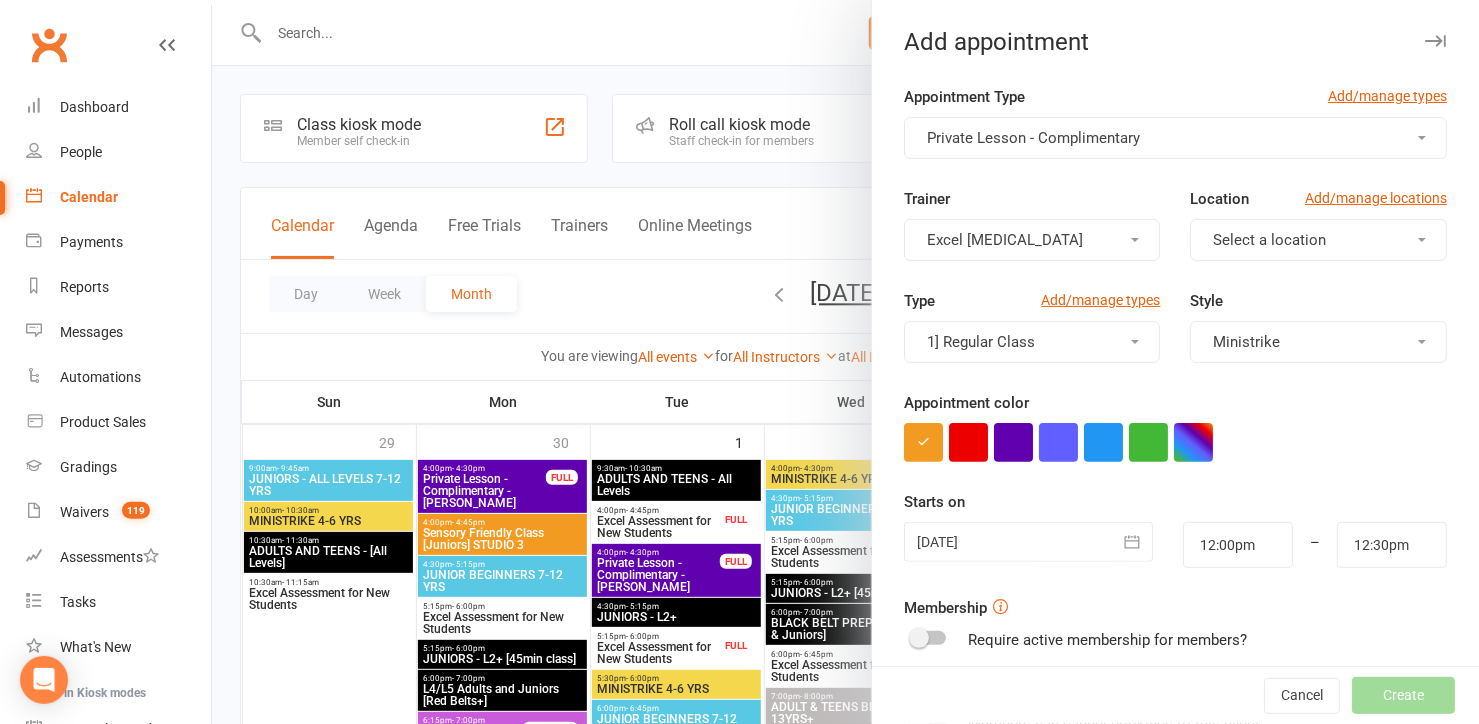 scroll, scrollTop: 90, scrollLeft: 0, axis: vertical 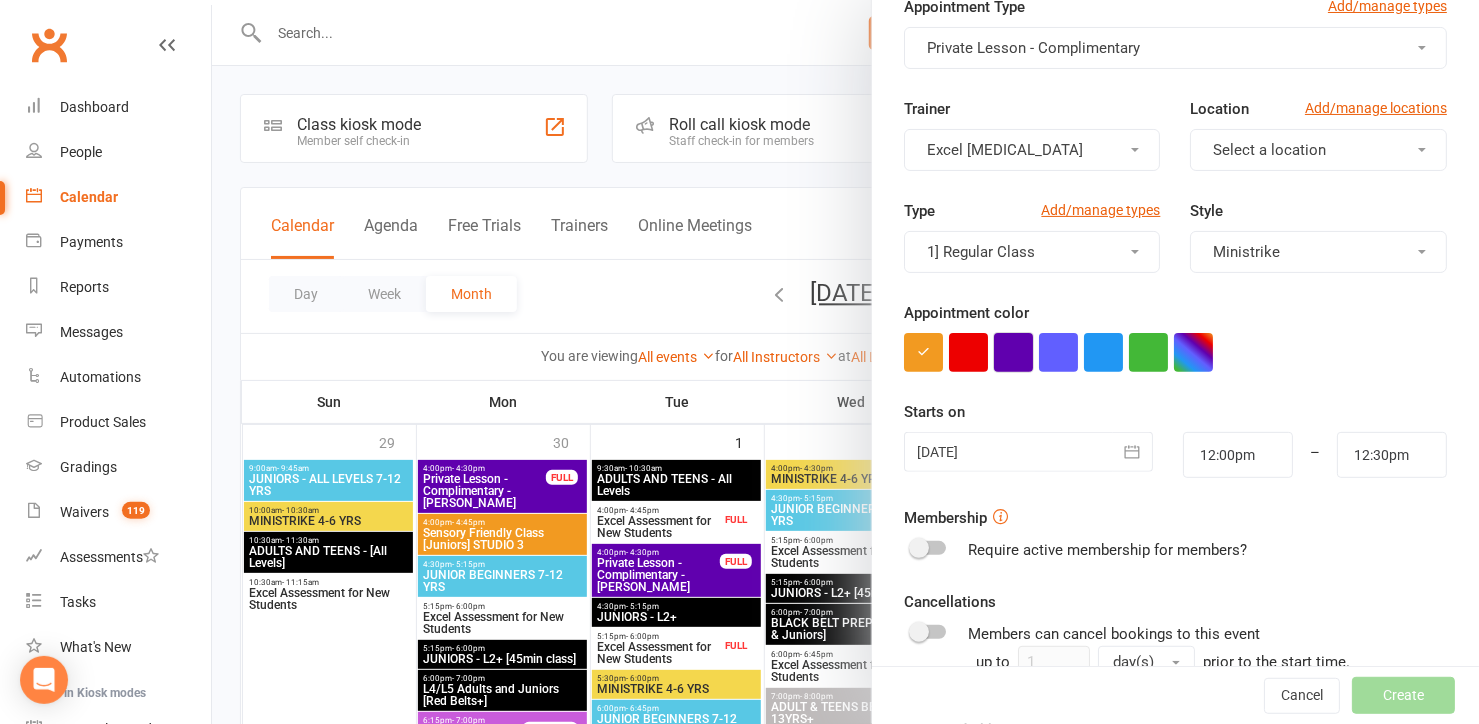 click at bounding box center [1013, 352] 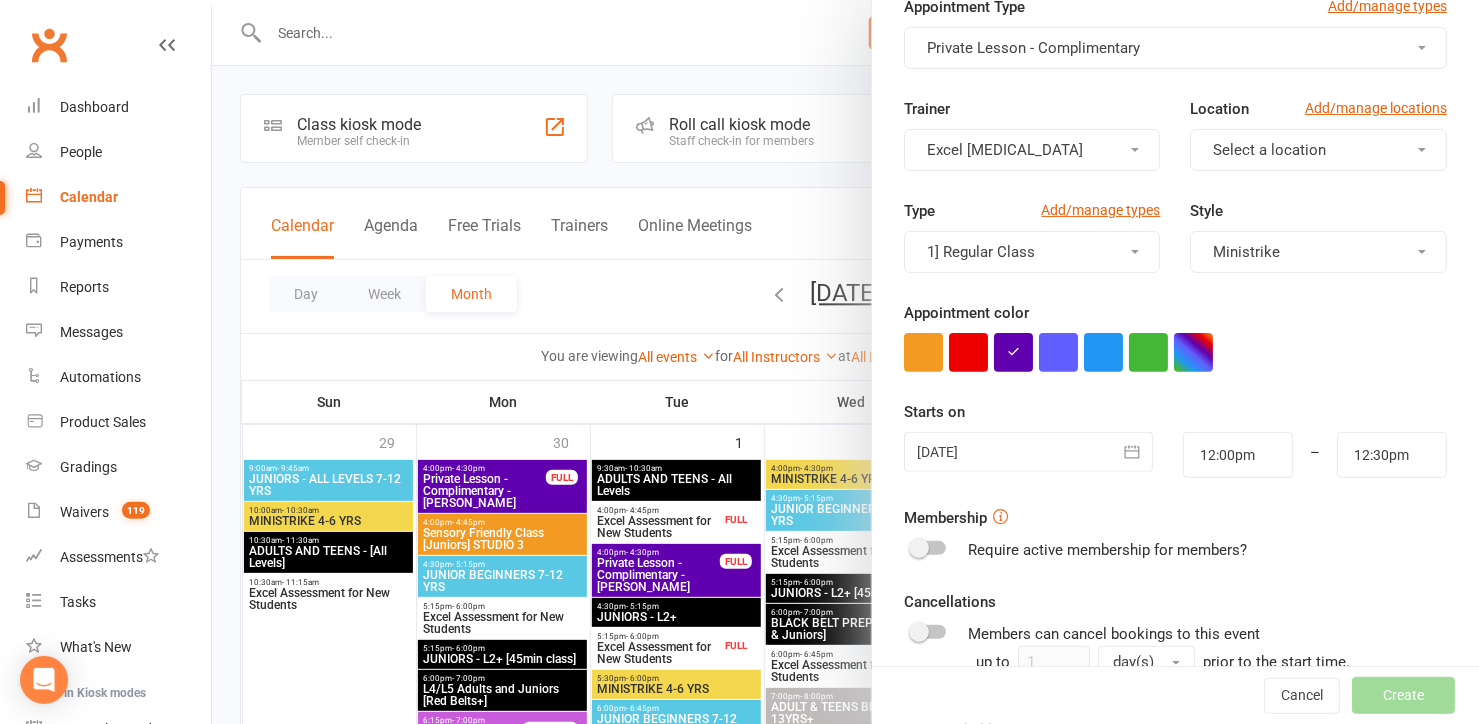 click 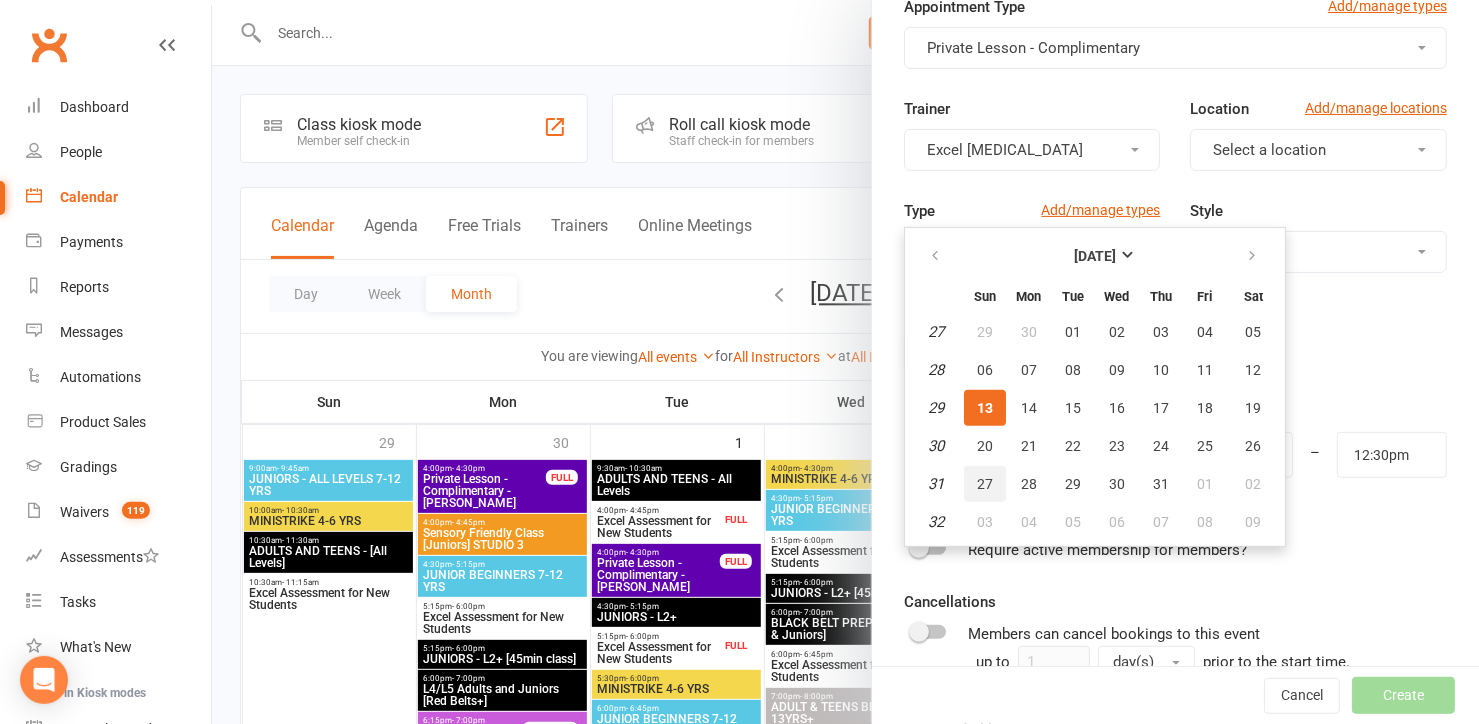 click on "27" at bounding box center (985, 484) 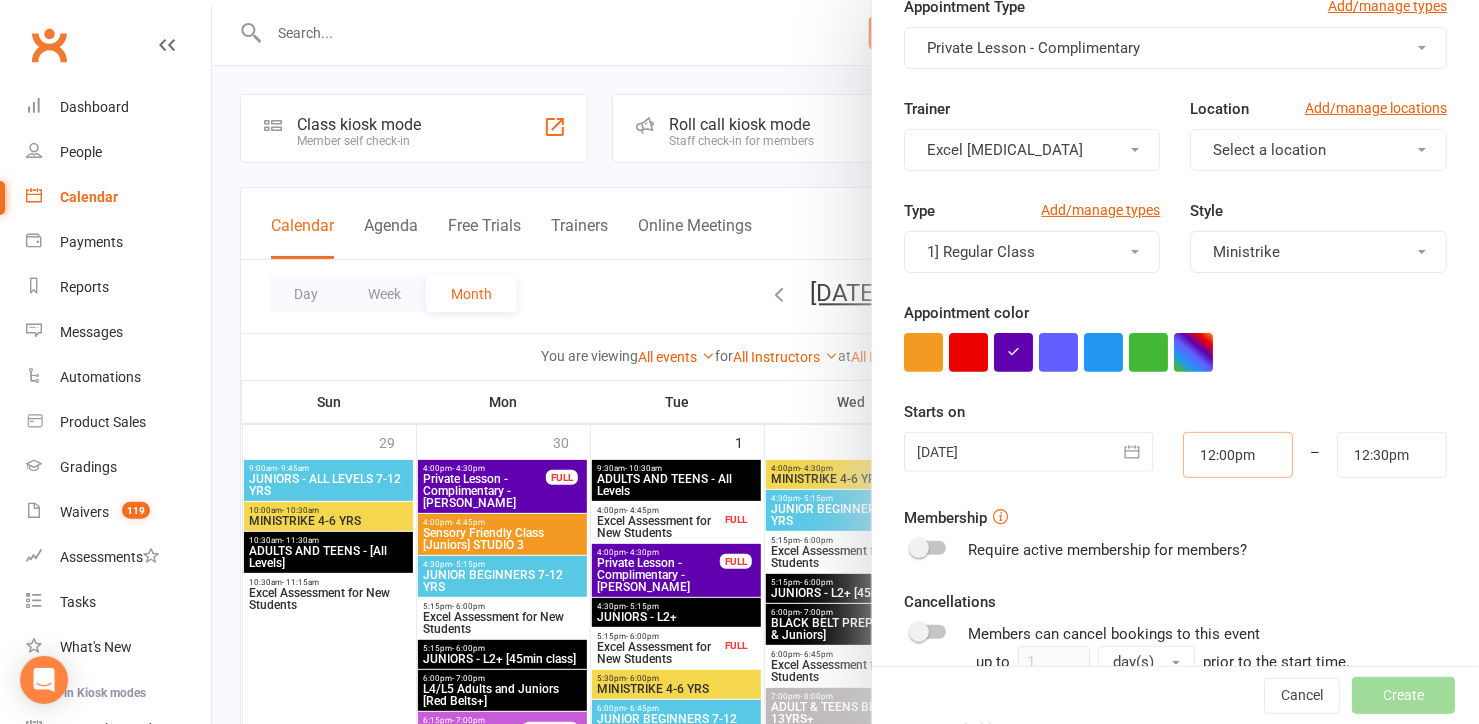 click on "12:00pm" at bounding box center (1238, 455) 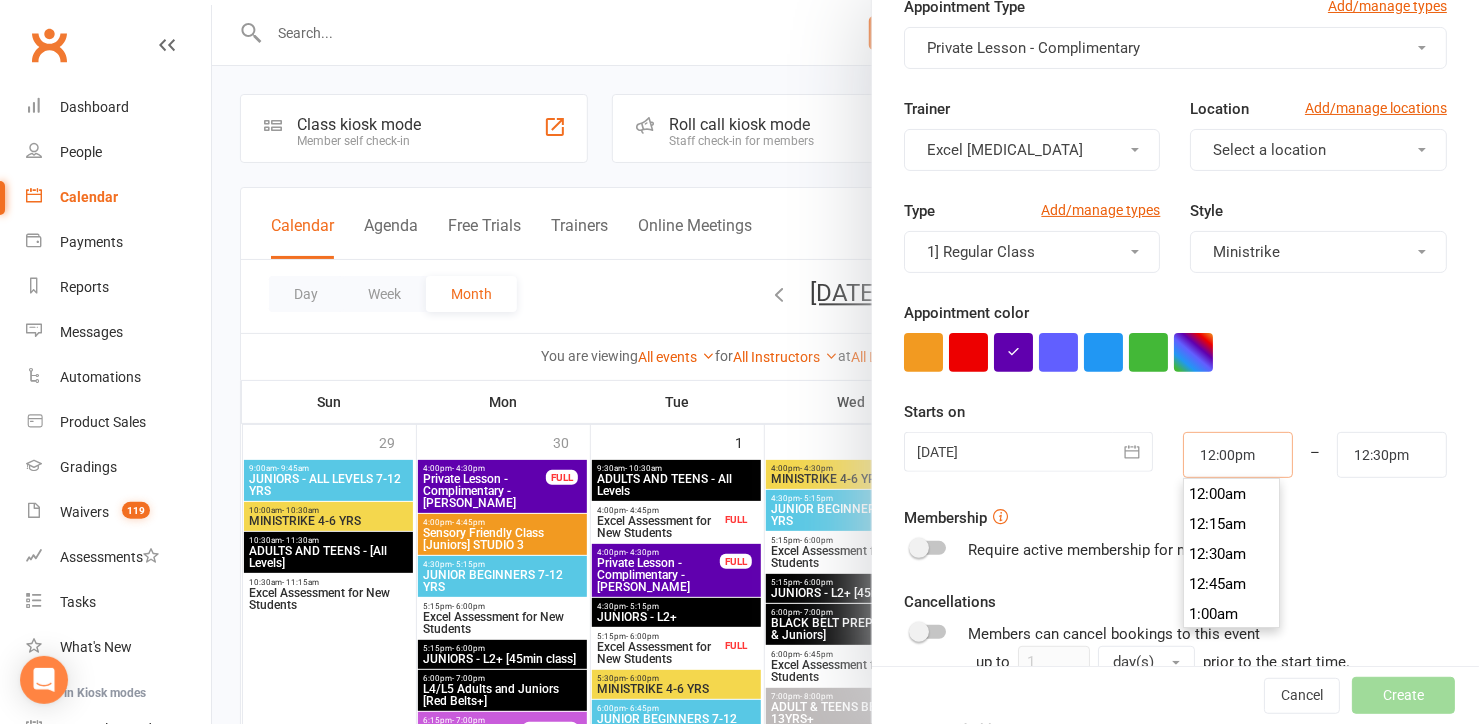 scroll, scrollTop: 1410, scrollLeft: 0, axis: vertical 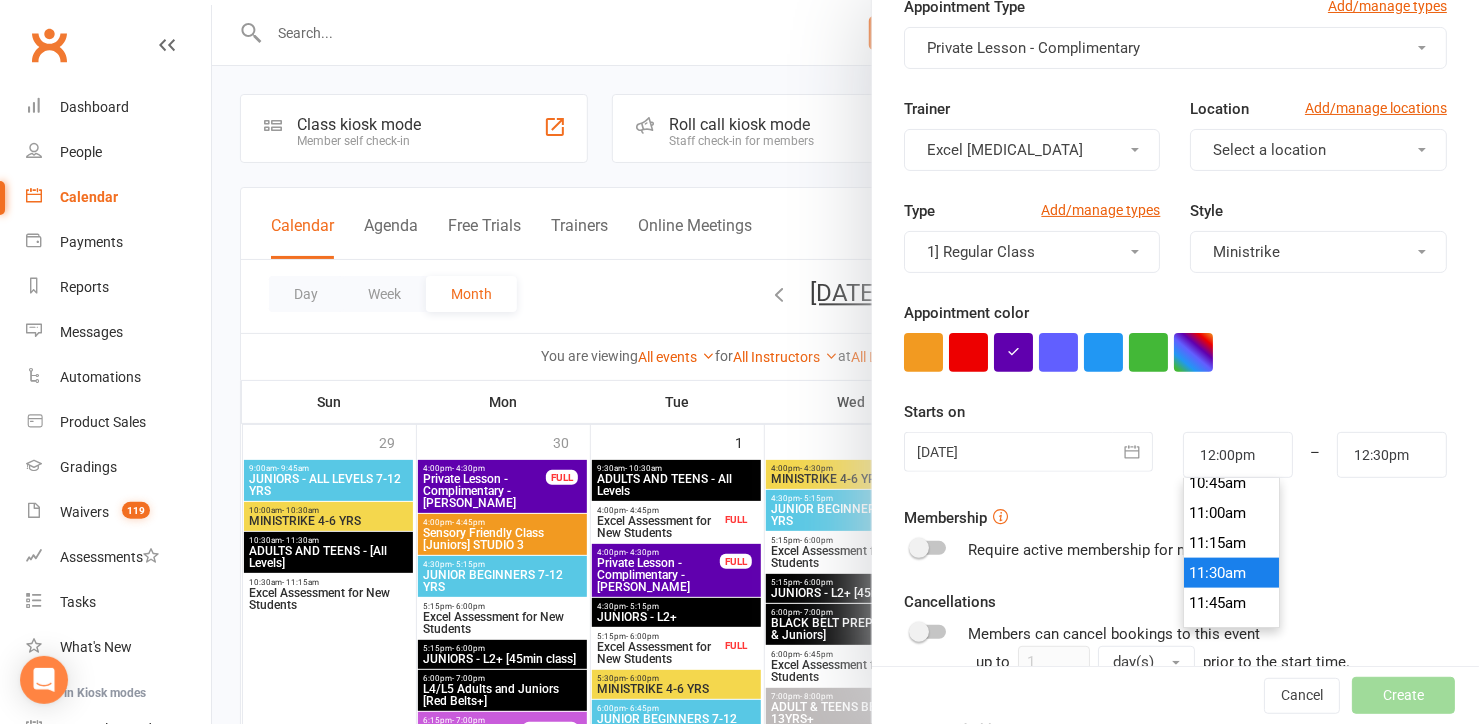 type on "11:30am" 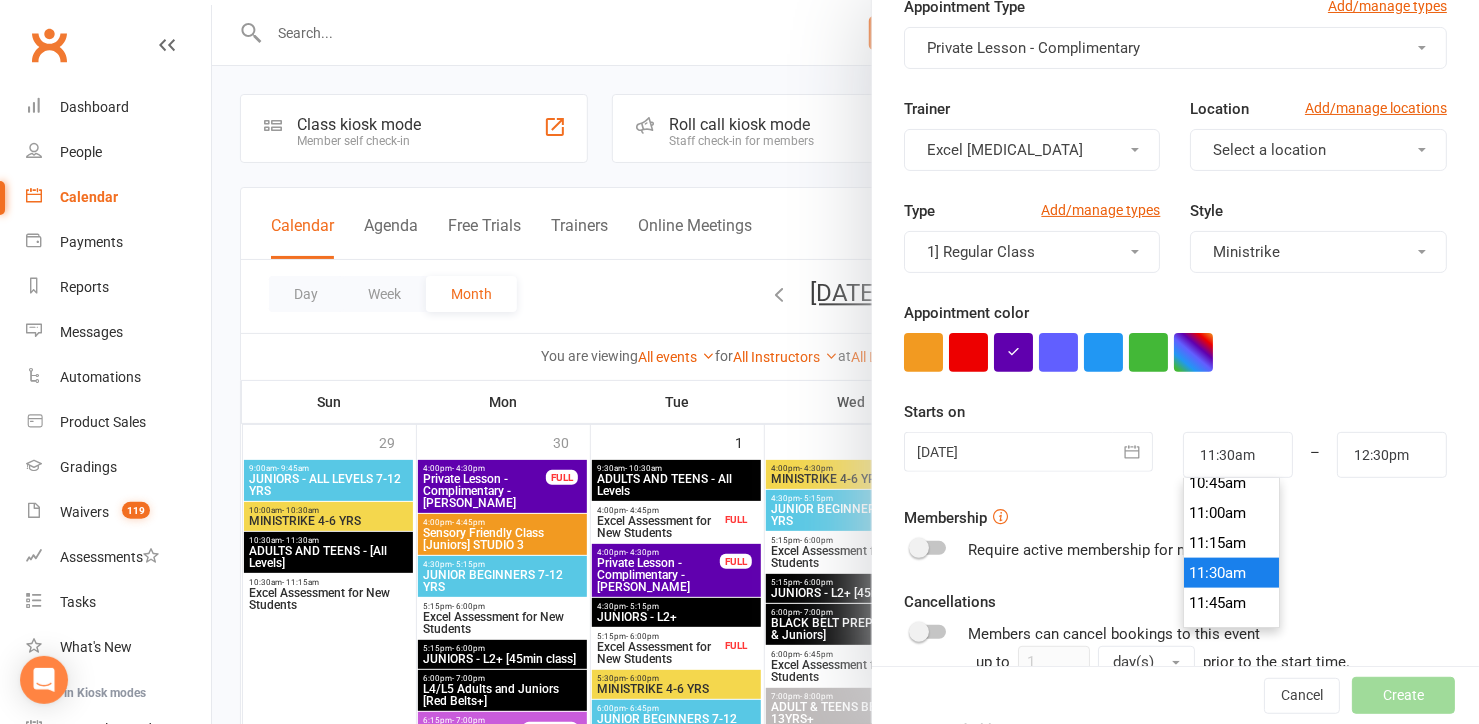 click on "11:30am" at bounding box center [1232, 573] 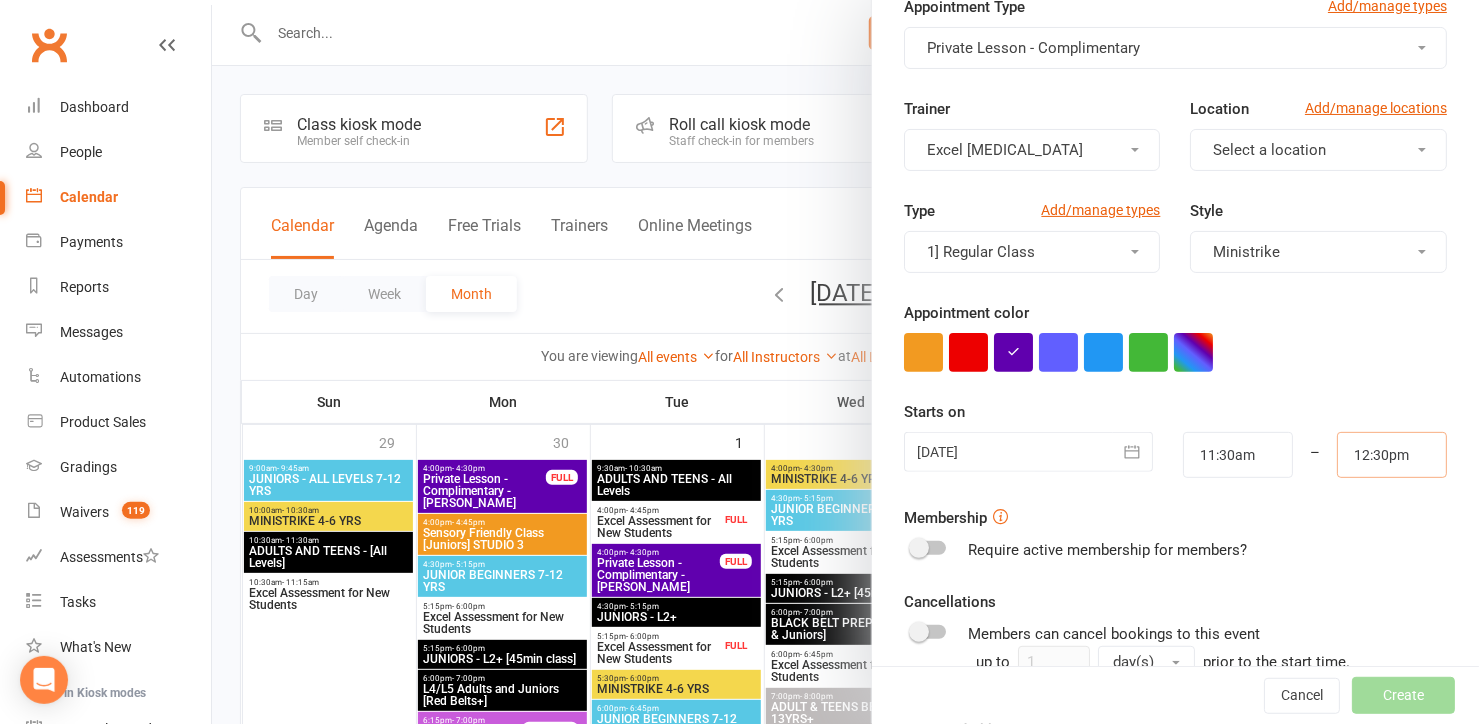 click on "12:30pm" at bounding box center [1392, 455] 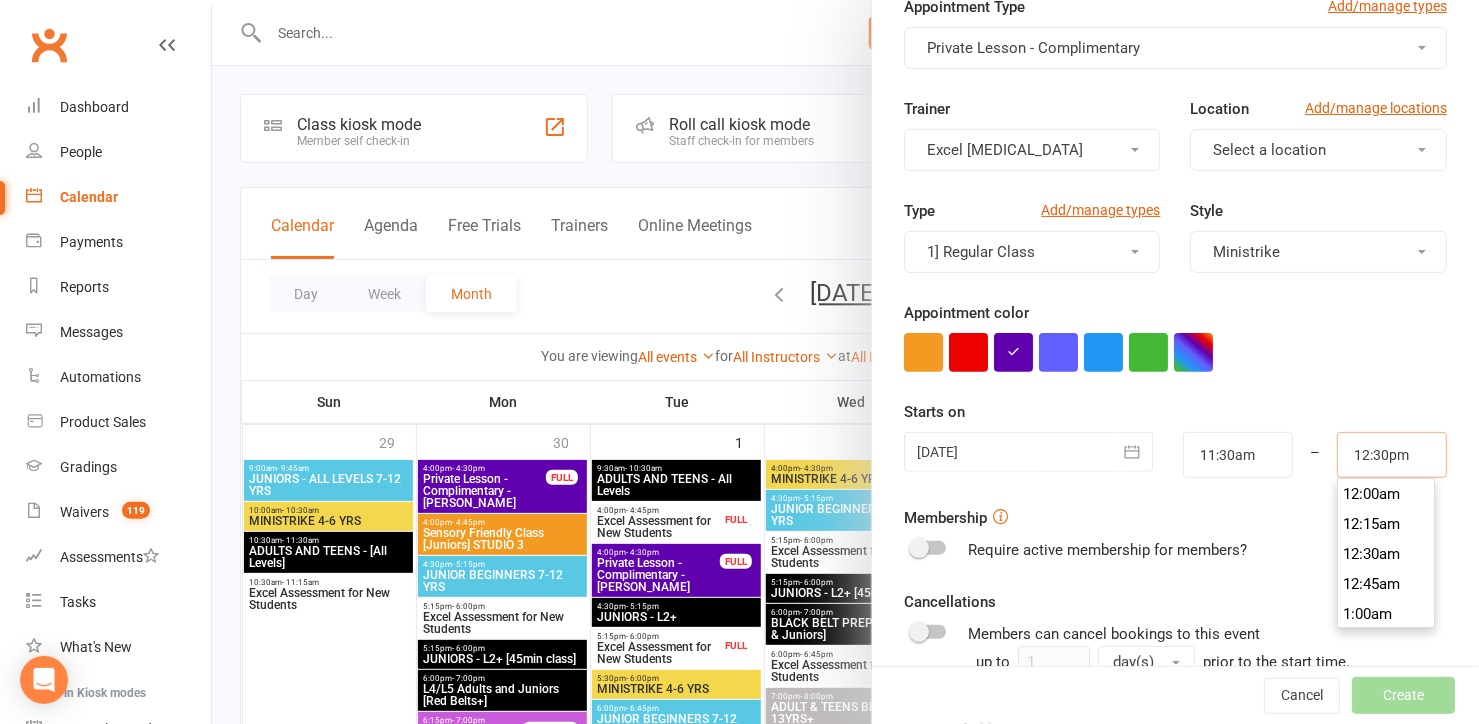 scroll, scrollTop: 1470, scrollLeft: 0, axis: vertical 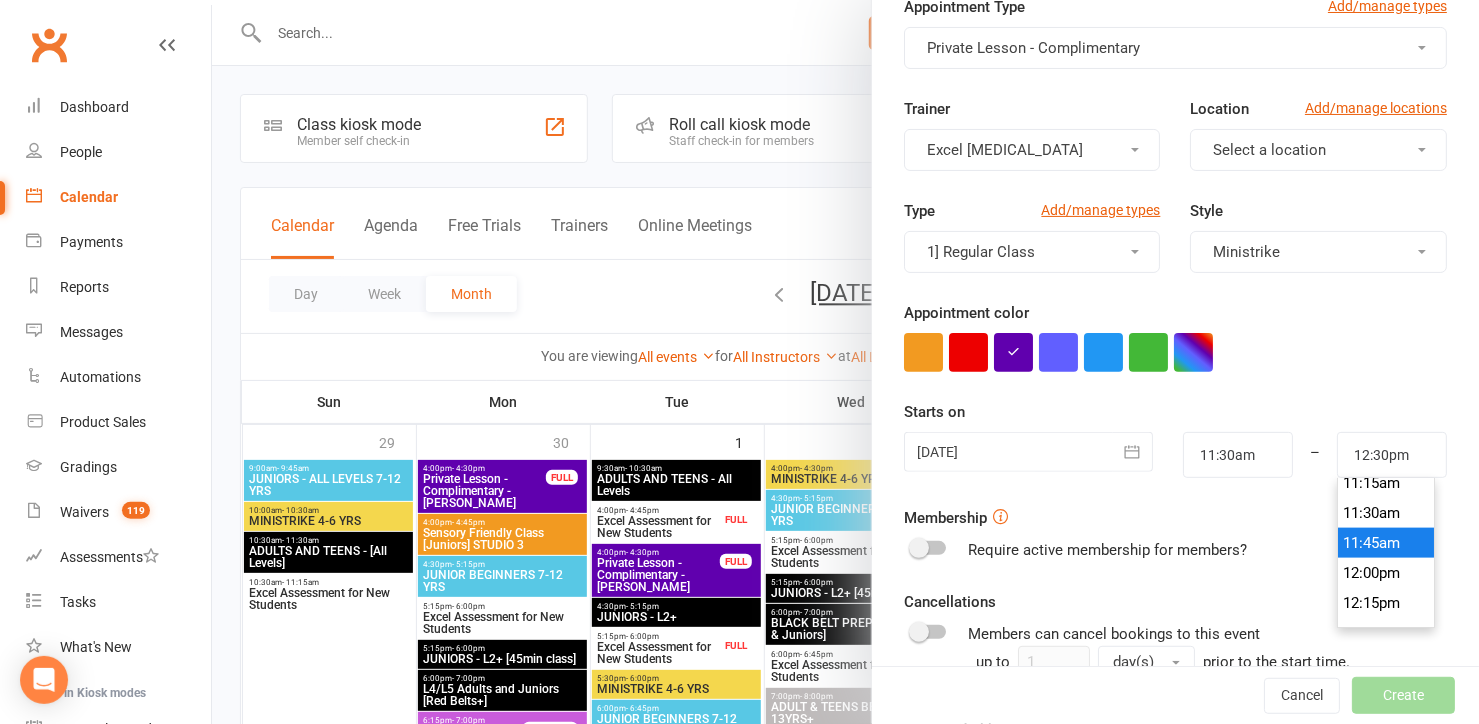 type on "11:45am" 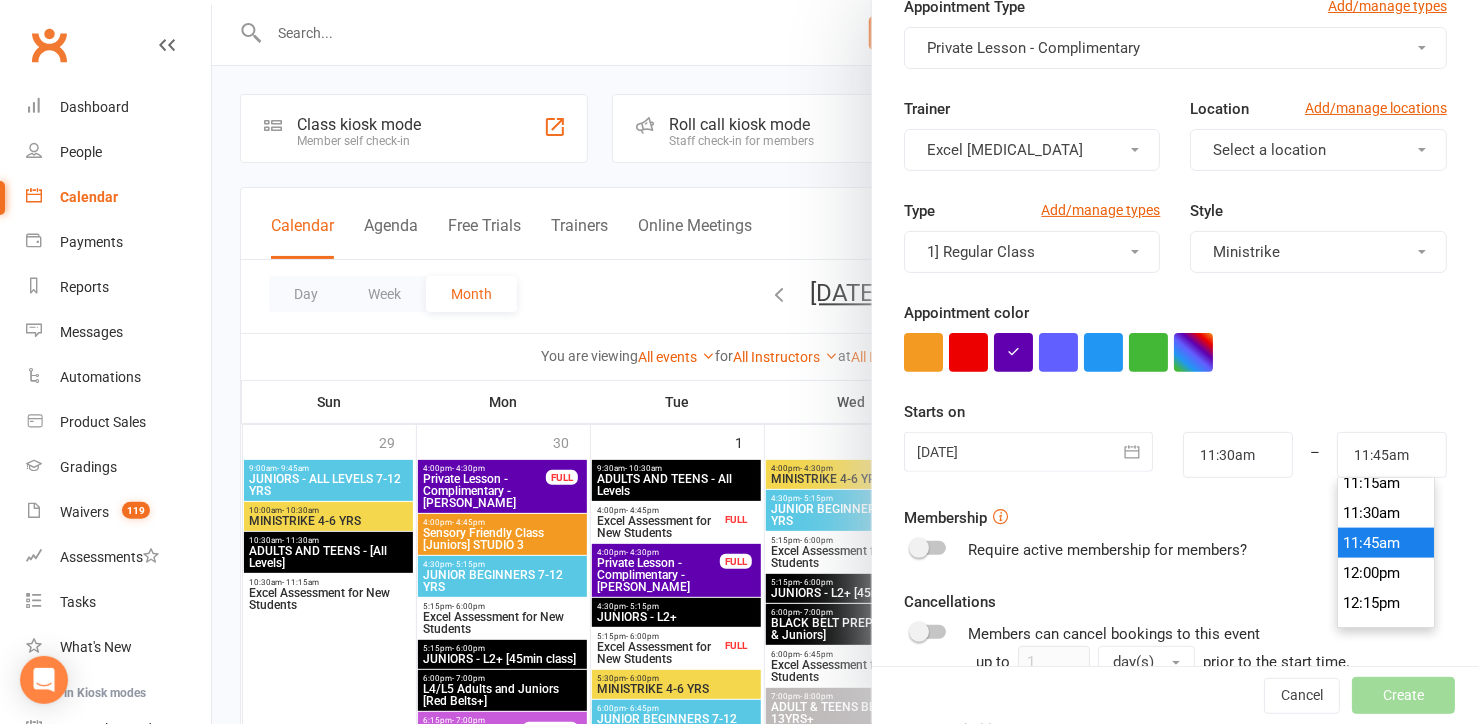 click on "11:45am" at bounding box center [1386, 543] 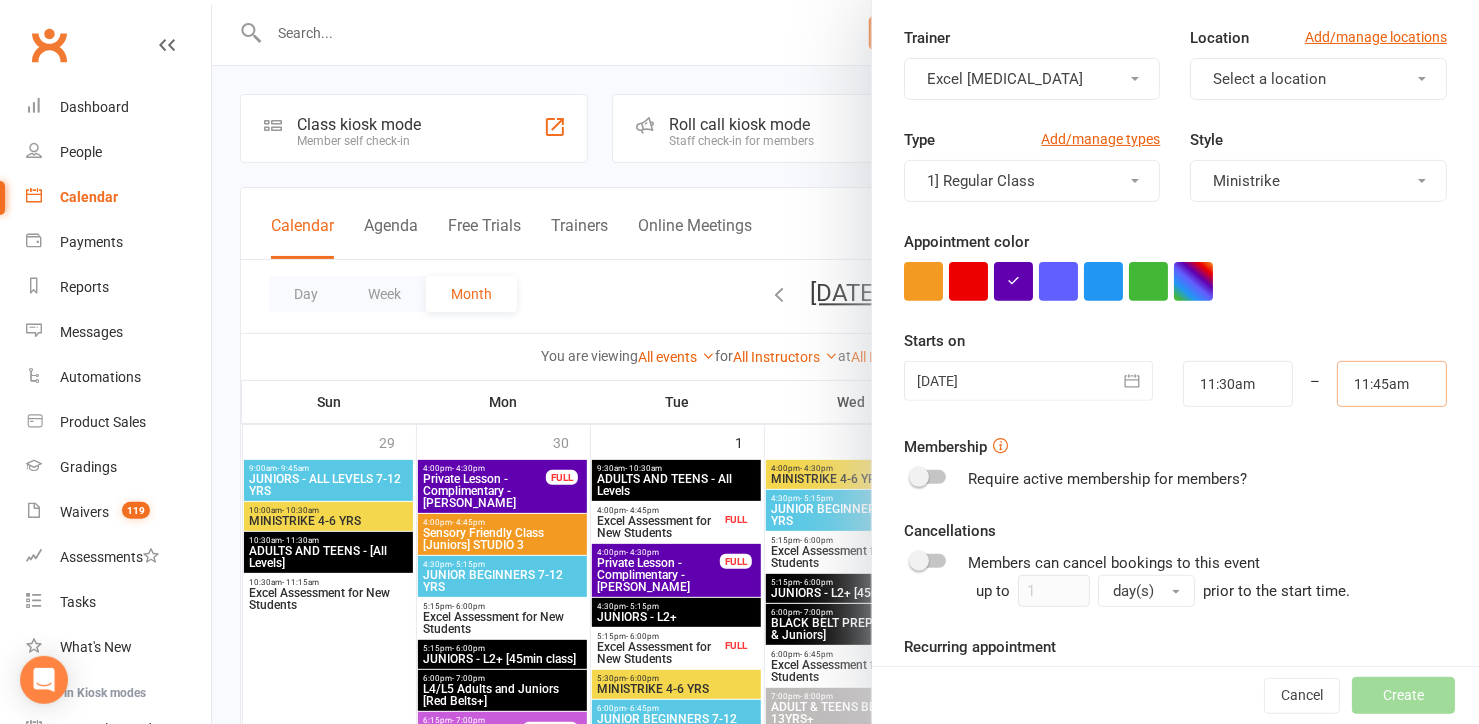 scroll, scrollTop: 313, scrollLeft: 0, axis: vertical 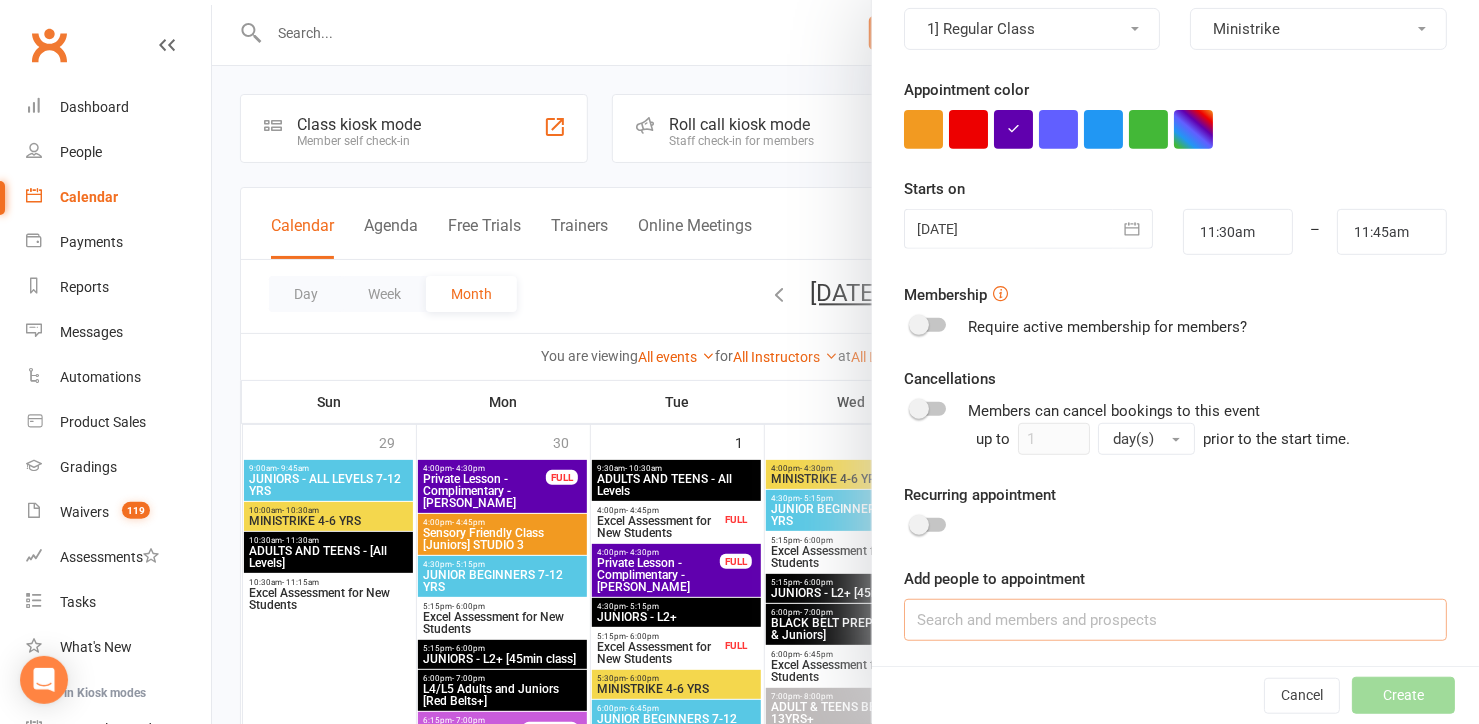 click at bounding box center [1175, 620] 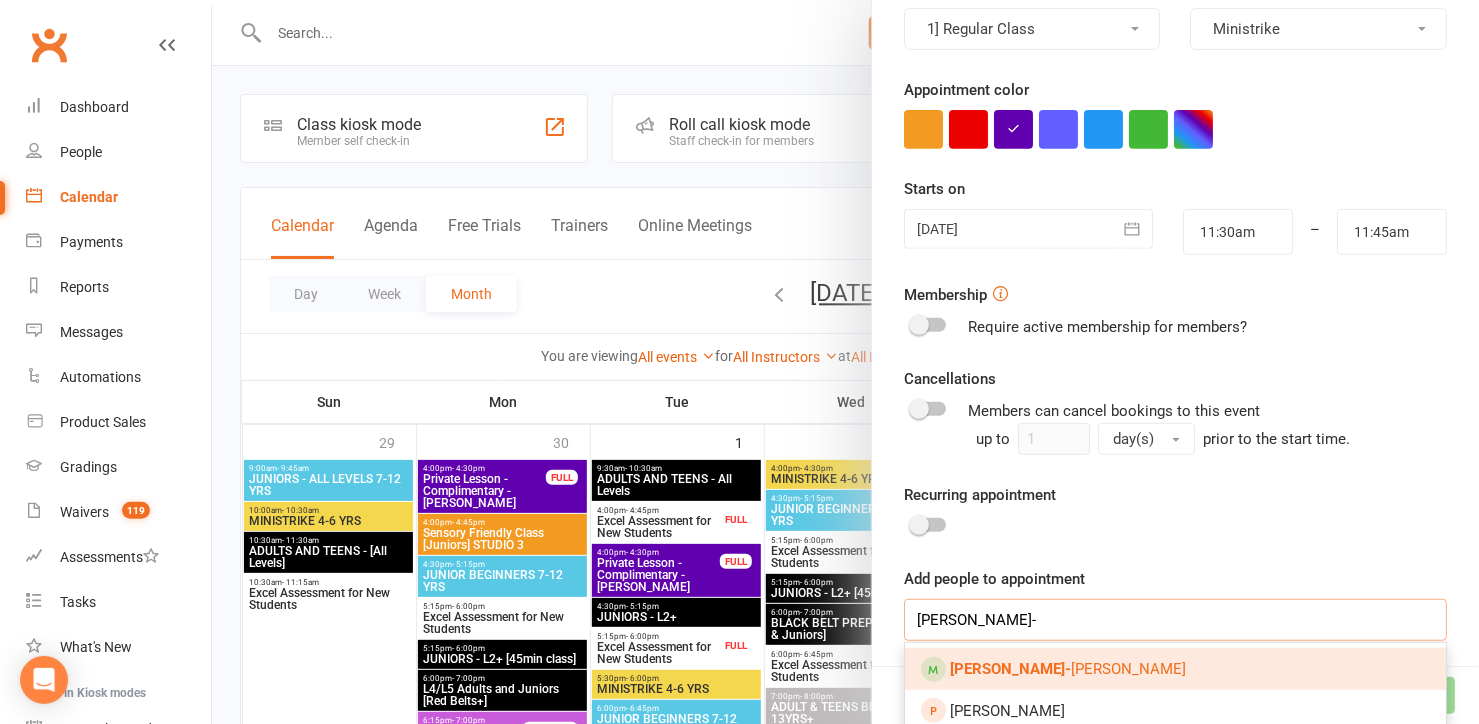 type on "[PERSON_NAME]-" 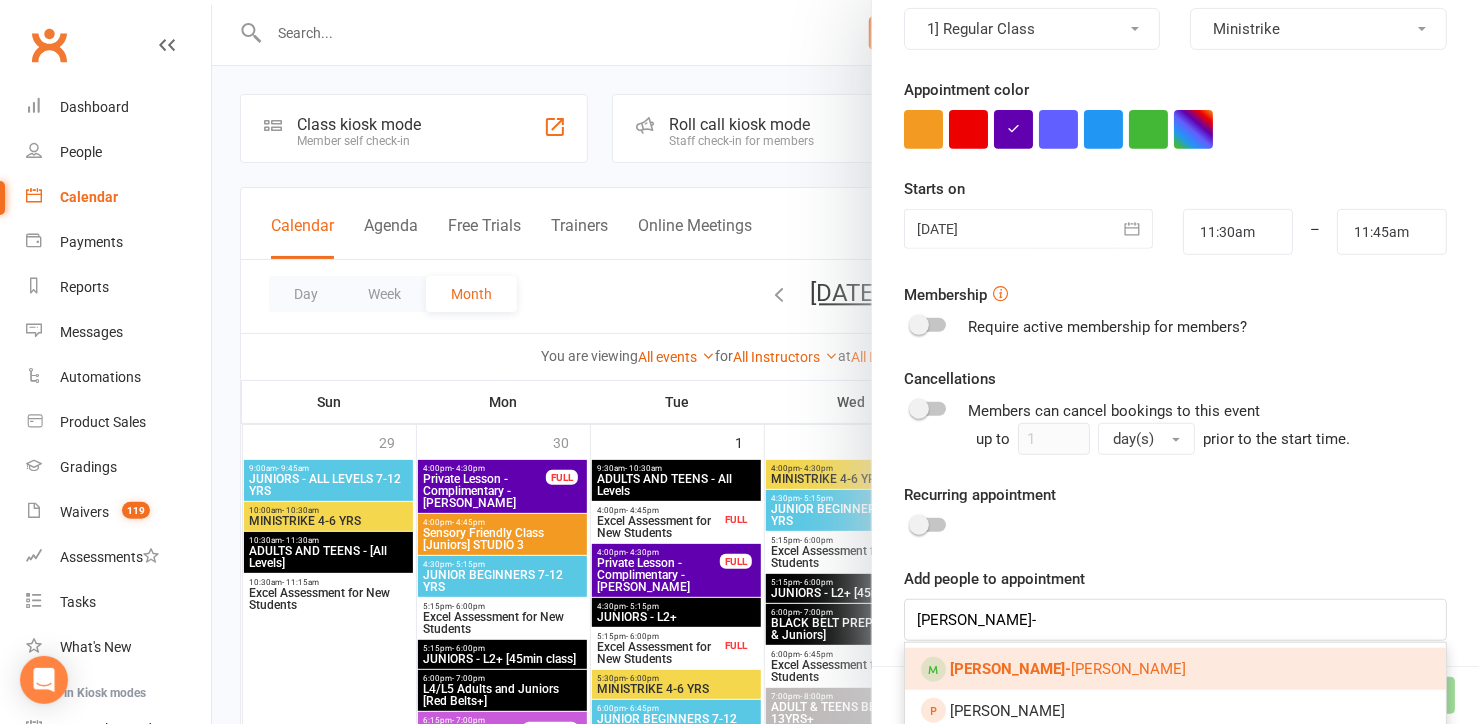 click on "[PERSON_NAME]" at bounding box center (1068, 669) 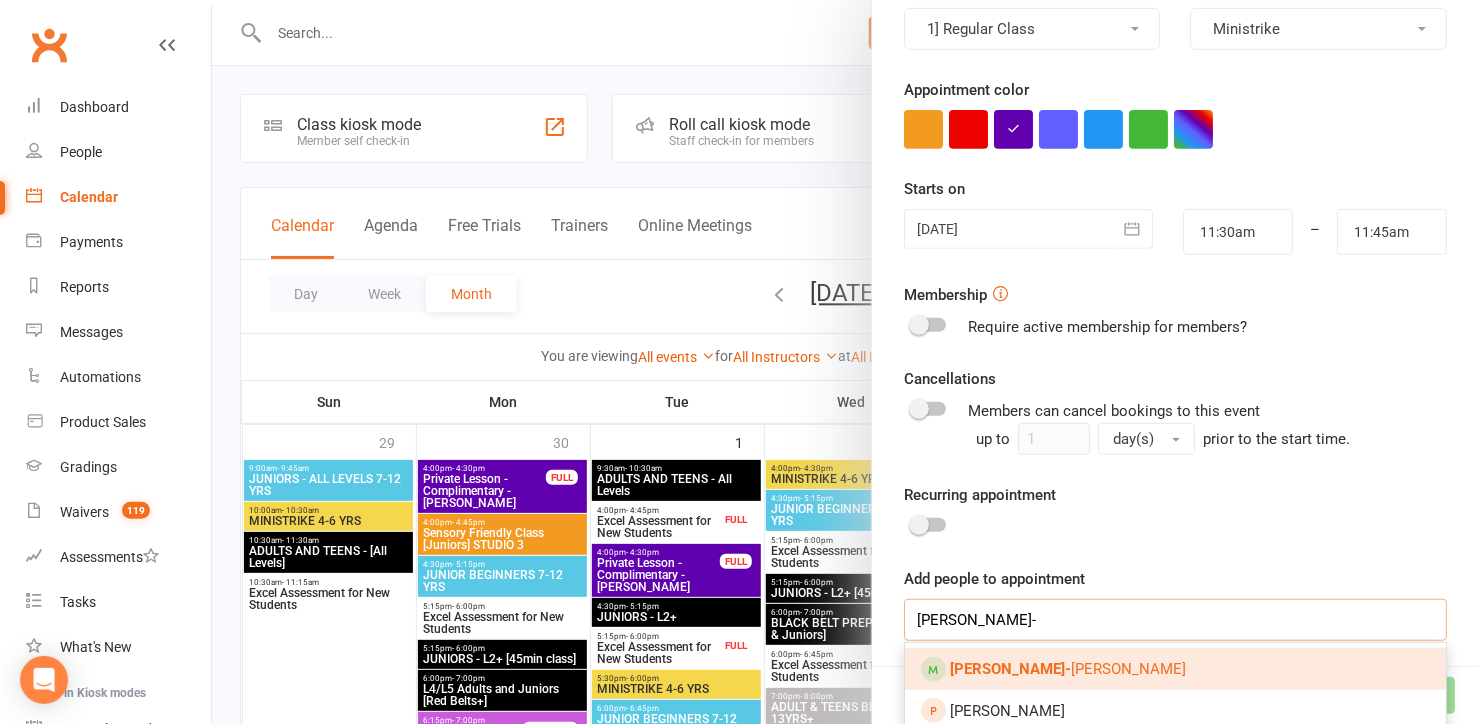 type 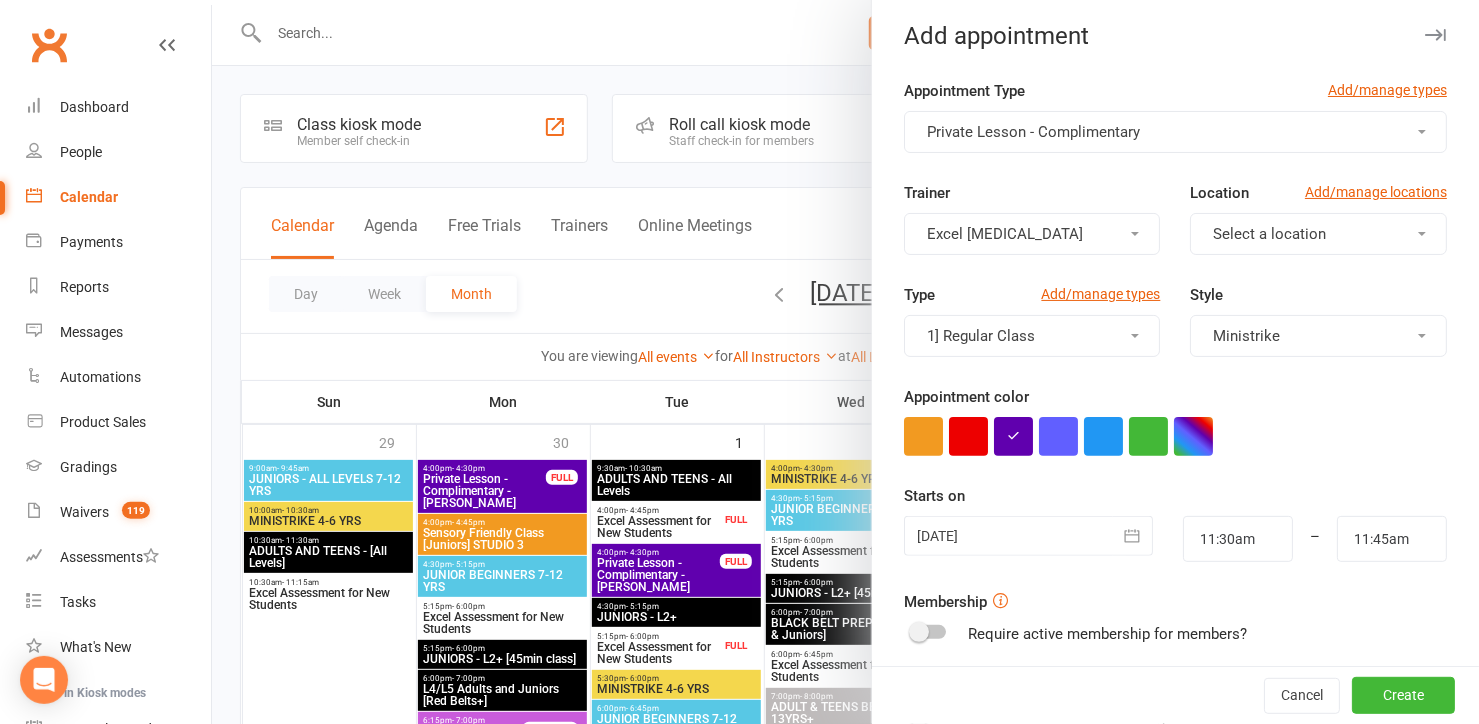 scroll, scrollTop: 5, scrollLeft: 0, axis: vertical 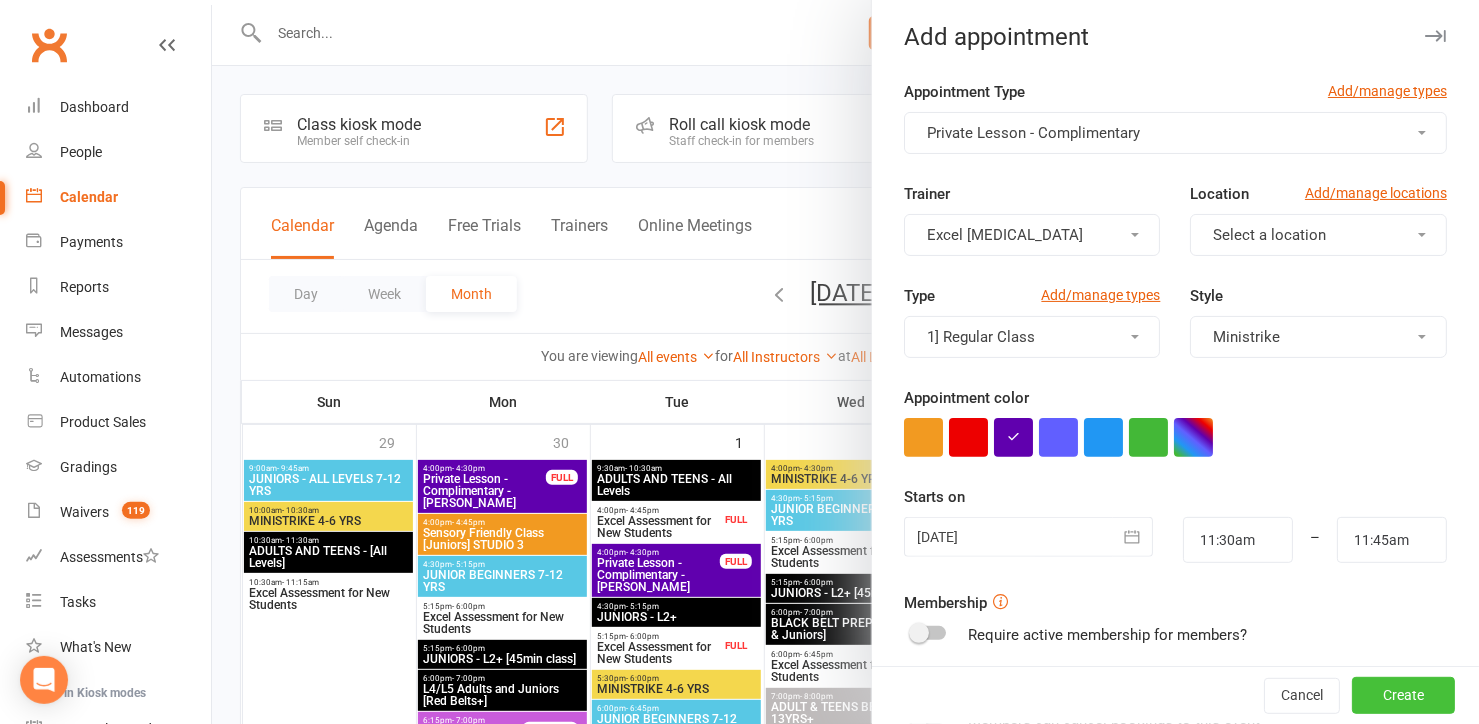 click on "Create" at bounding box center (1403, 696) 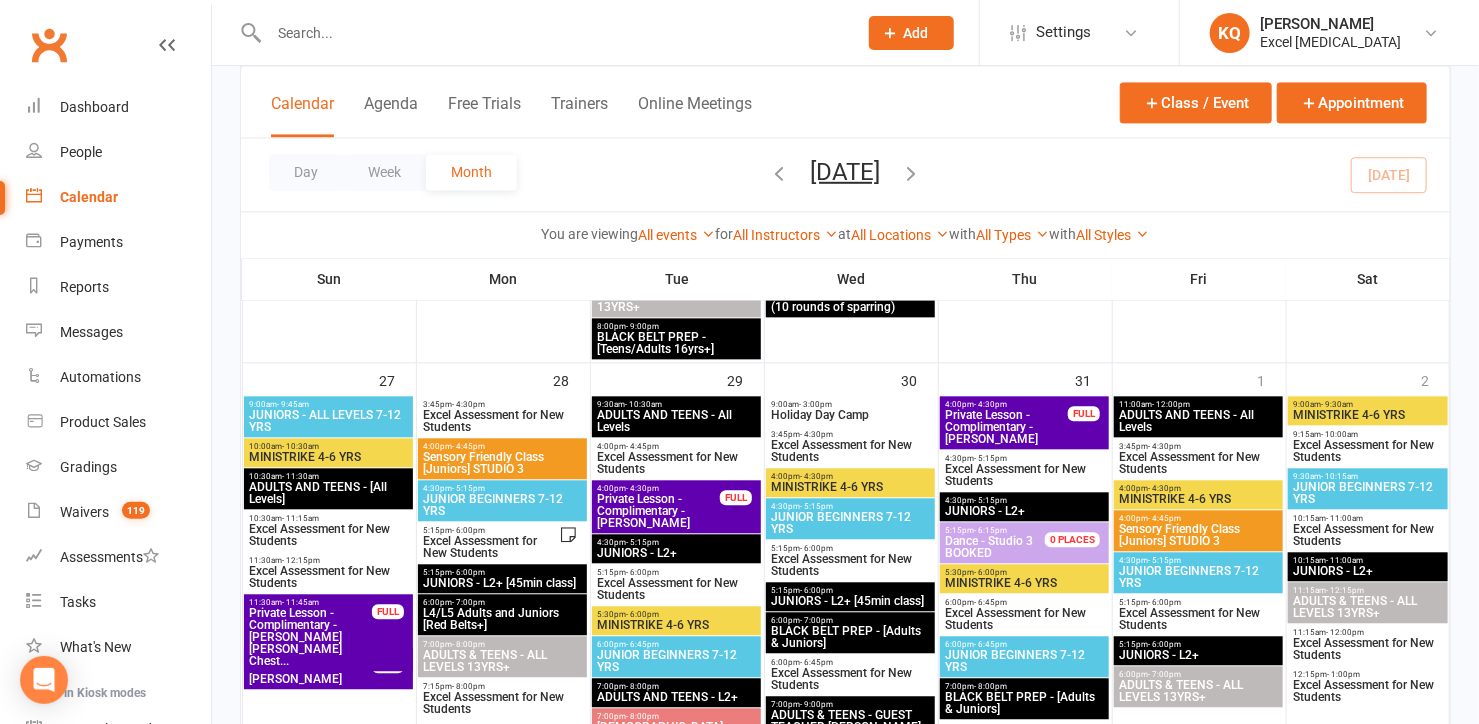 scroll, scrollTop: 2000, scrollLeft: 0, axis: vertical 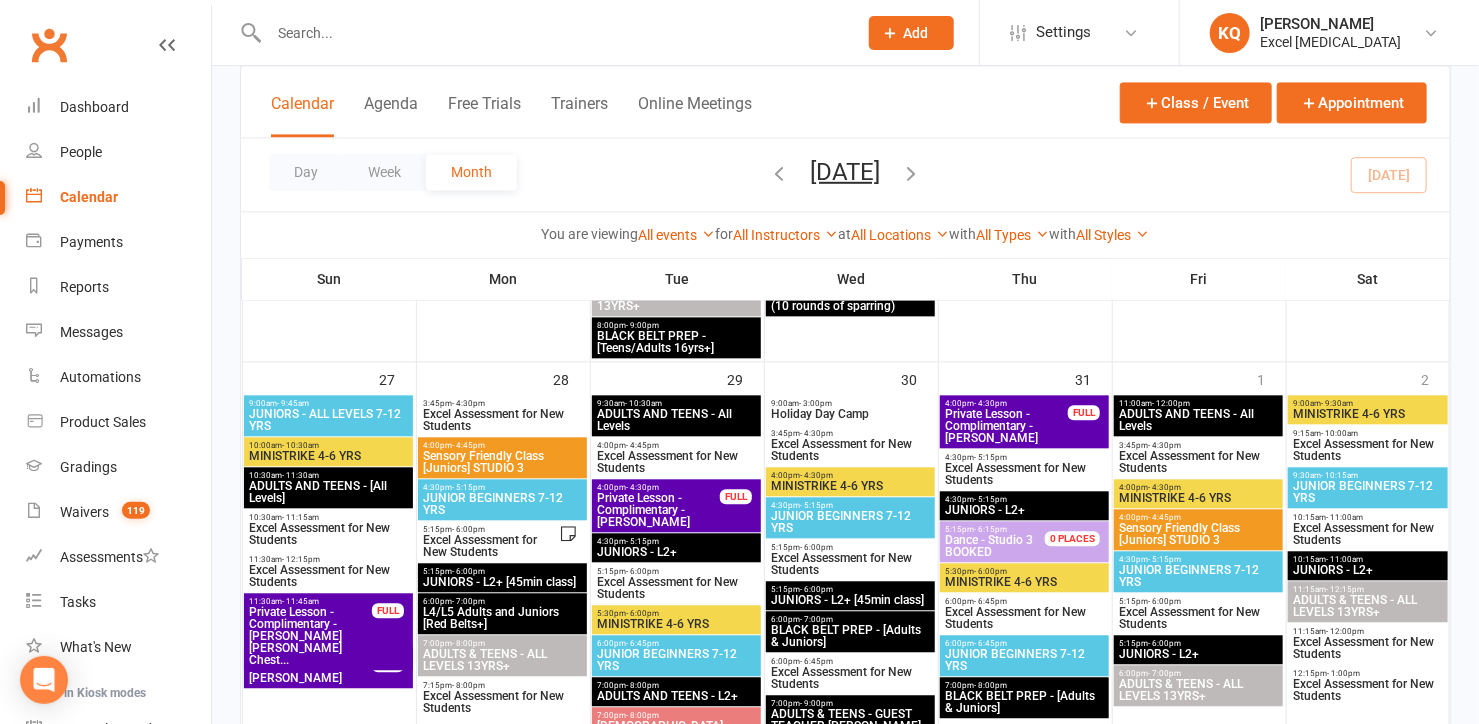 click on "11:30am  - 11:45am Private Lesson - Complimentary - [PERSON_NAME] [PERSON_NAME] Chest... FULL" at bounding box center (328, 631) 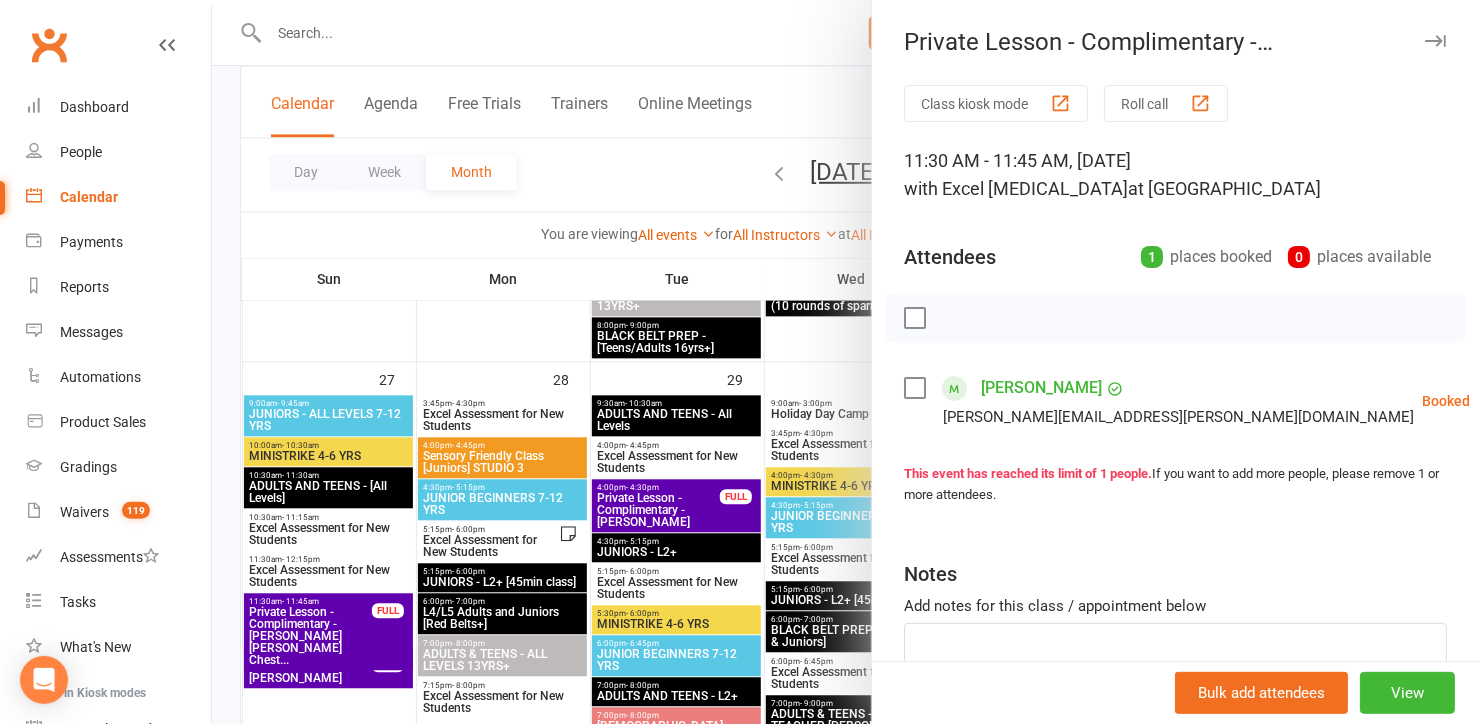 click at bounding box center [845, 362] 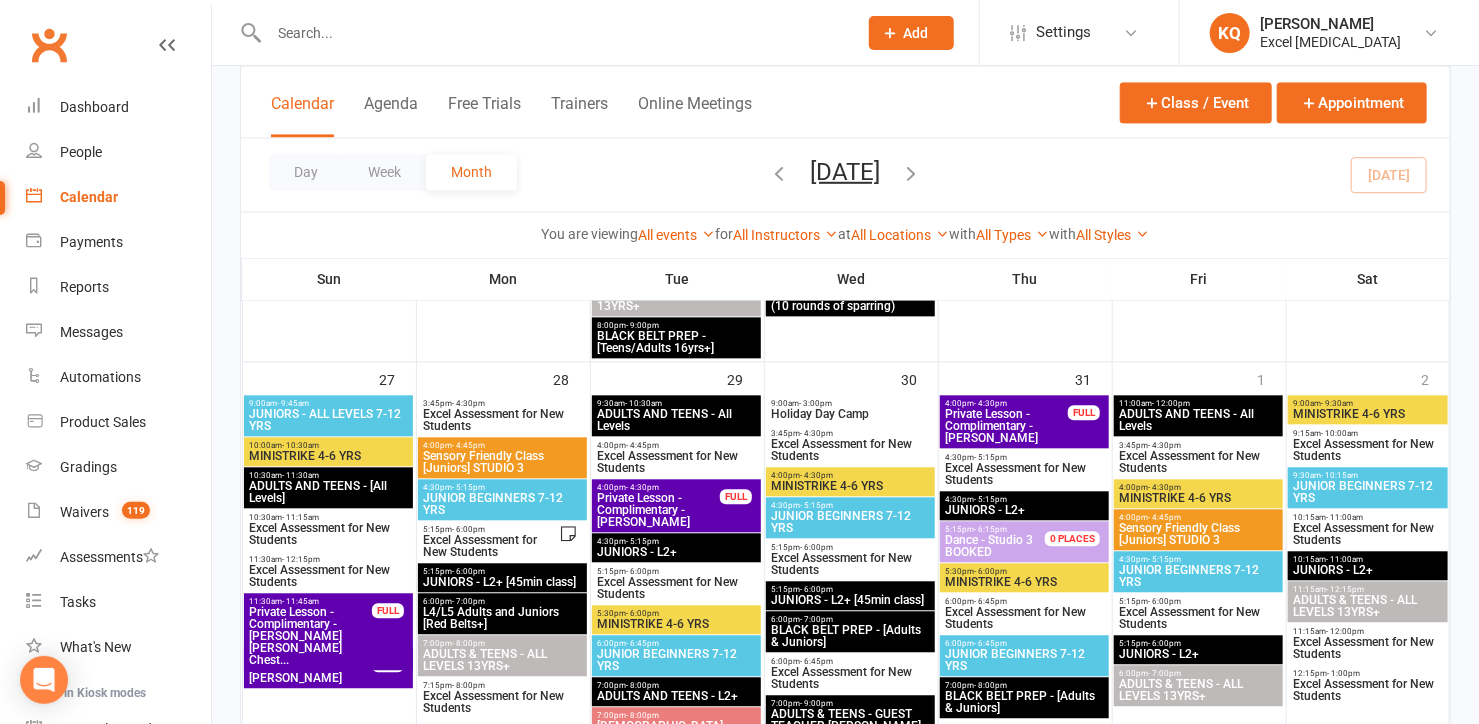 click on "Private lesson £ - [PERSON_NAME]" at bounding box center (310, 672) 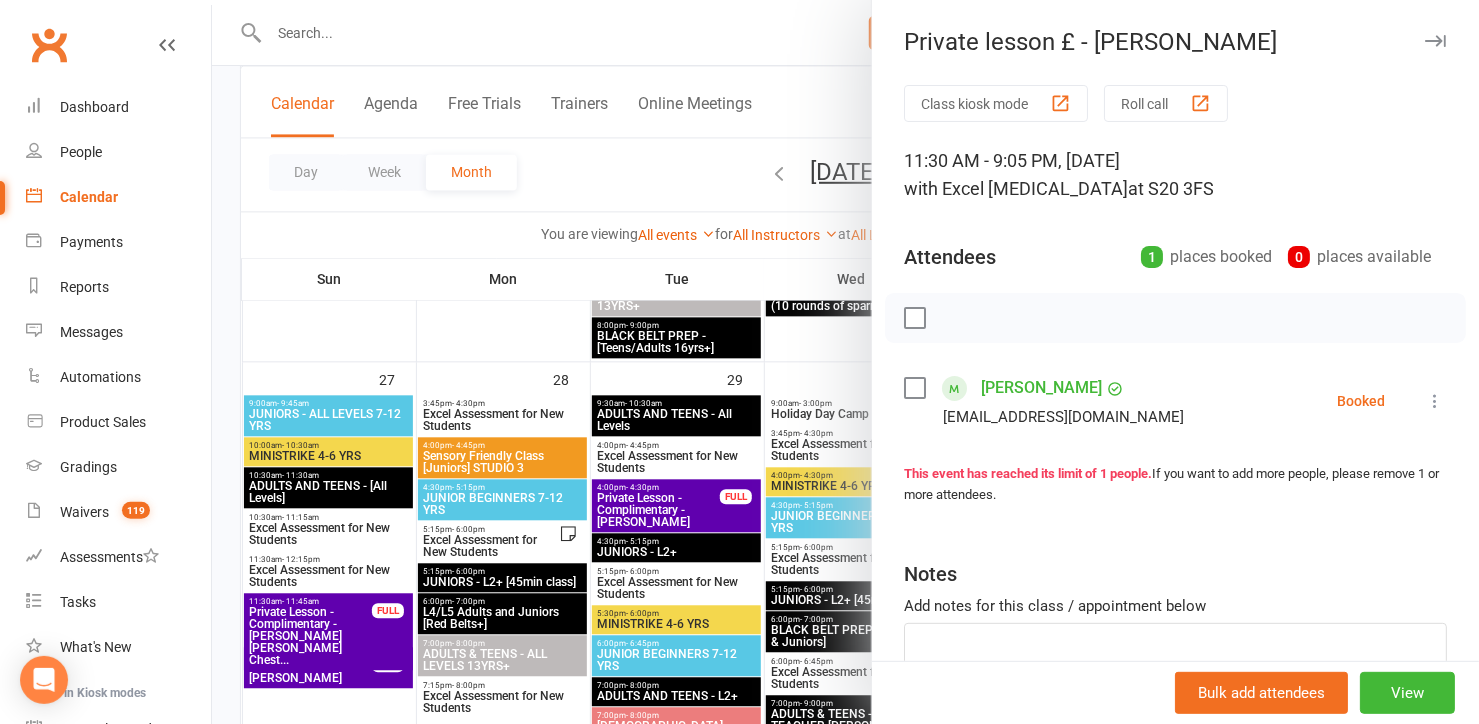 click at bounding box center (845, 362) 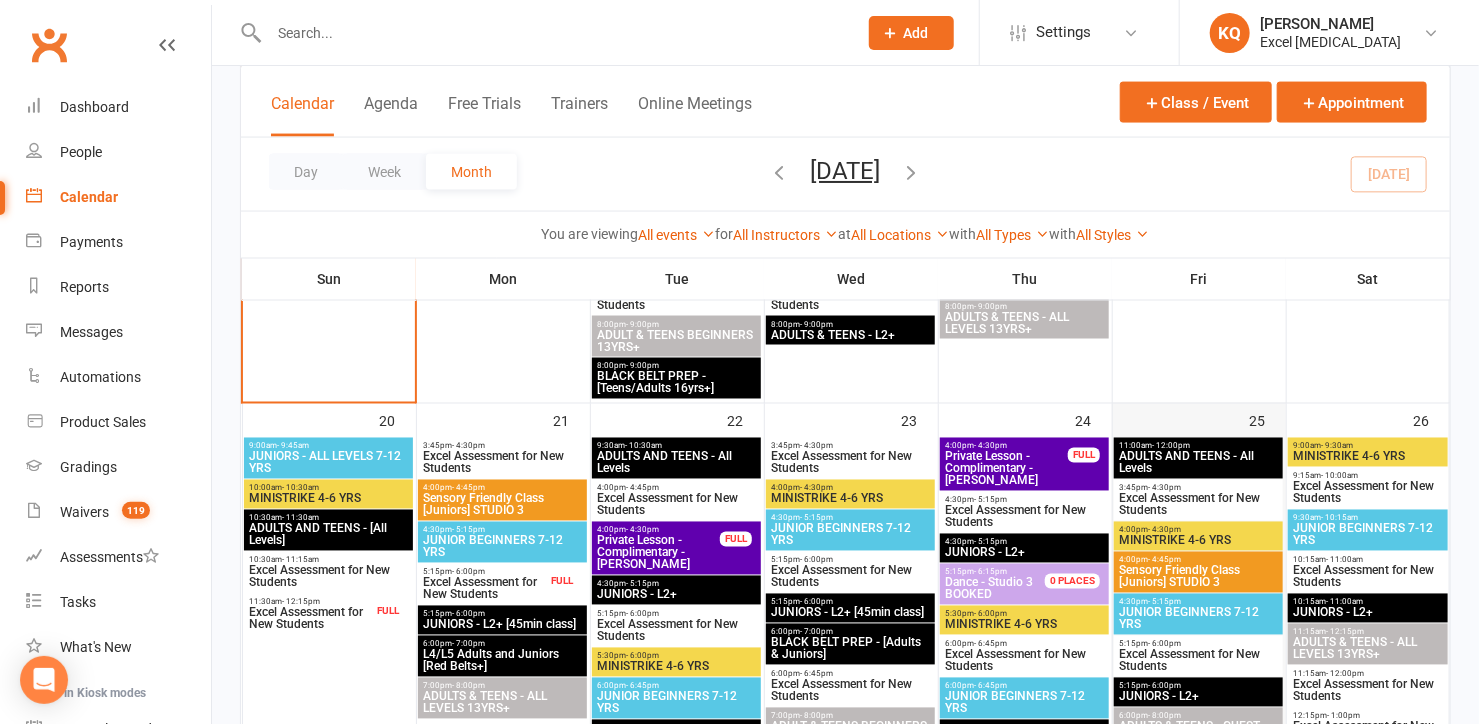 scroll, scrollTop: 1429, scrollLeft: 0, axis: vertical 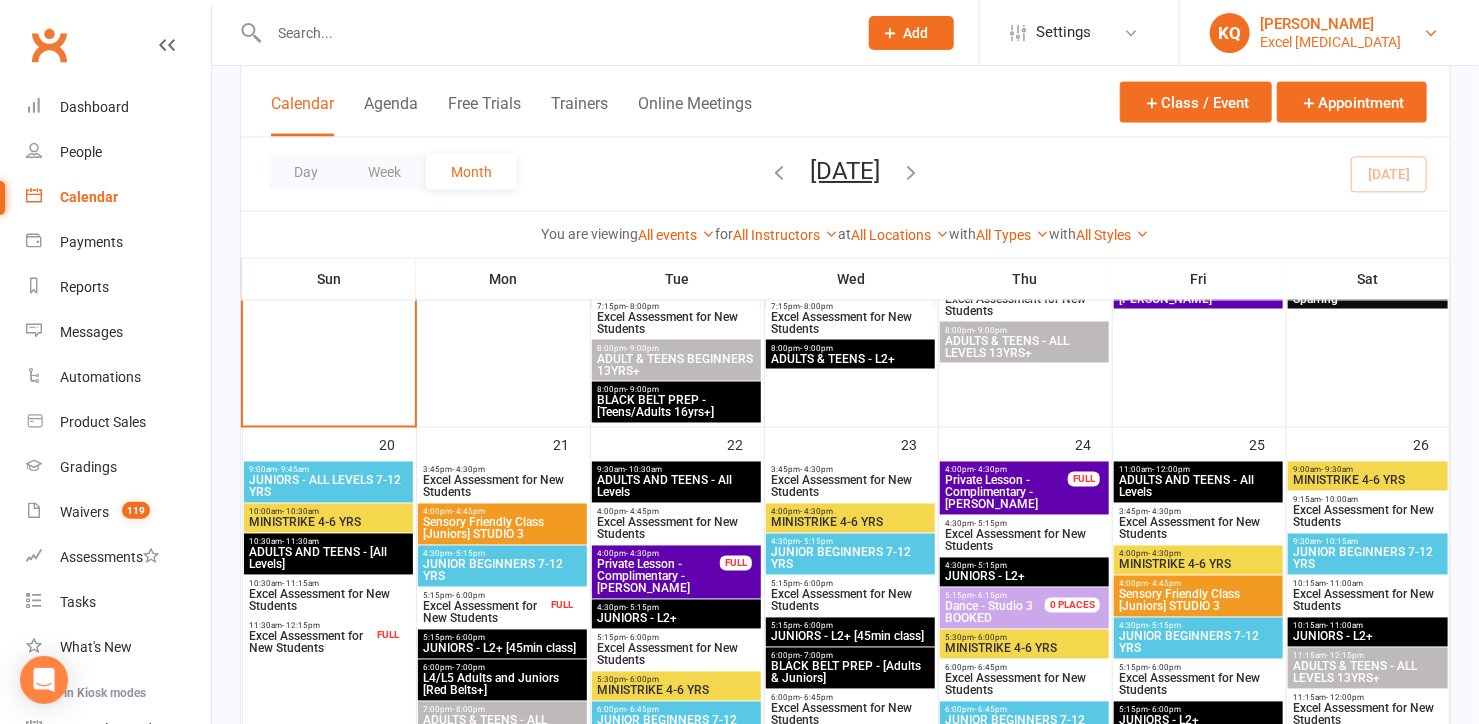 click on "Excel [MEDICAL_DATA]" at bounding box center [1330, 42] 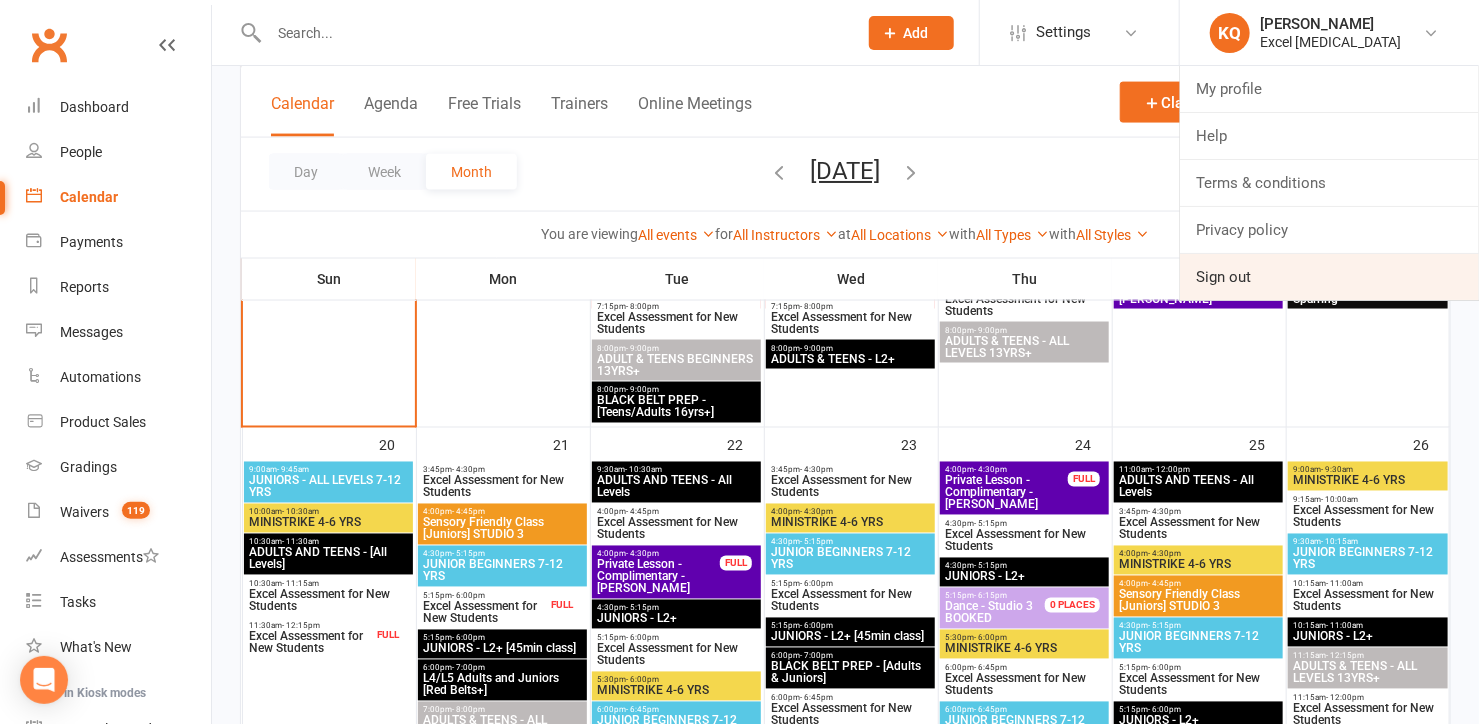click on "Sign out" at bounding box center [1329, 277] 